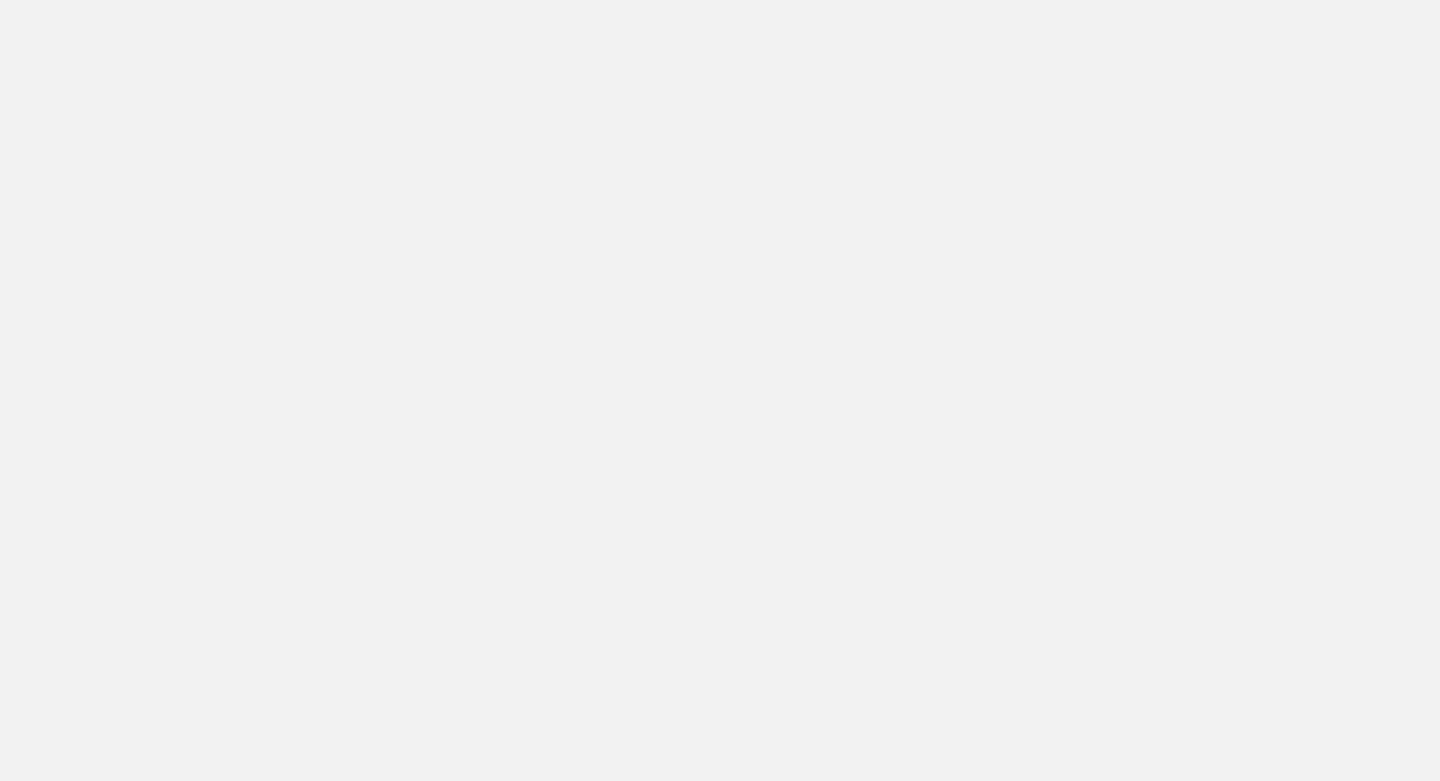 scroll, scrollTop: 0, scrollLeft: 0, axis: both 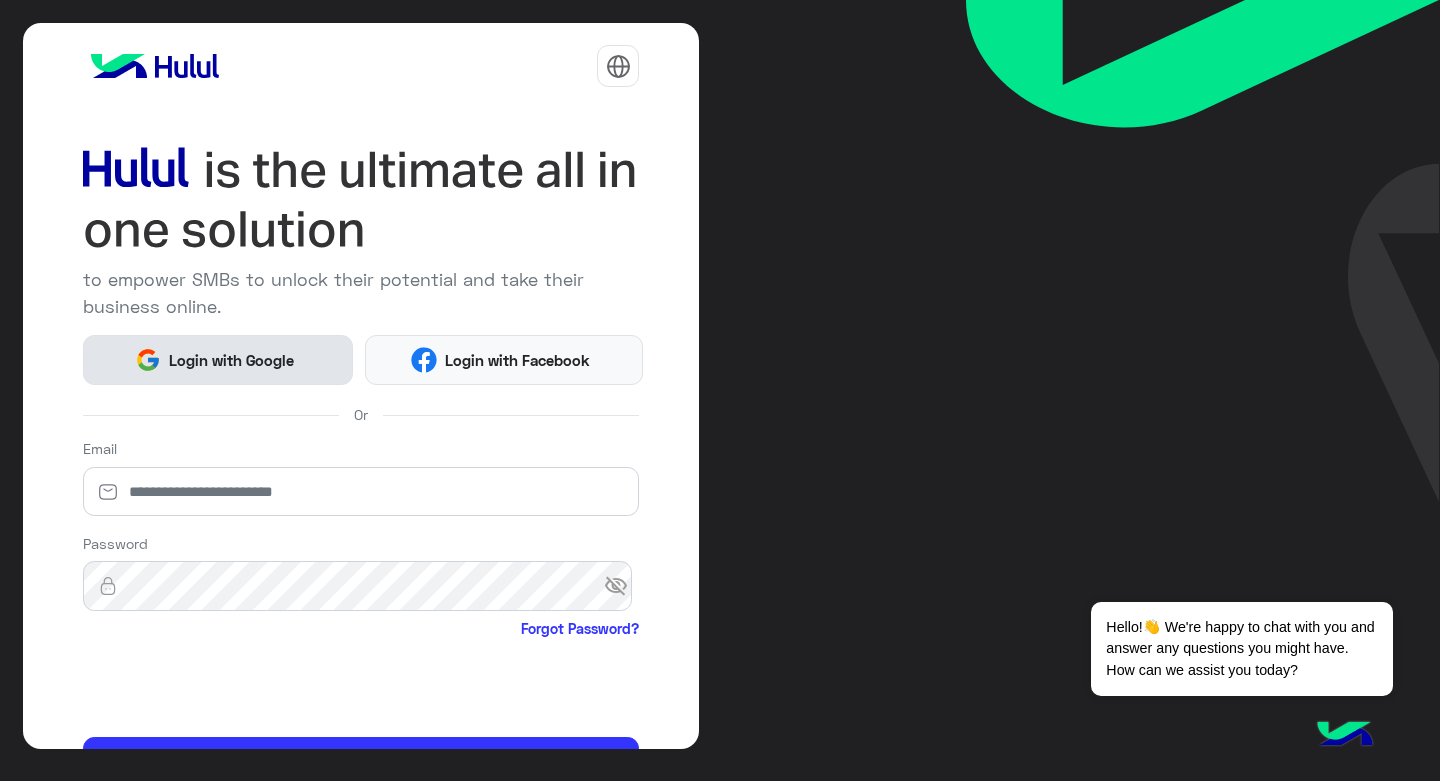 click on "Login with Google" 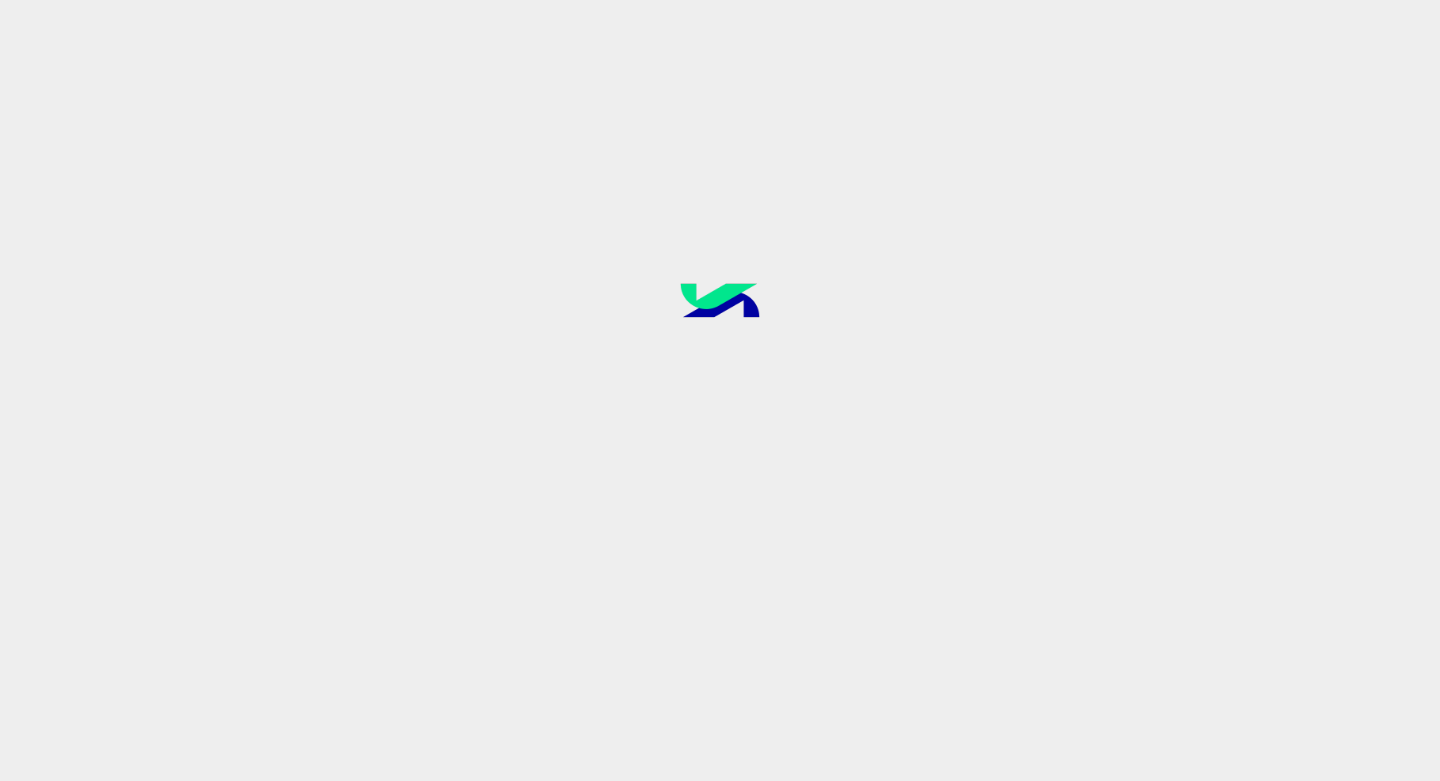 scroll, scrollTop: 0, scrollLeft: 0, axis: both 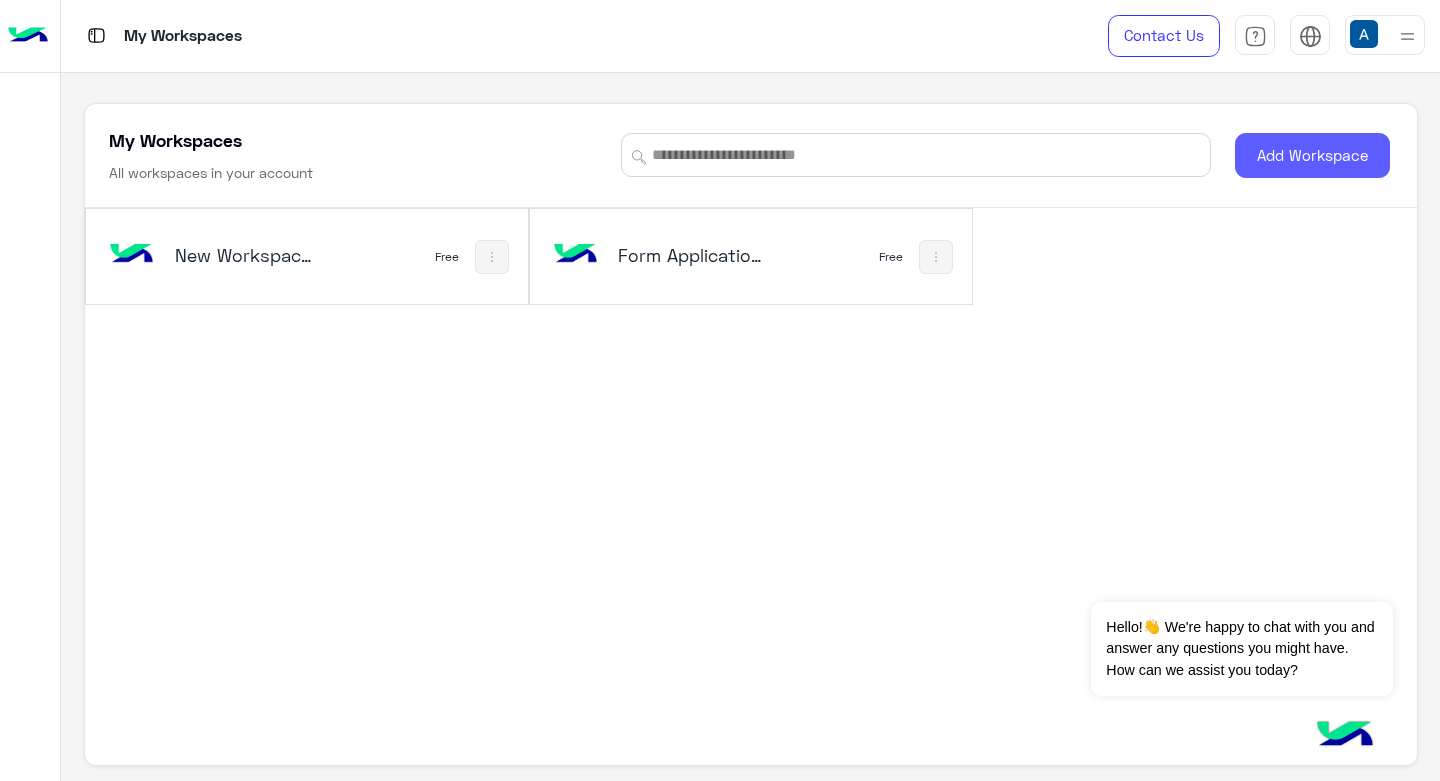 click on "Add Workspace" 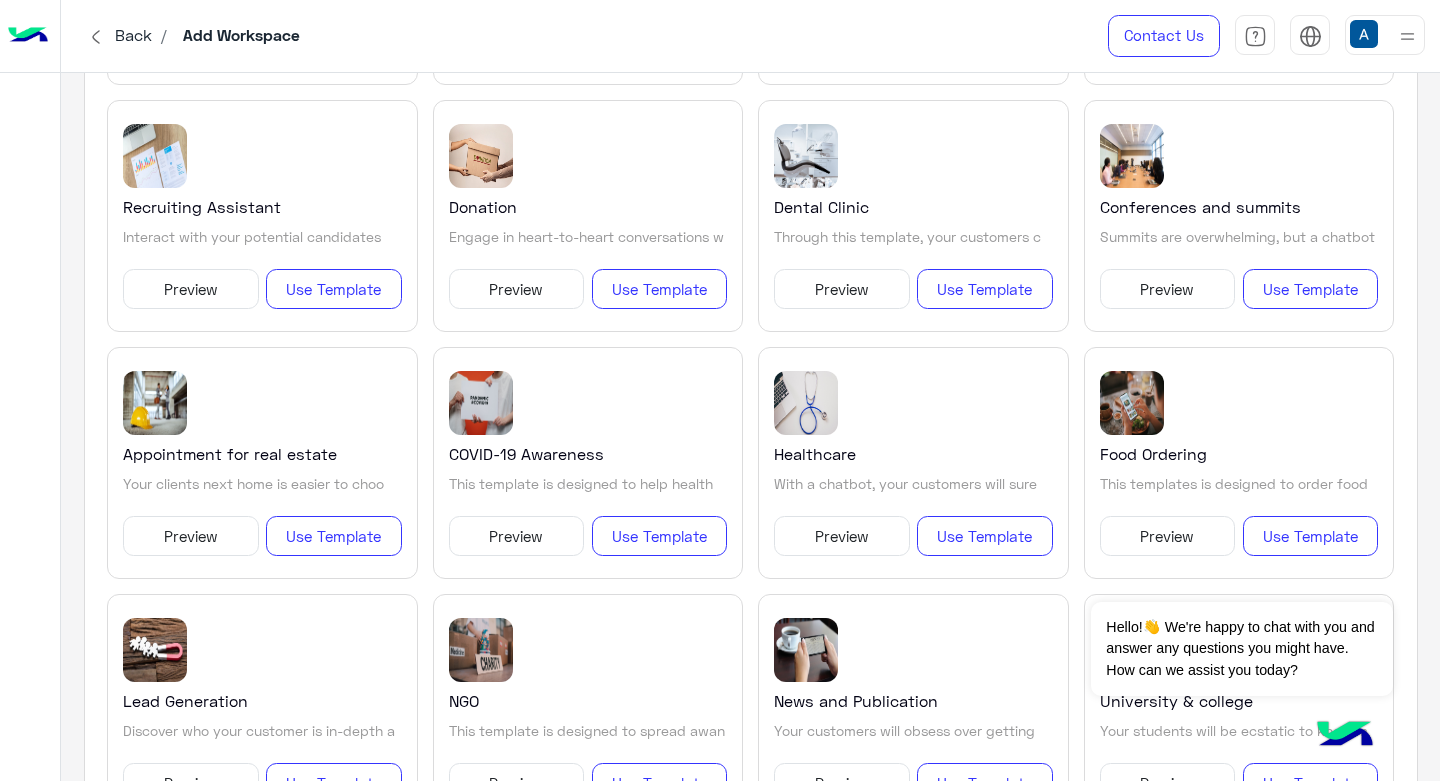scroll, scrollTop: 700, scrollLeft: 0, axis: vertical 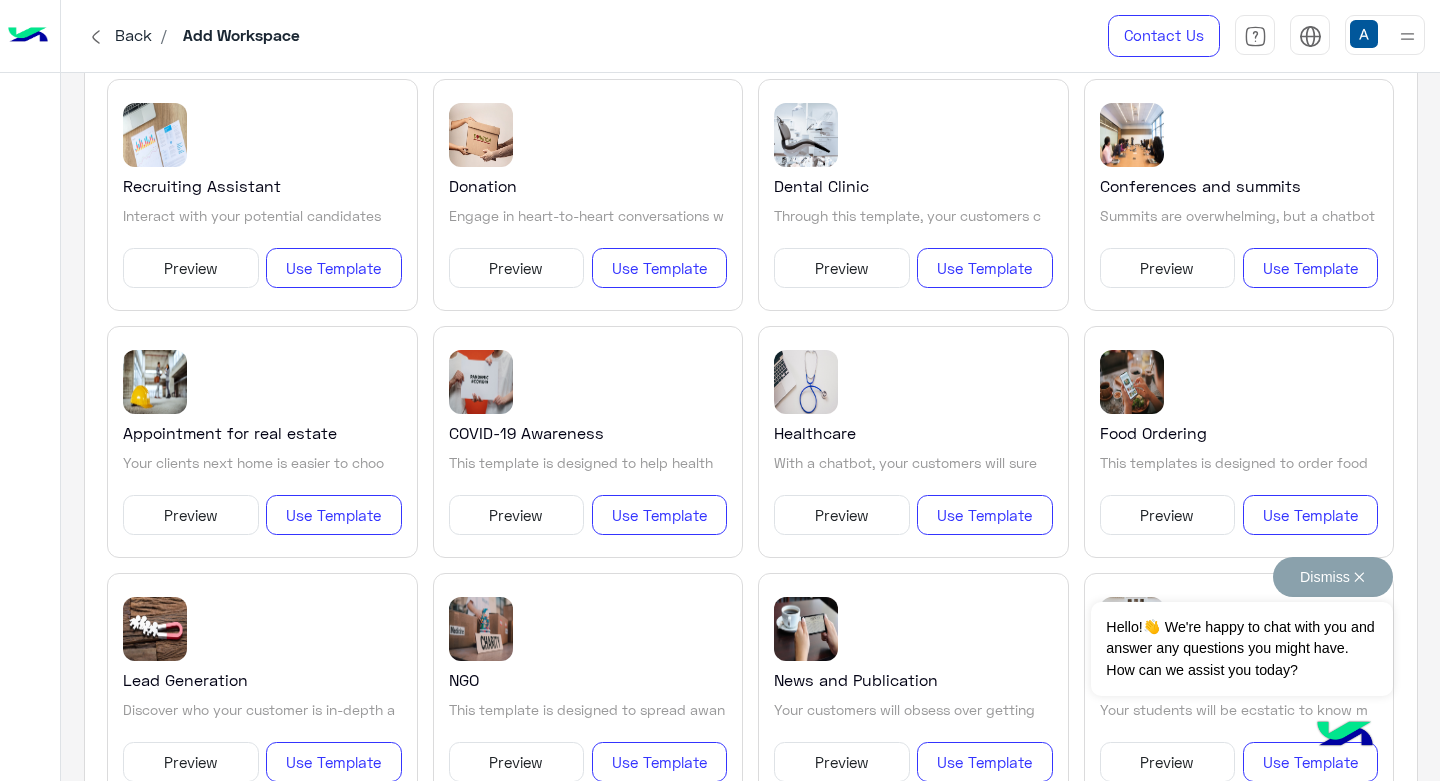 click on "Dismiss ✕" at bounding box center (1333, 577) 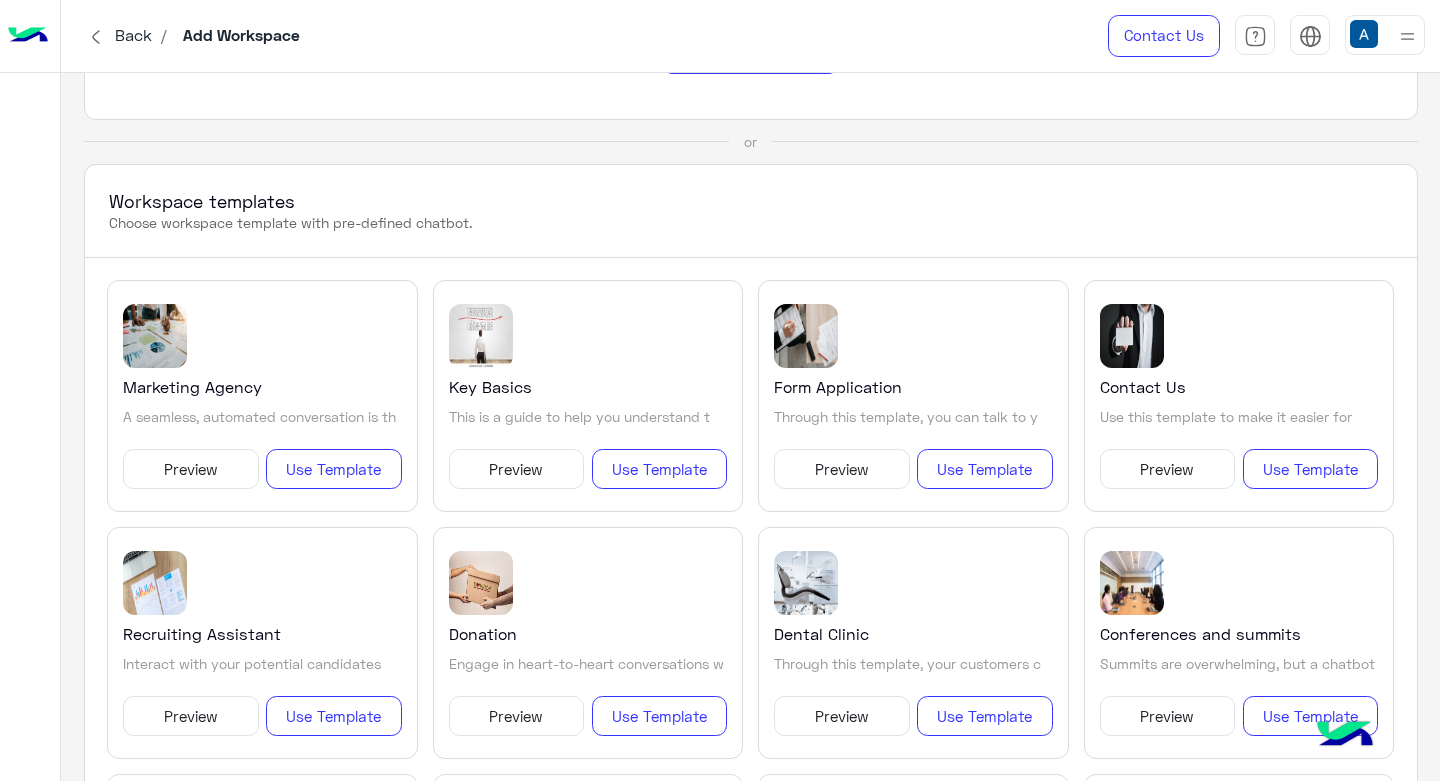 scroll, scrollTop: 0, scrollLeft: 0, axis: both 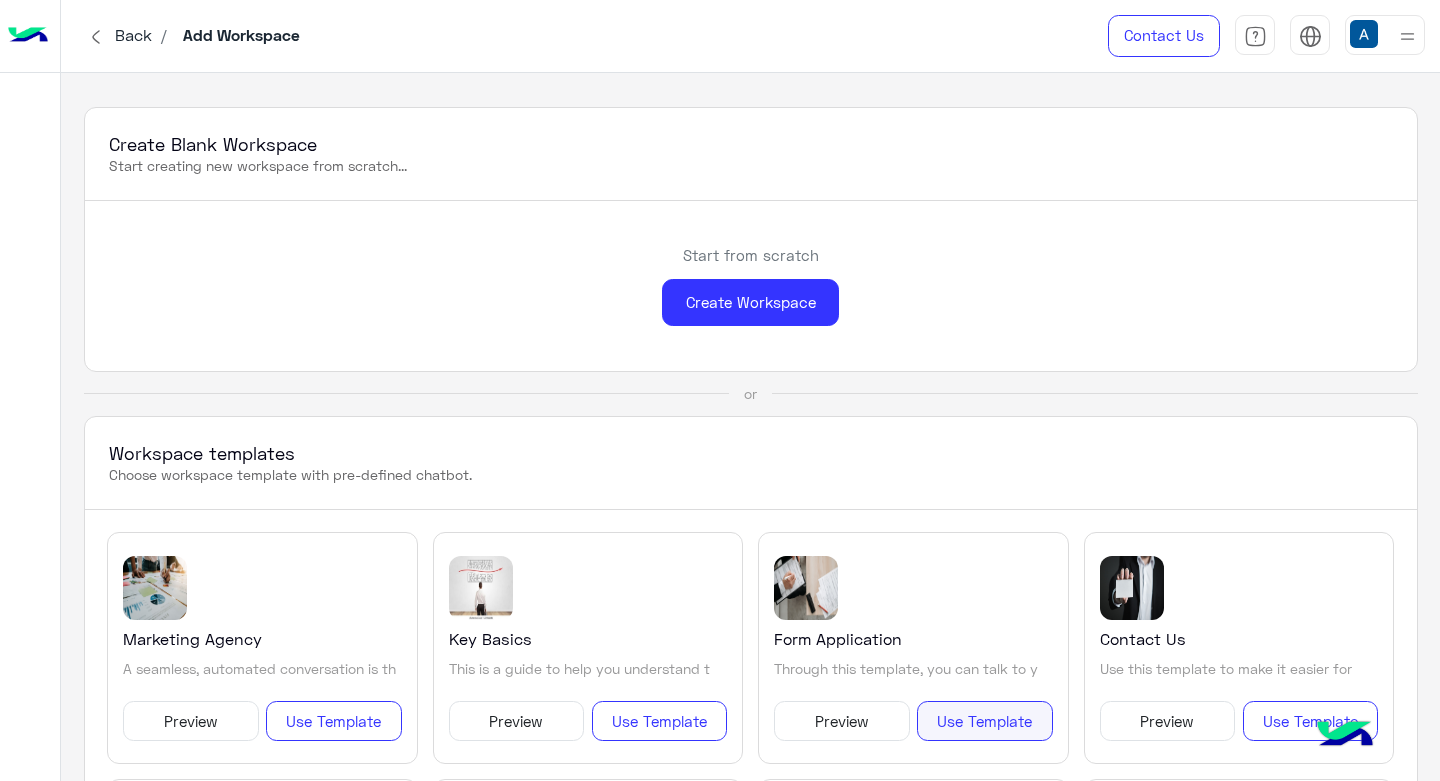 click on "Use Template" at bounding box center (984, 721) 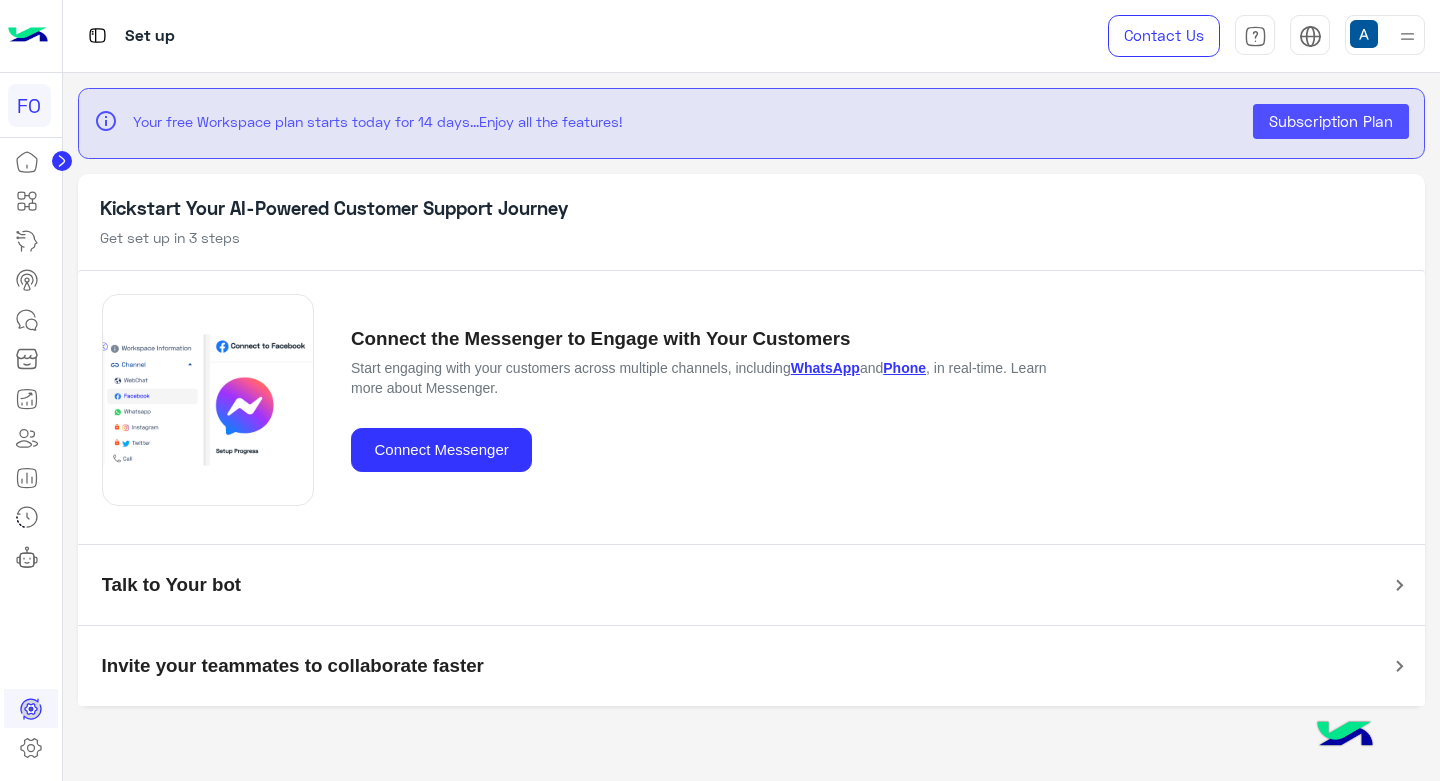 click 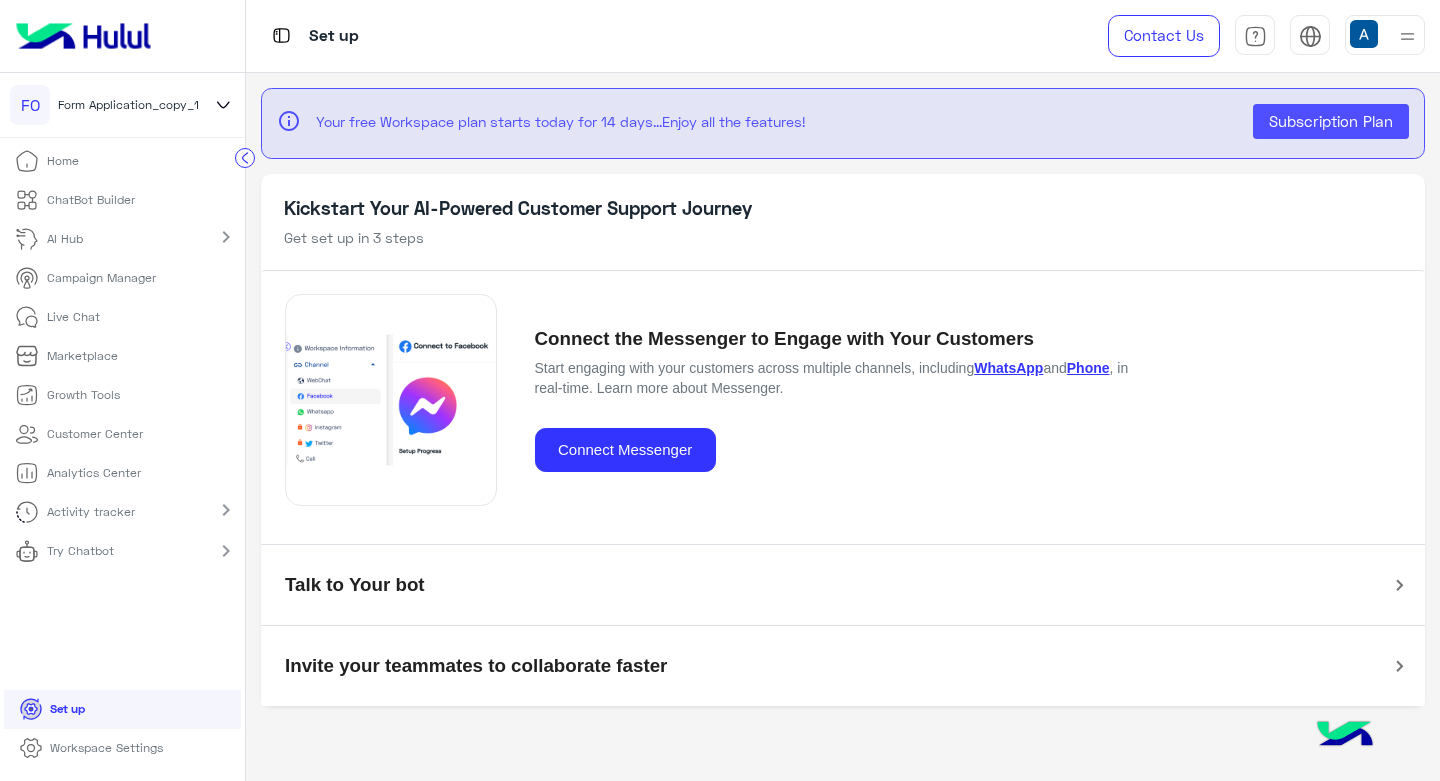 click on "ChatBot Builder" at bounding box center [75, 200] 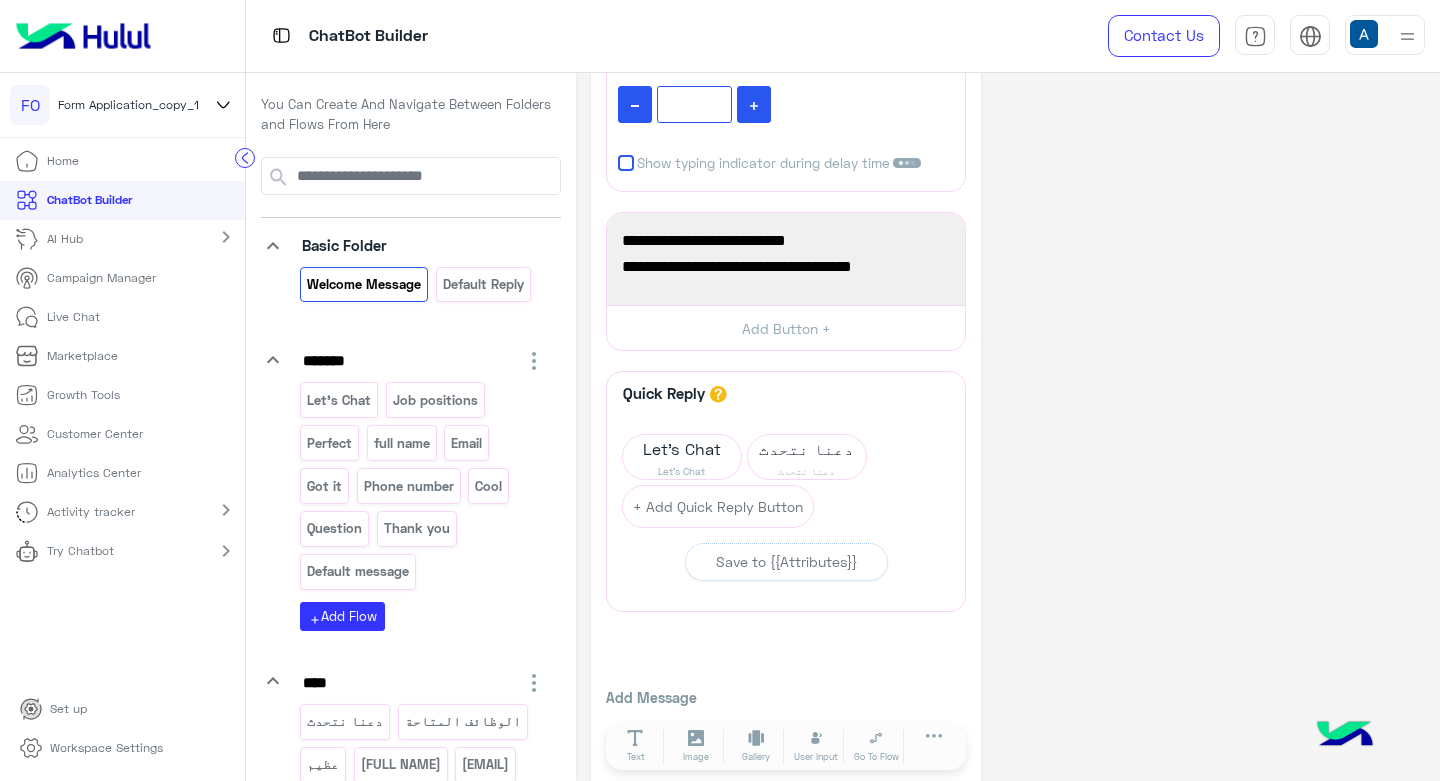 scroll, scrollTop: 156, scrollLeft: 0, axis: vertical 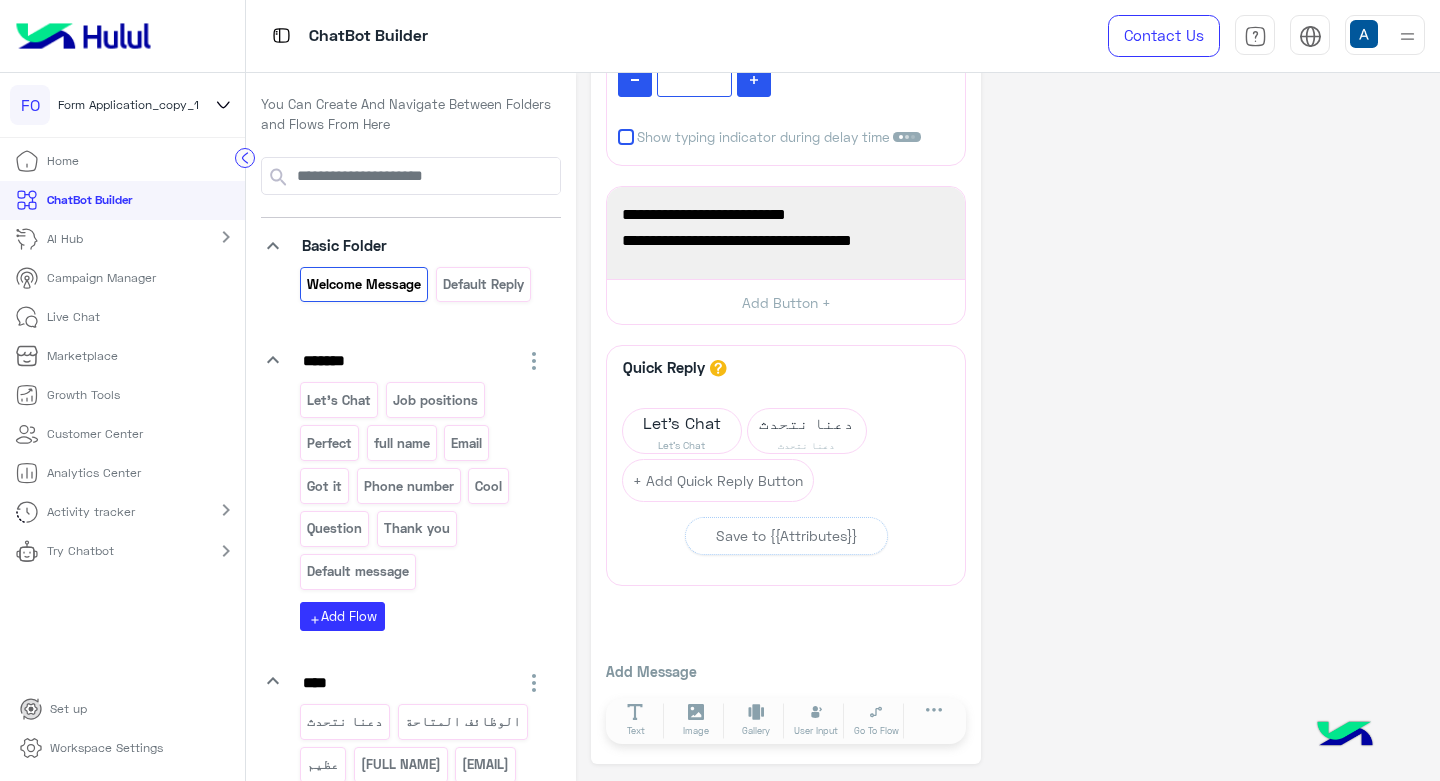 click on "Let's Chat" at bounding box center [339, 400] 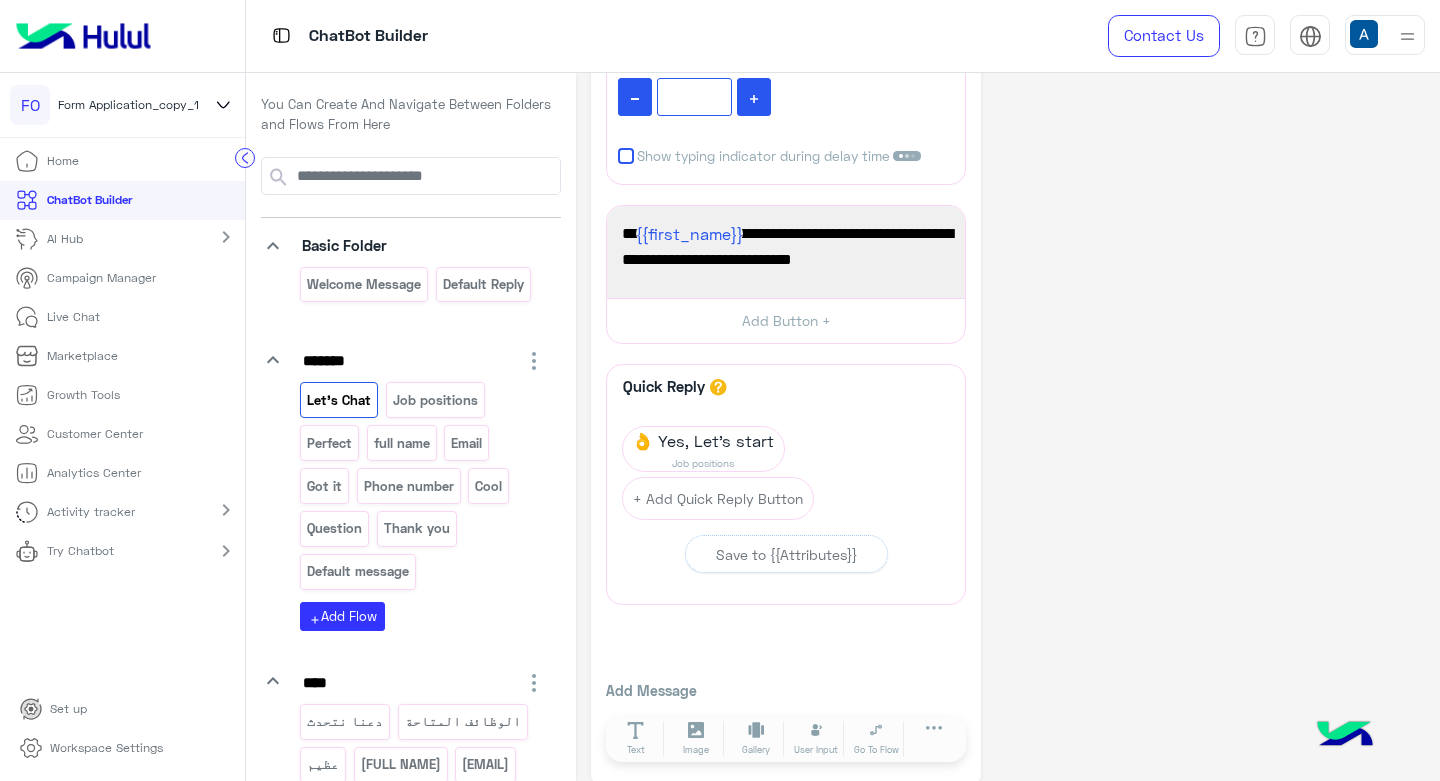 scroll, scrollTop: 171, scrollLeft: 0, axis: vertical 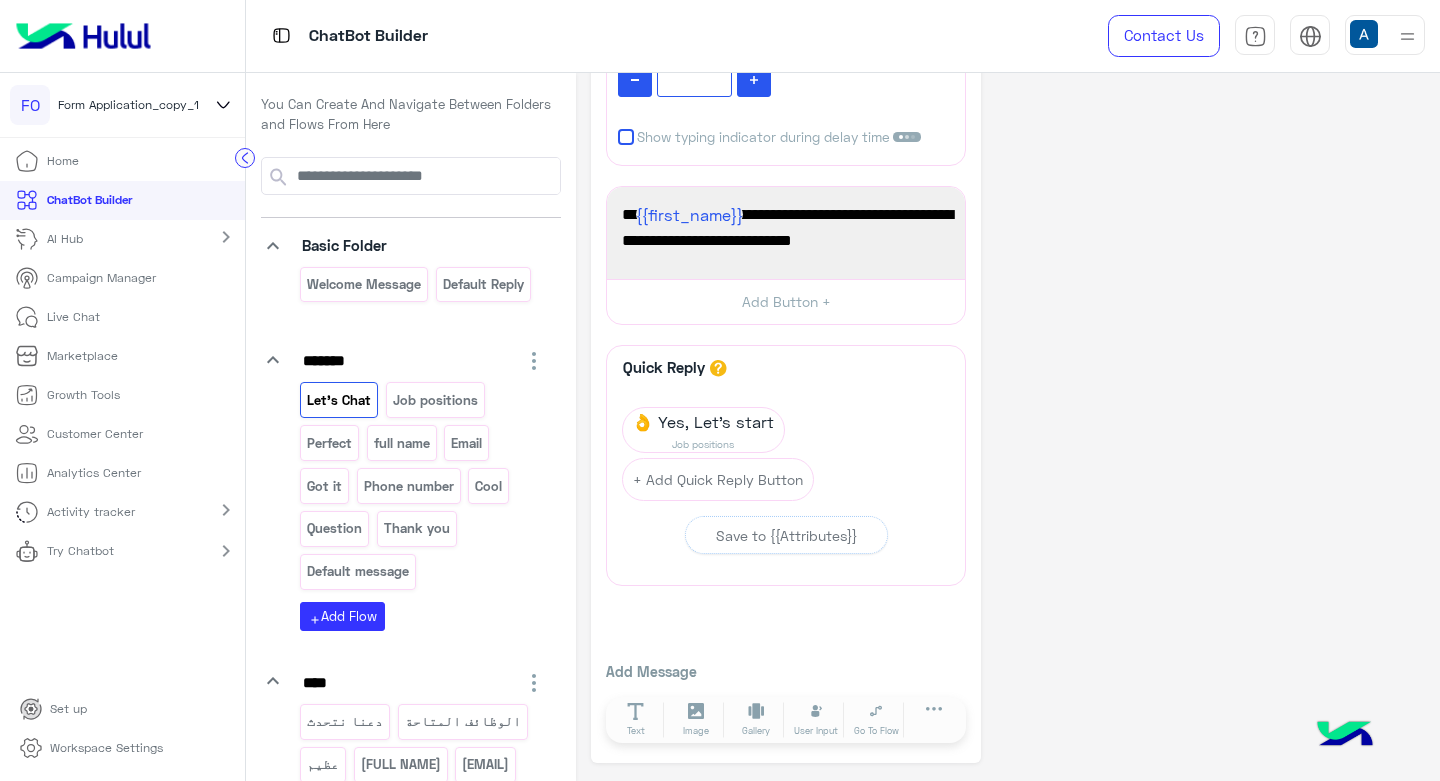 click on "+ Add Quick Reply Button" 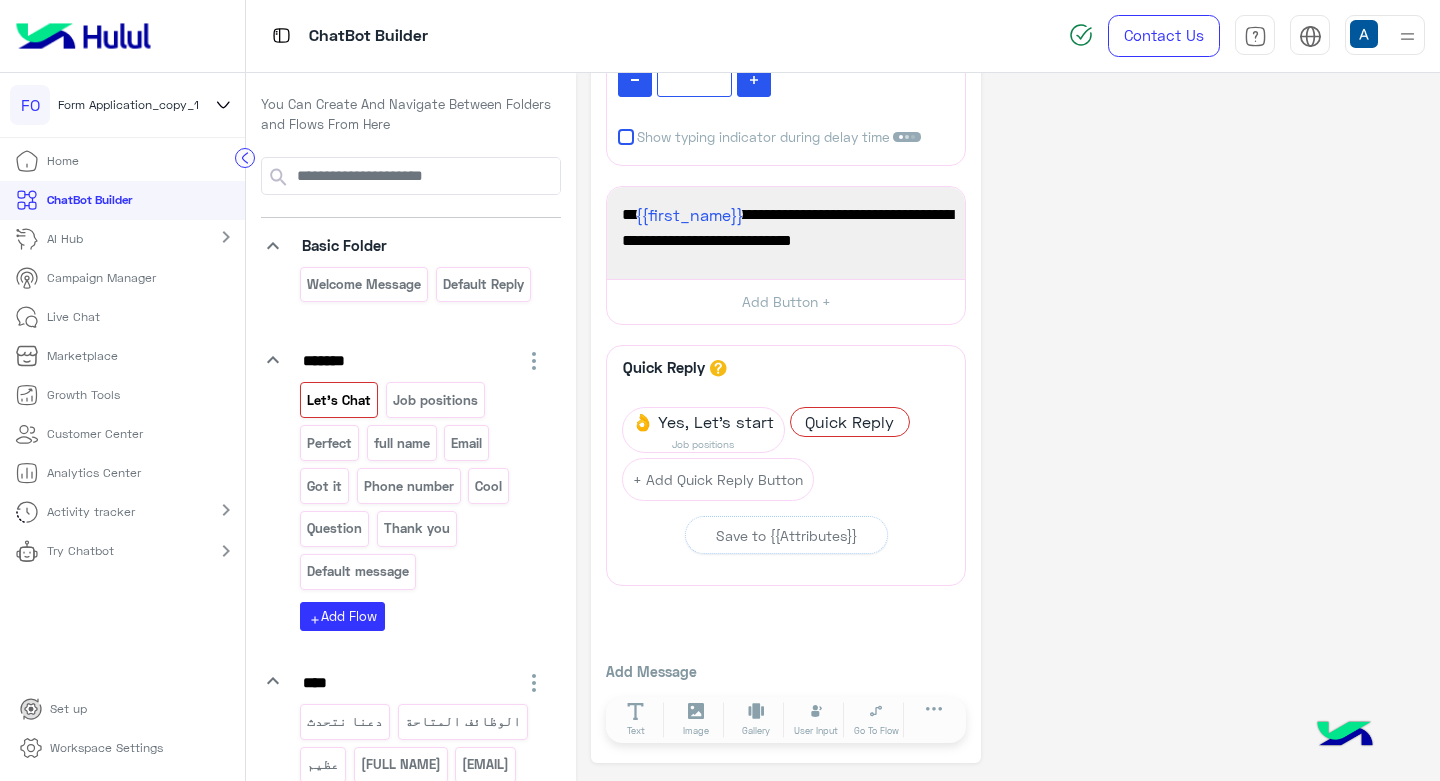 click on "Quick Reply" 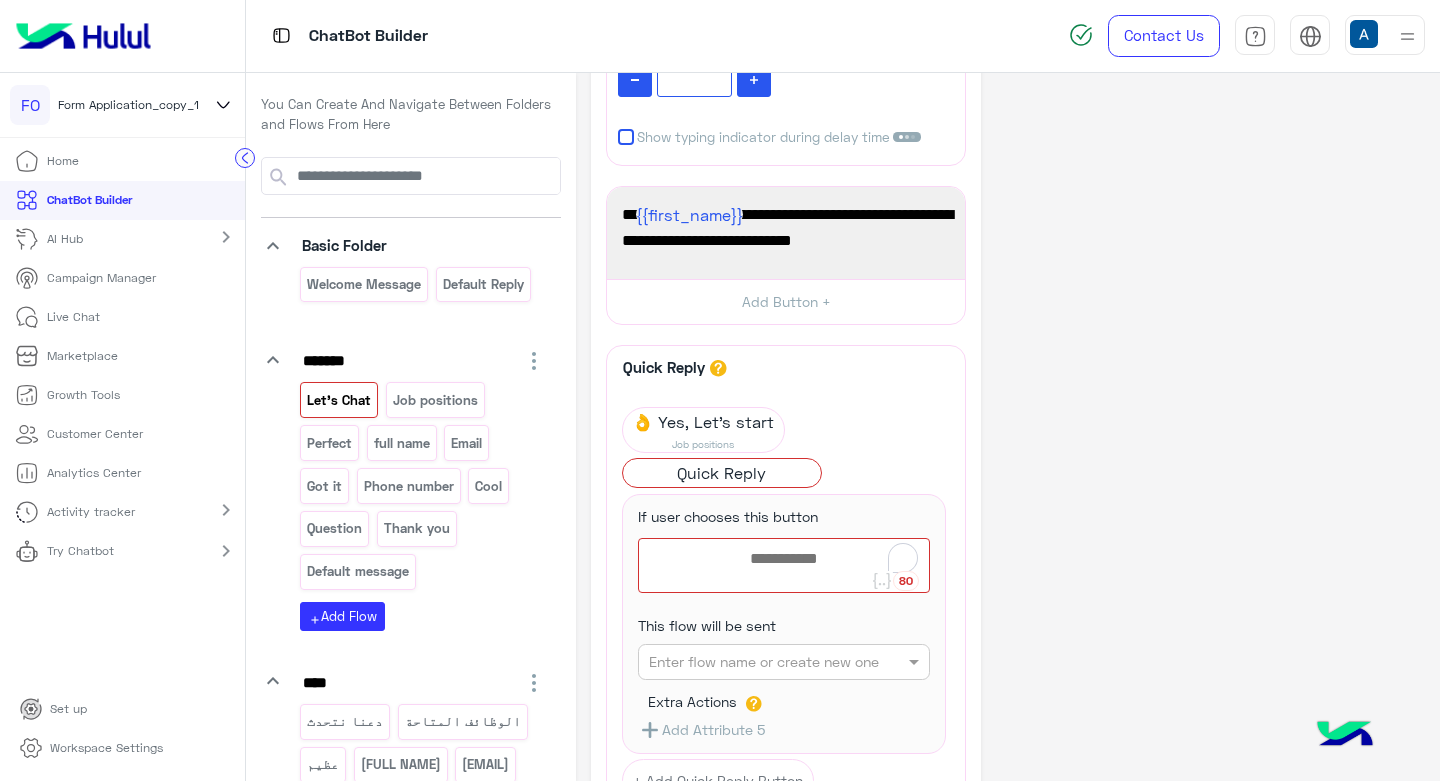 scroll, scrollTop: 471, scrollLeft: 0, axis: vertical 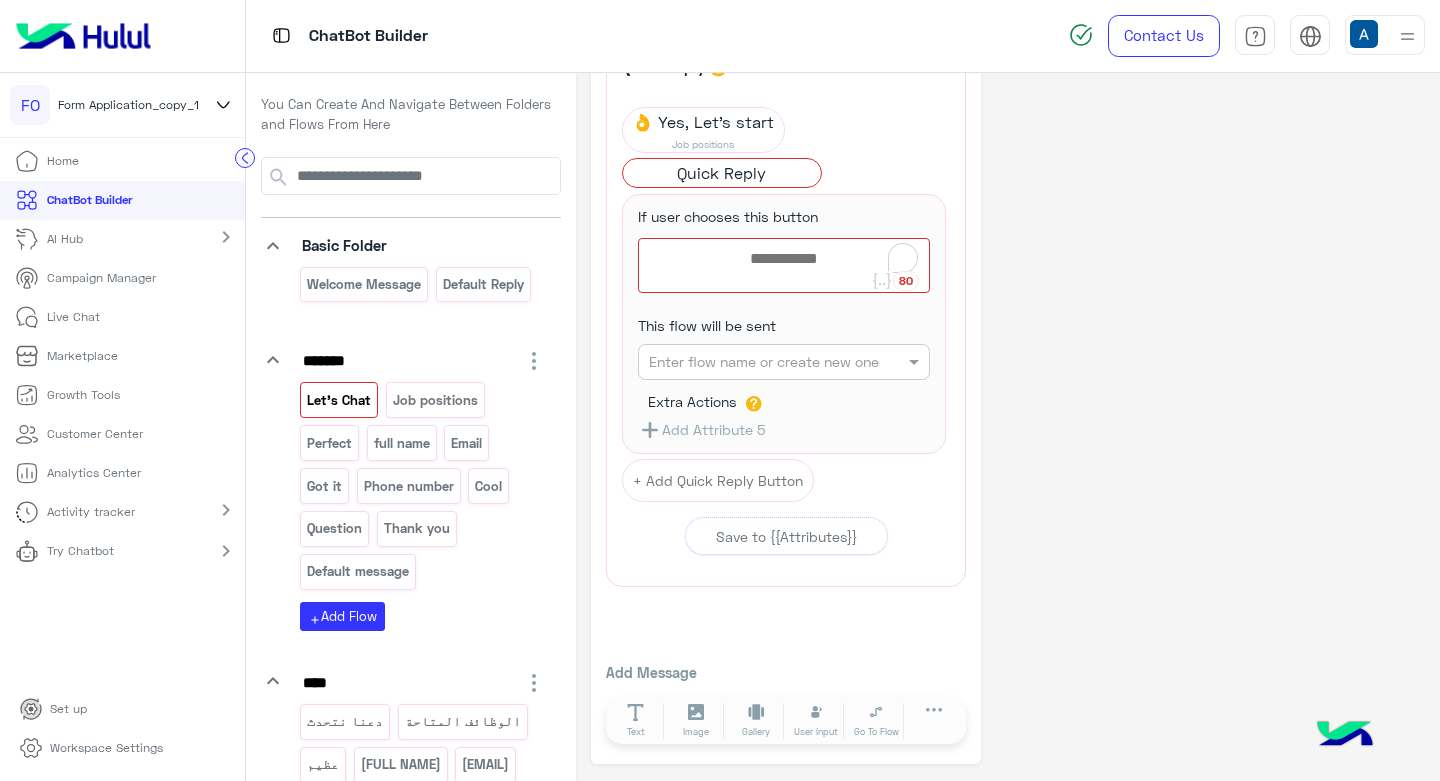 click on "Try Chatbot chevron_right" 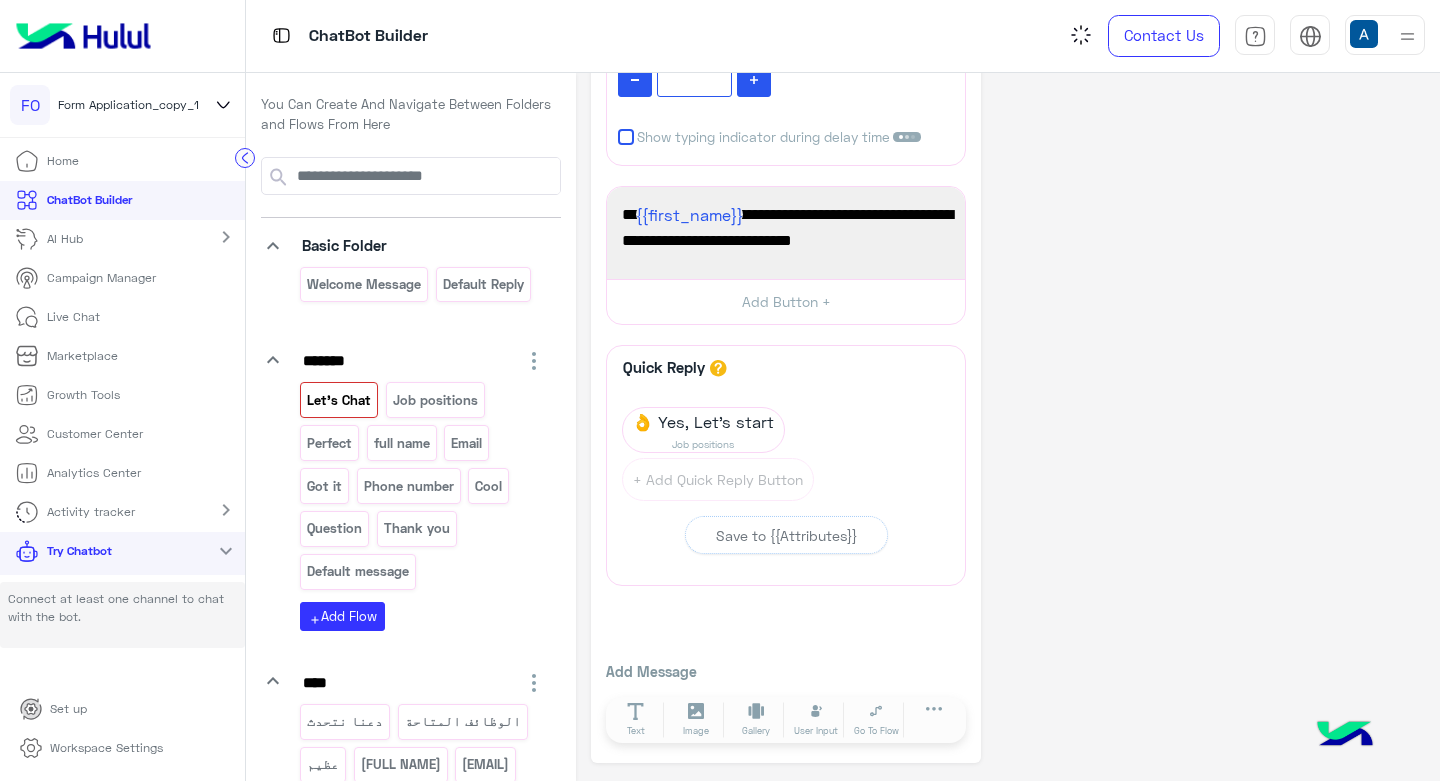 scroll, scrollTop: 171, scrollLeft: 0, axis: vertical 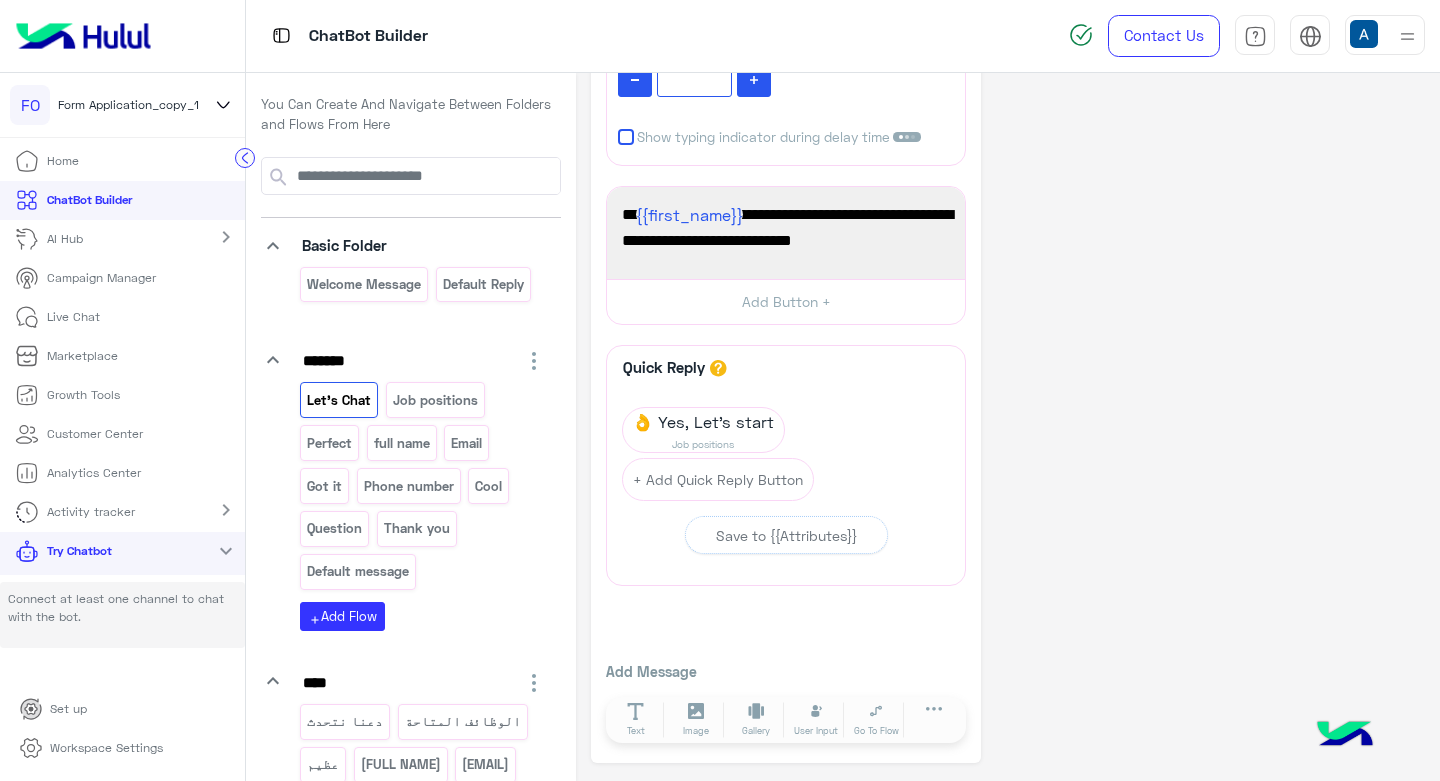 click on "Add Message" at bounding box center (786, 671) 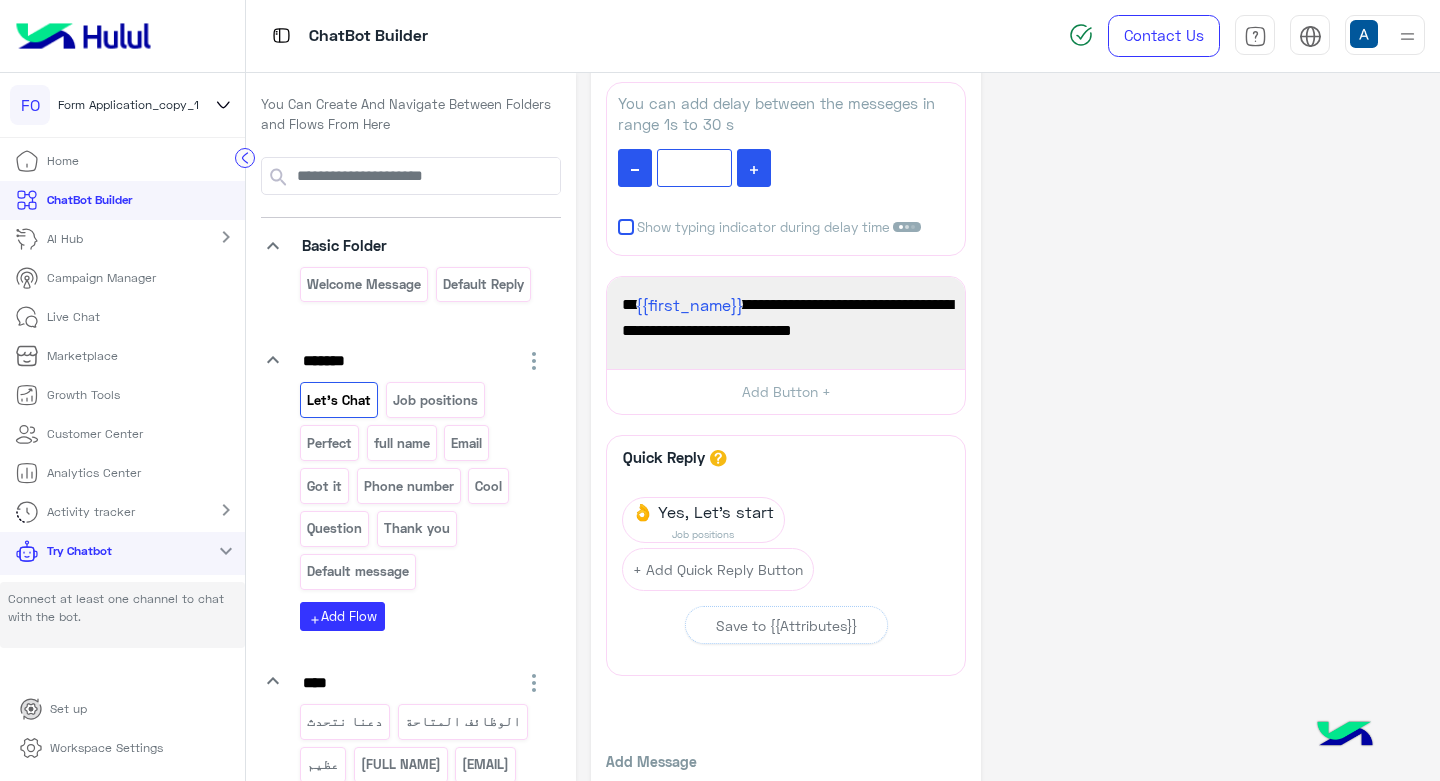 scroll, scrollTop: 0, scrollLeft: 0, axis: both 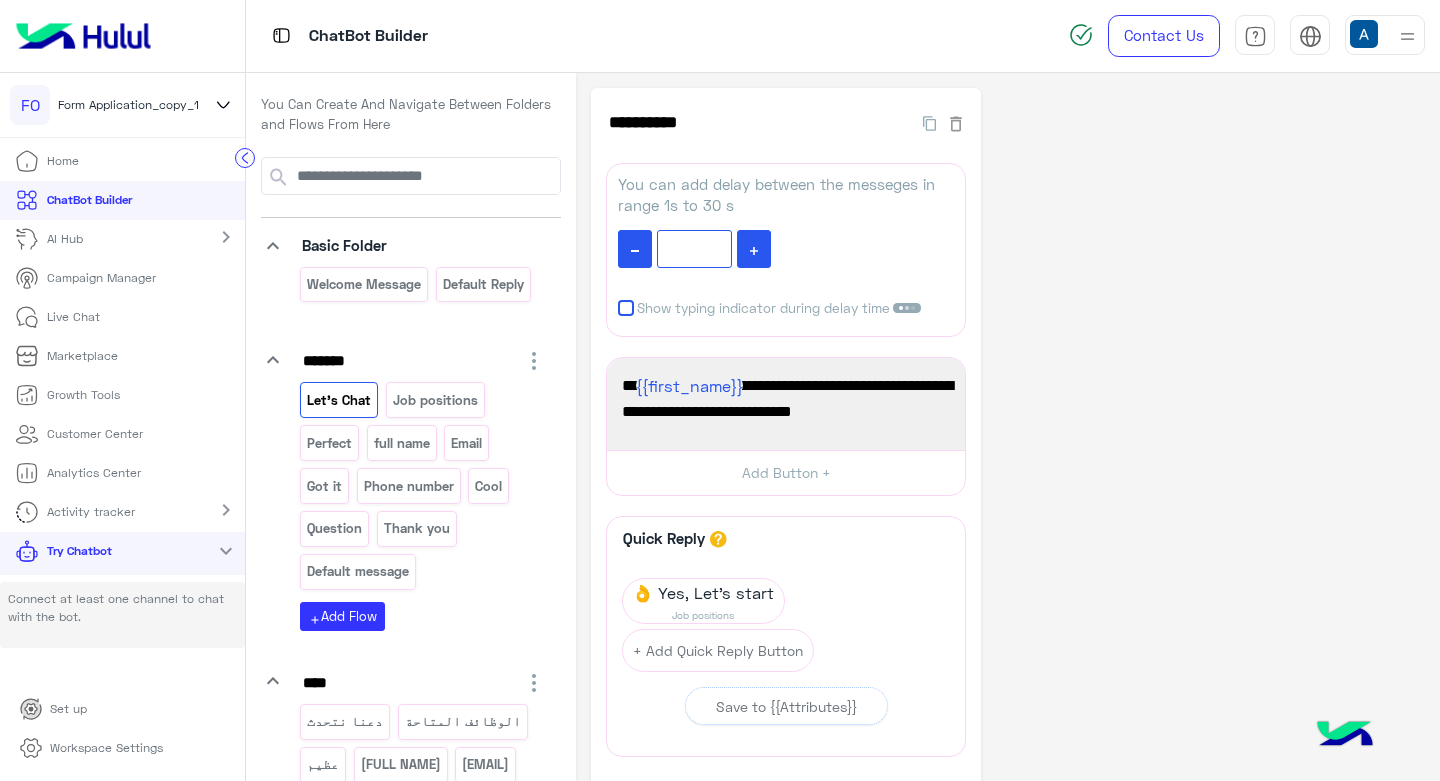 click at bounding box center [754, 249] 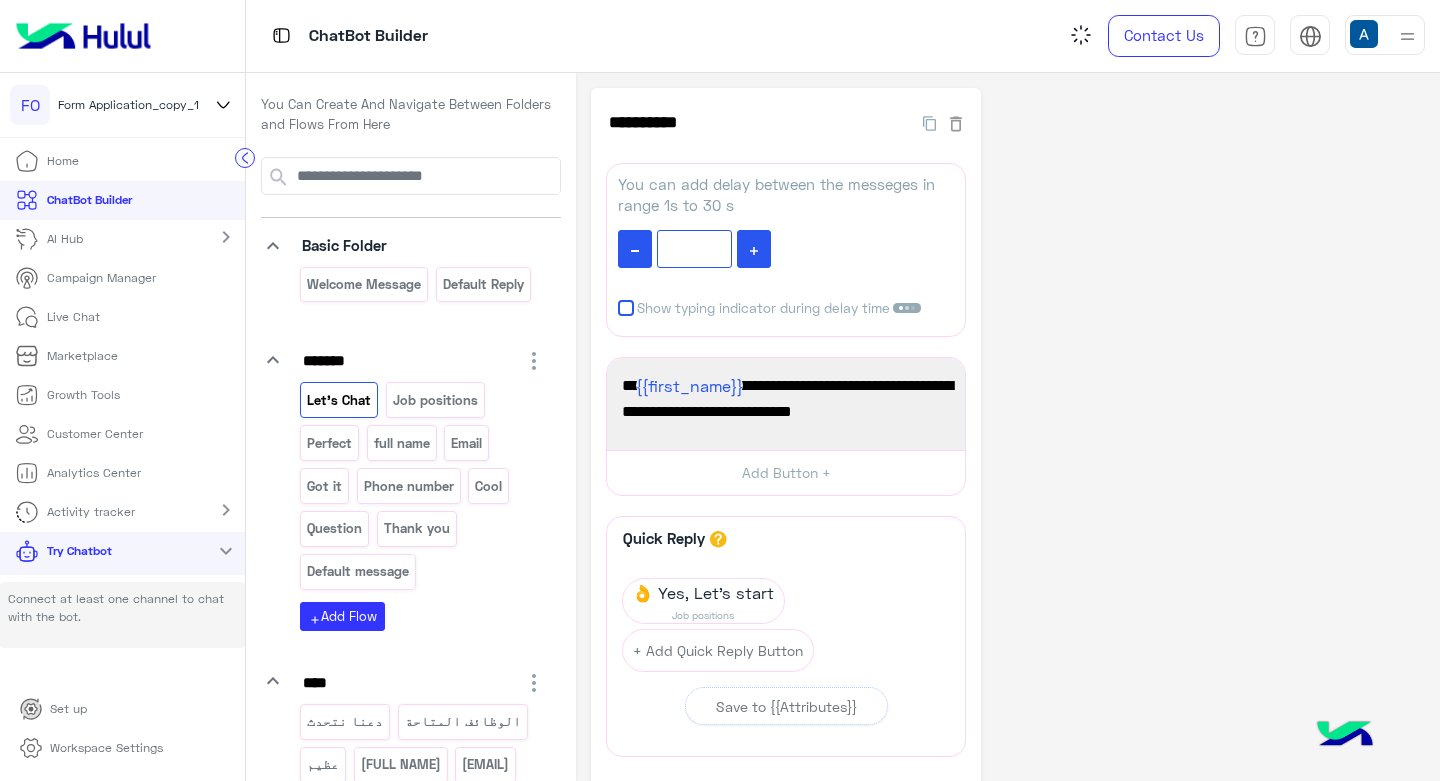 click at bounding box center (635, 249) 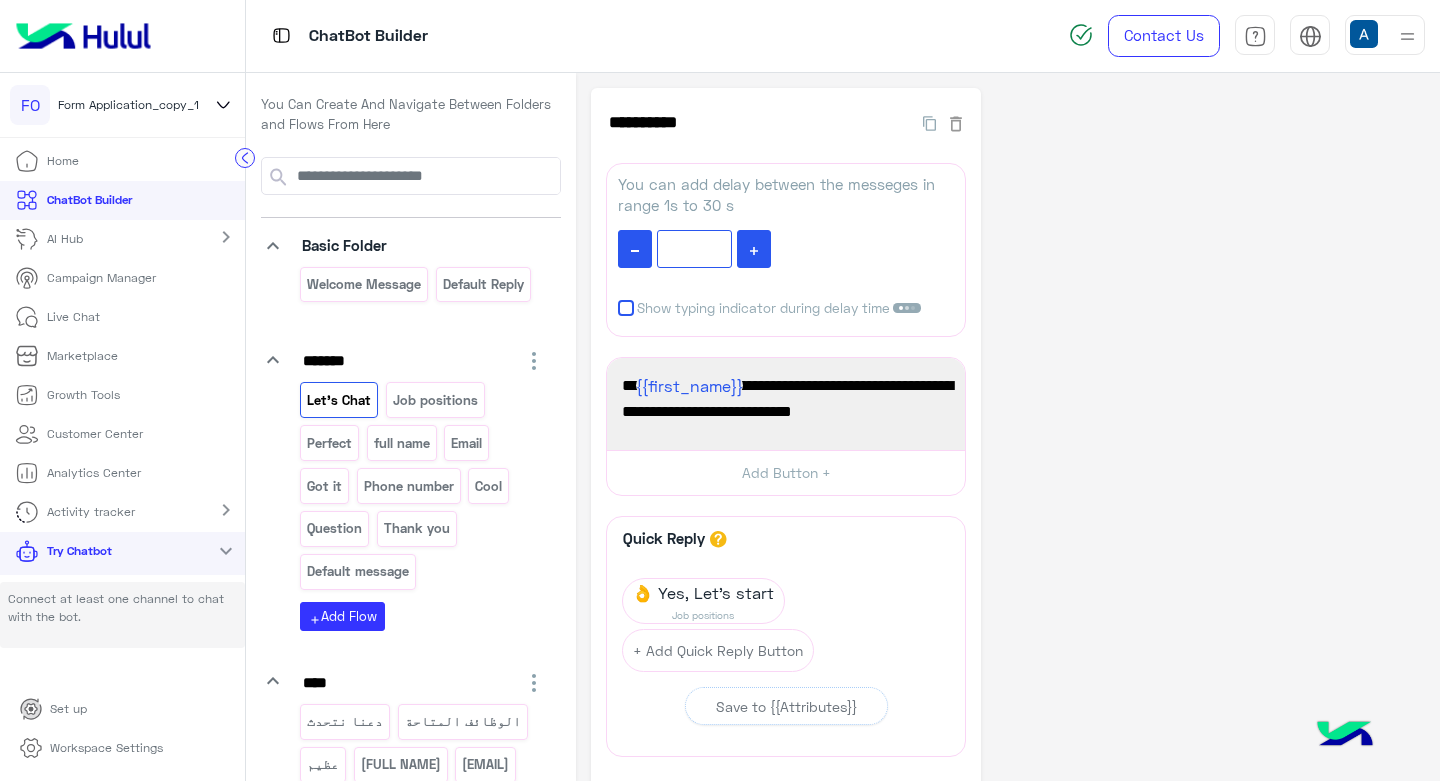 click on "Hi [NAME] 👋 Welcome to WideBot. I will help you to apply for a job. Ready?" at bounding box center (786, 398) 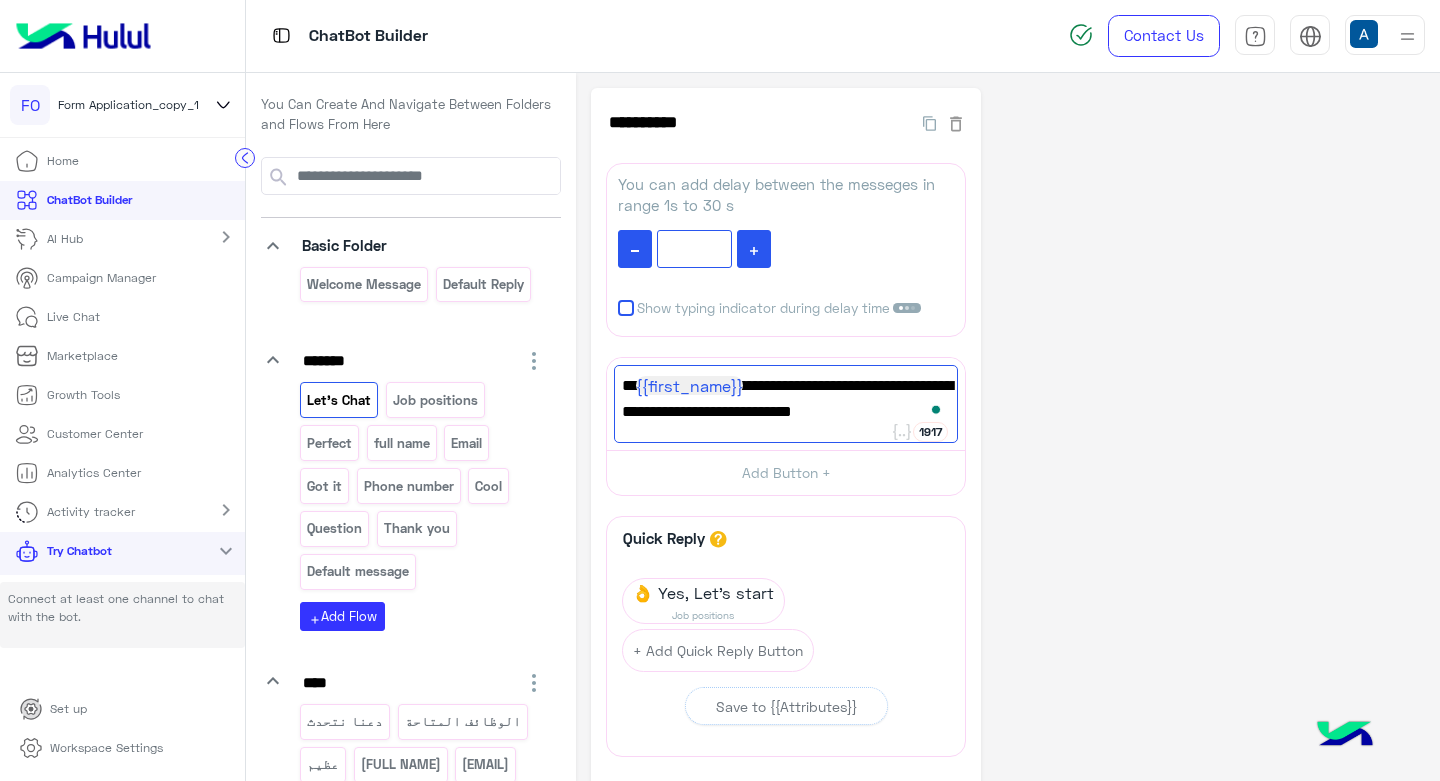drag, startPoint x: 933, startPoint y: 414, endPoint x: 820, endPoint y: 402, distance: 113.63538 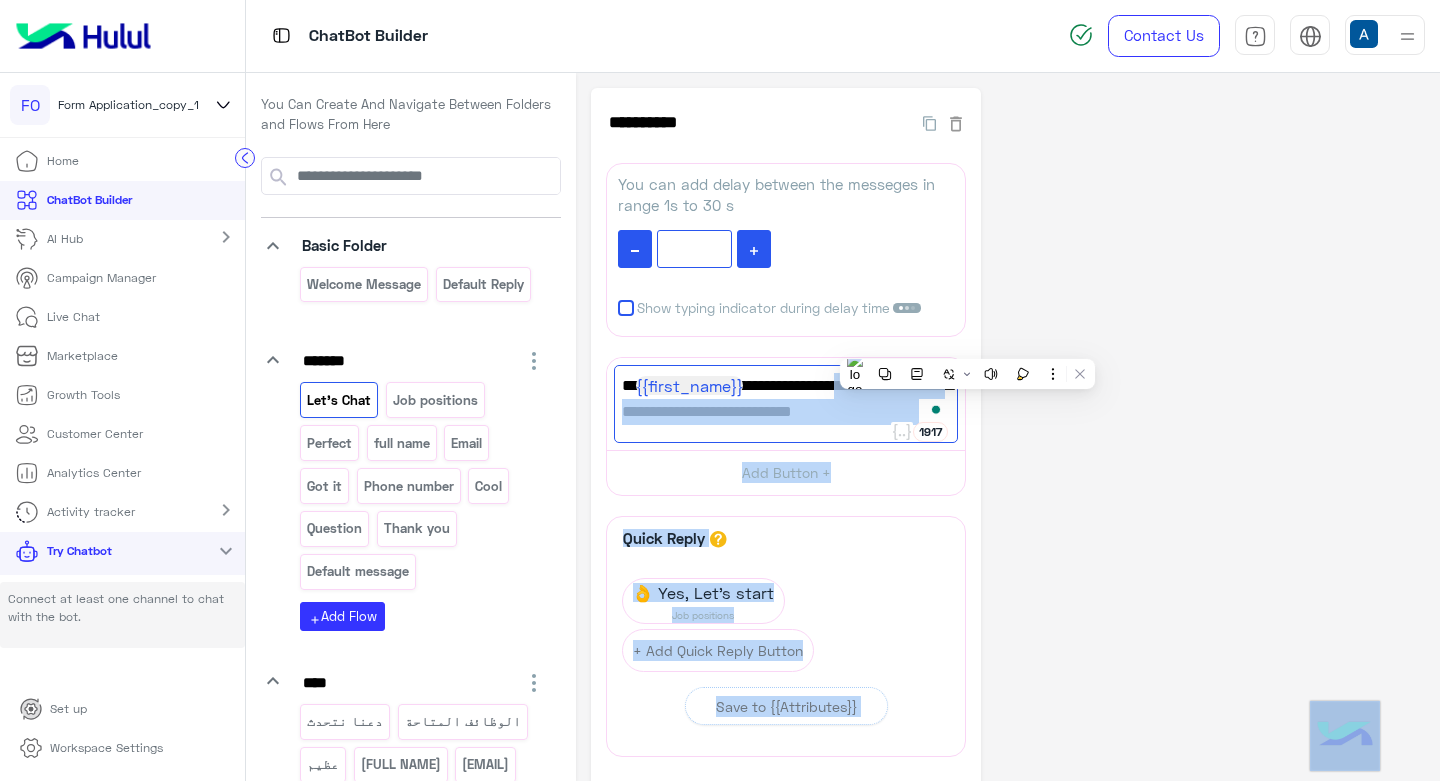 drag, startPoint x: 843, startPoint y: 387, endPoint x: 875, endPoint y: 385, distance: 32.06244 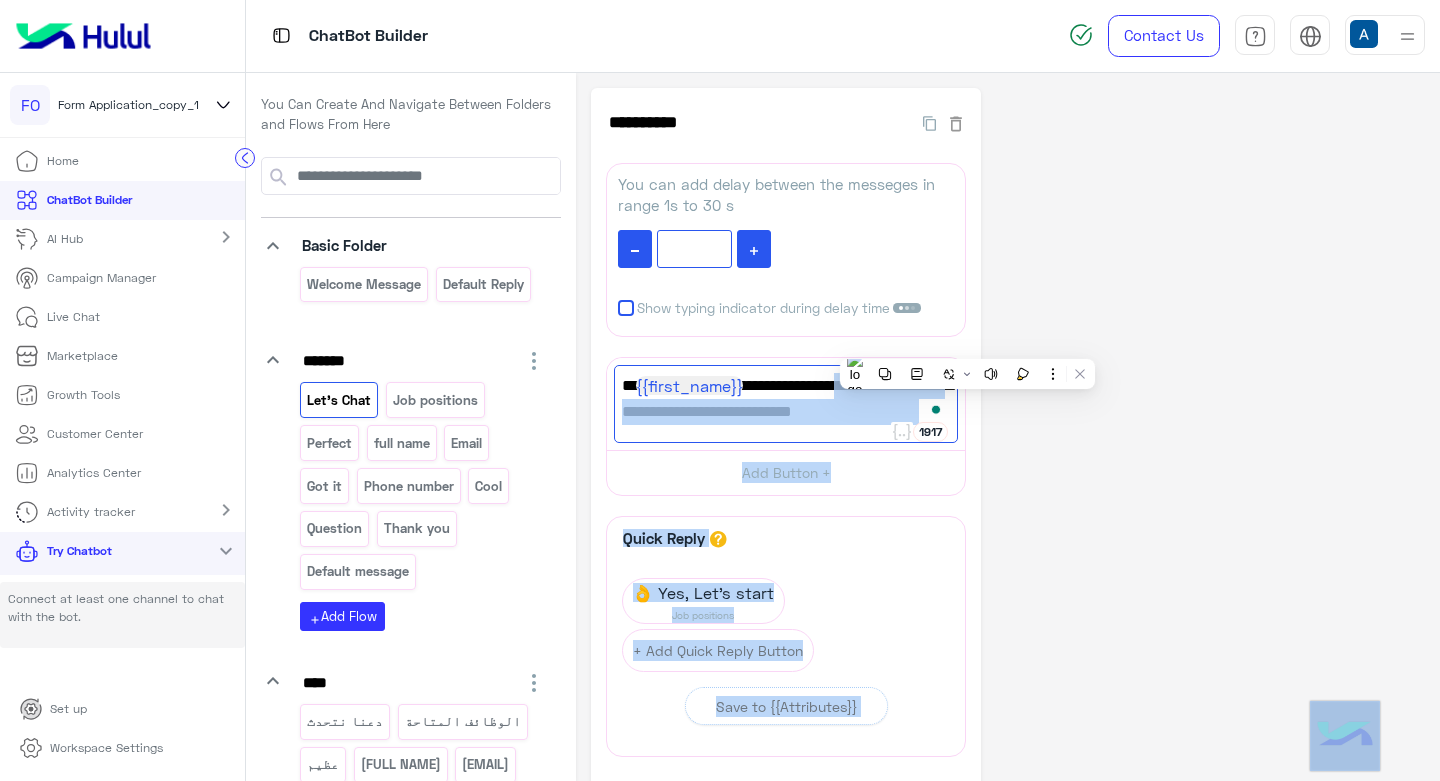 click on "**********" at bounding box center (720, 390) 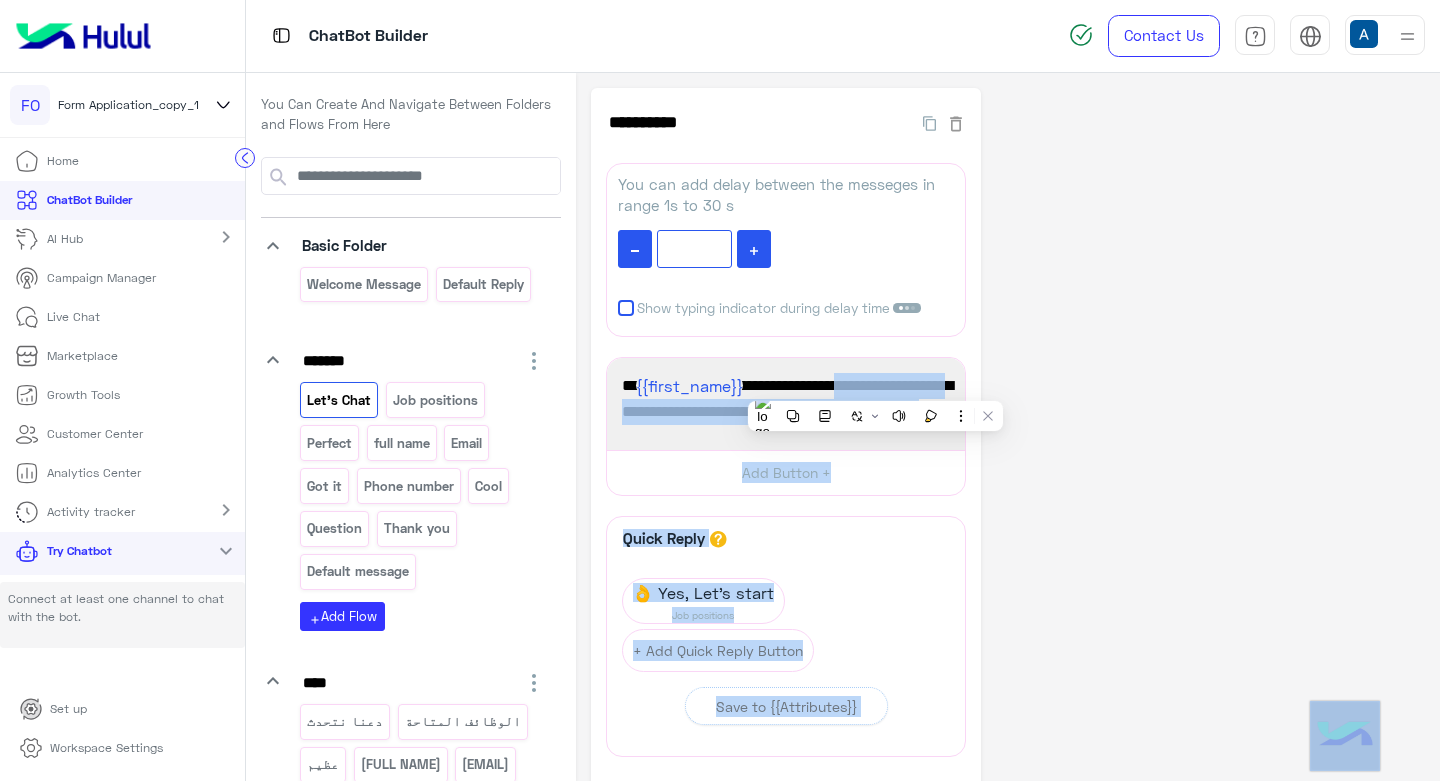 click 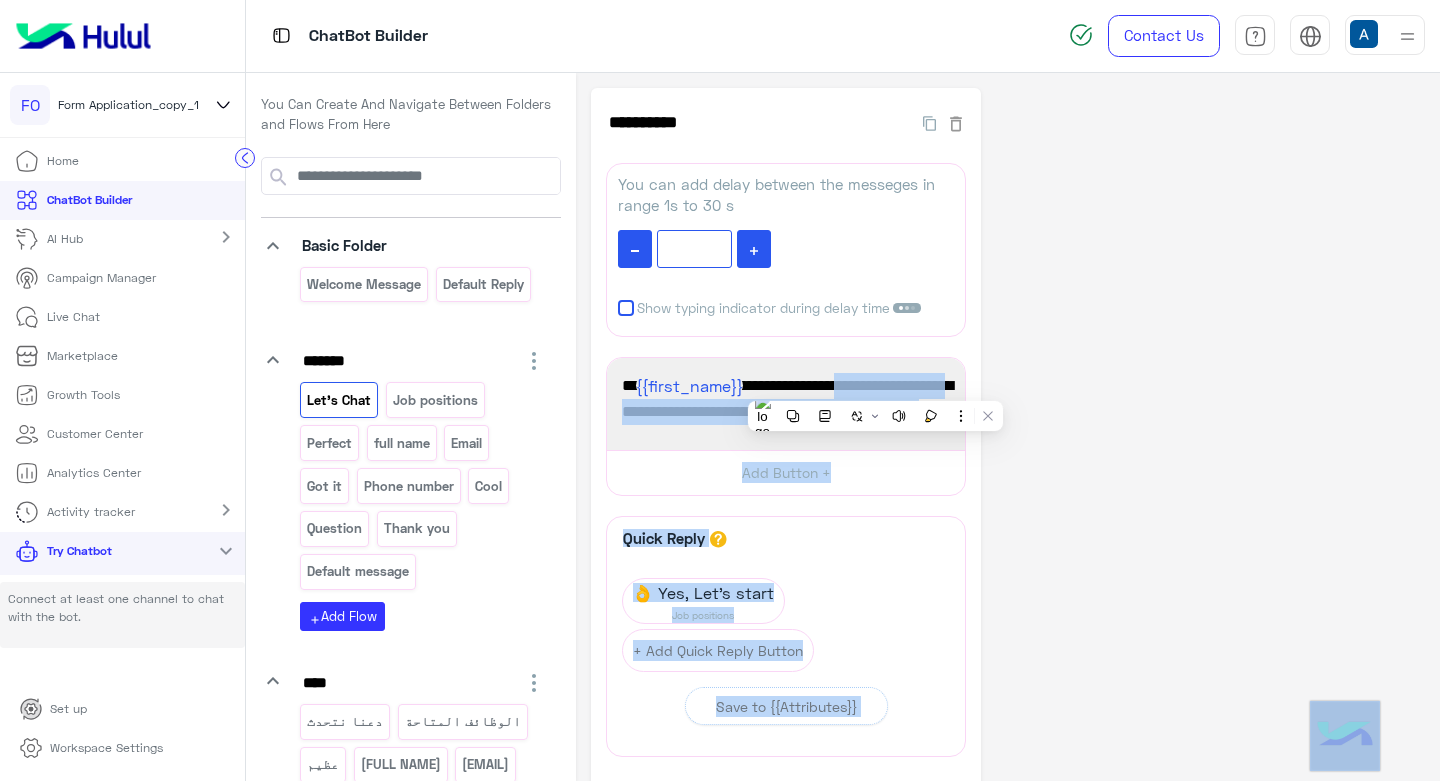 click on "A quick reply/user input can only be after a message content eg: text, image or gallery, please drag a valid message.  👌 Yes, Let's start Job positions  + Add Quick Reply Button" 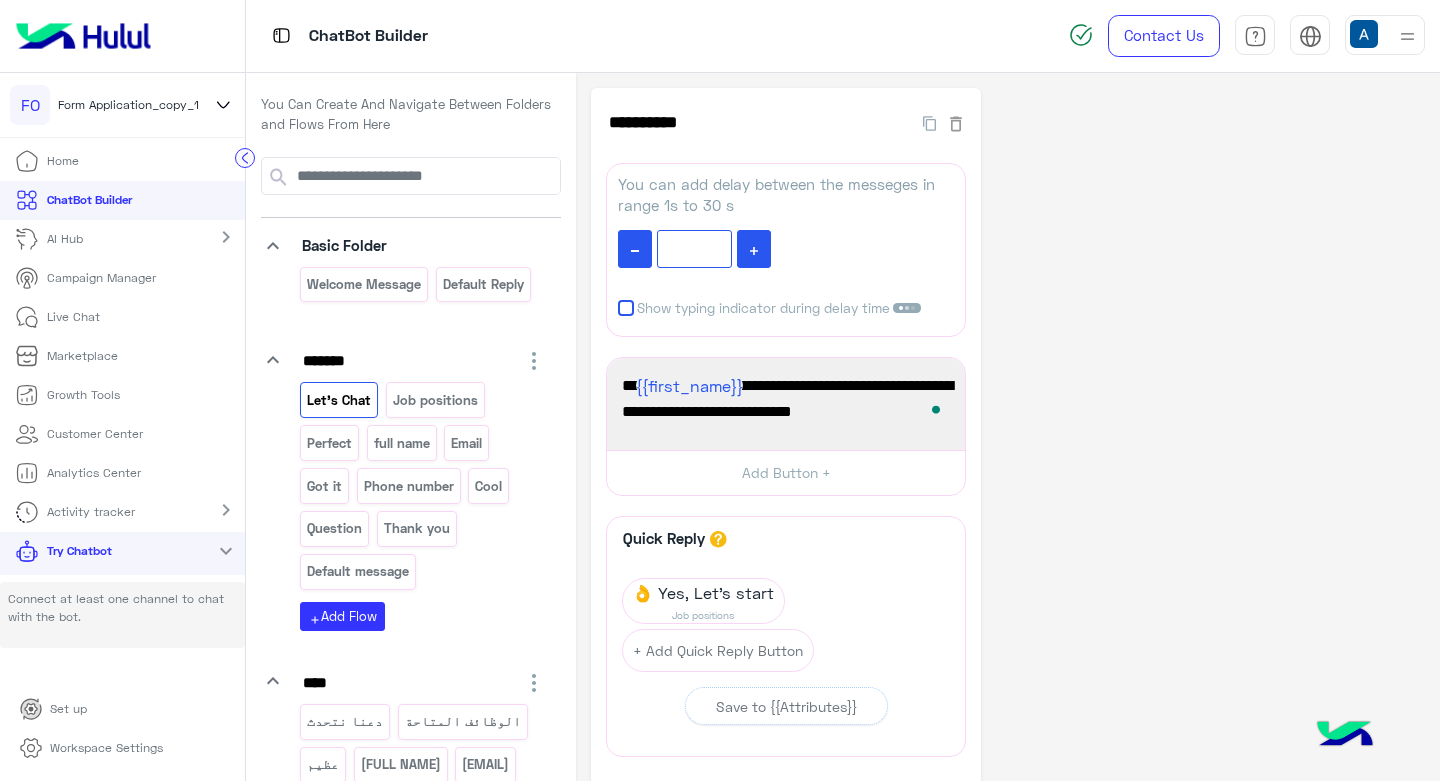 scroll, scrollTop: 171, scrollLeft: 0, axis: vertical 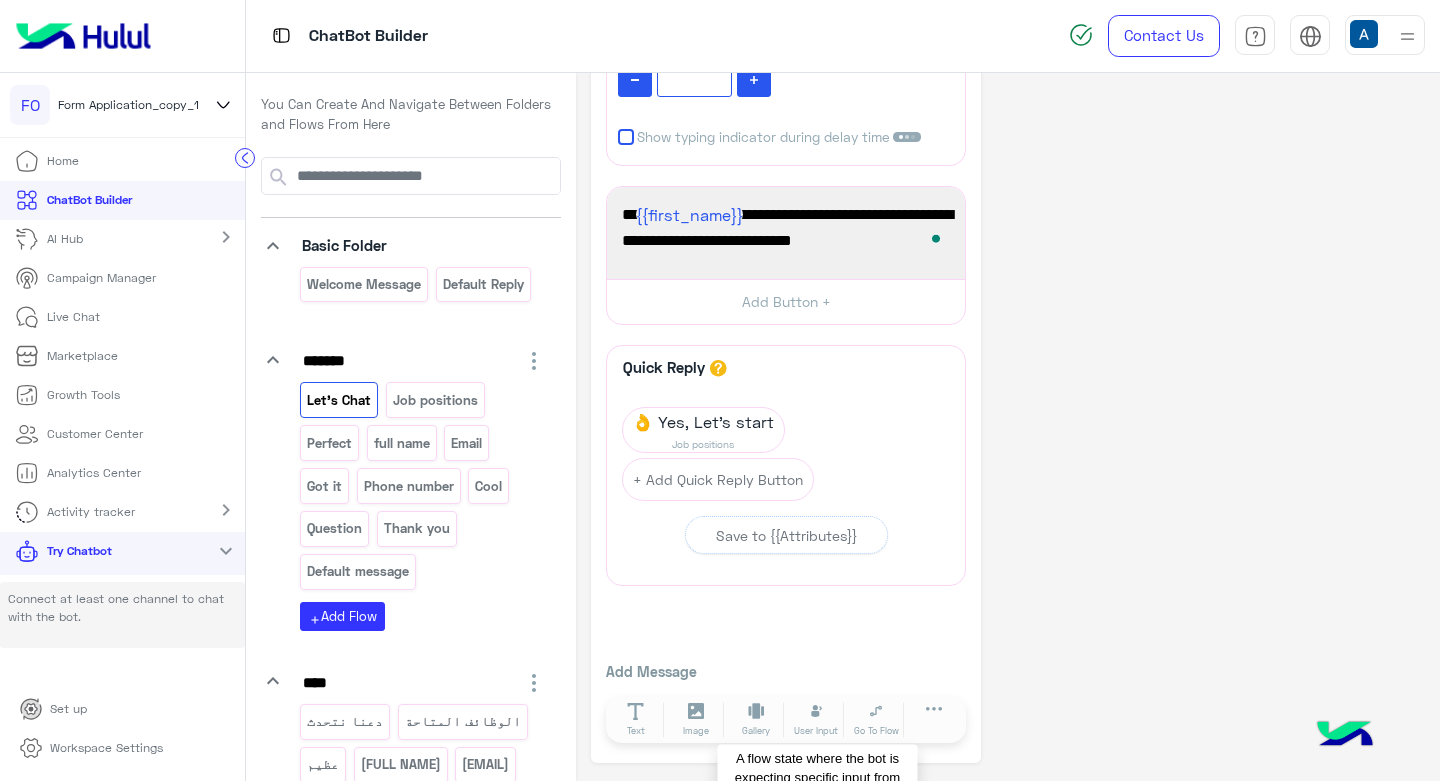 click on "User Input" at bounding box center (816, 720) 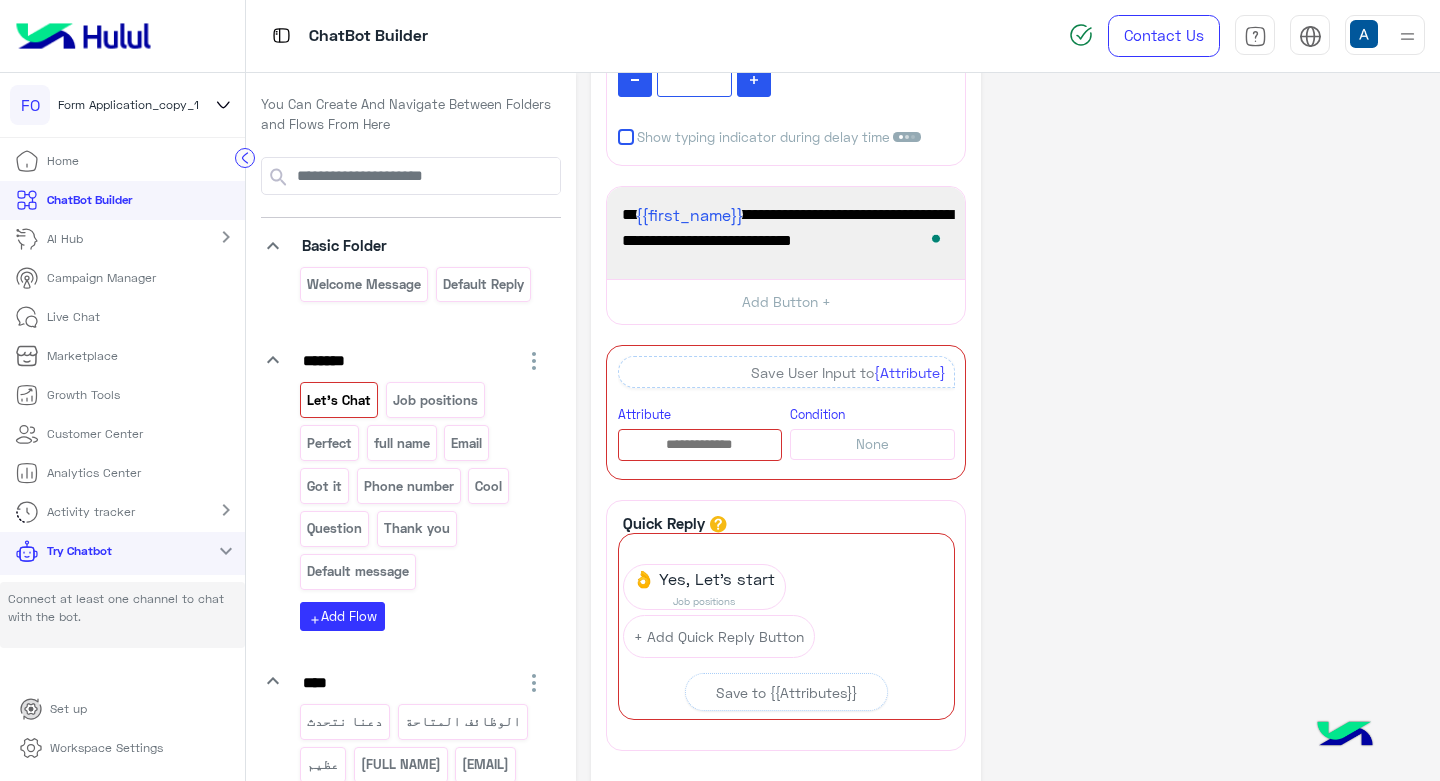 scroll, scrollTop: 337, scrollLeft: 0, axis: vertical 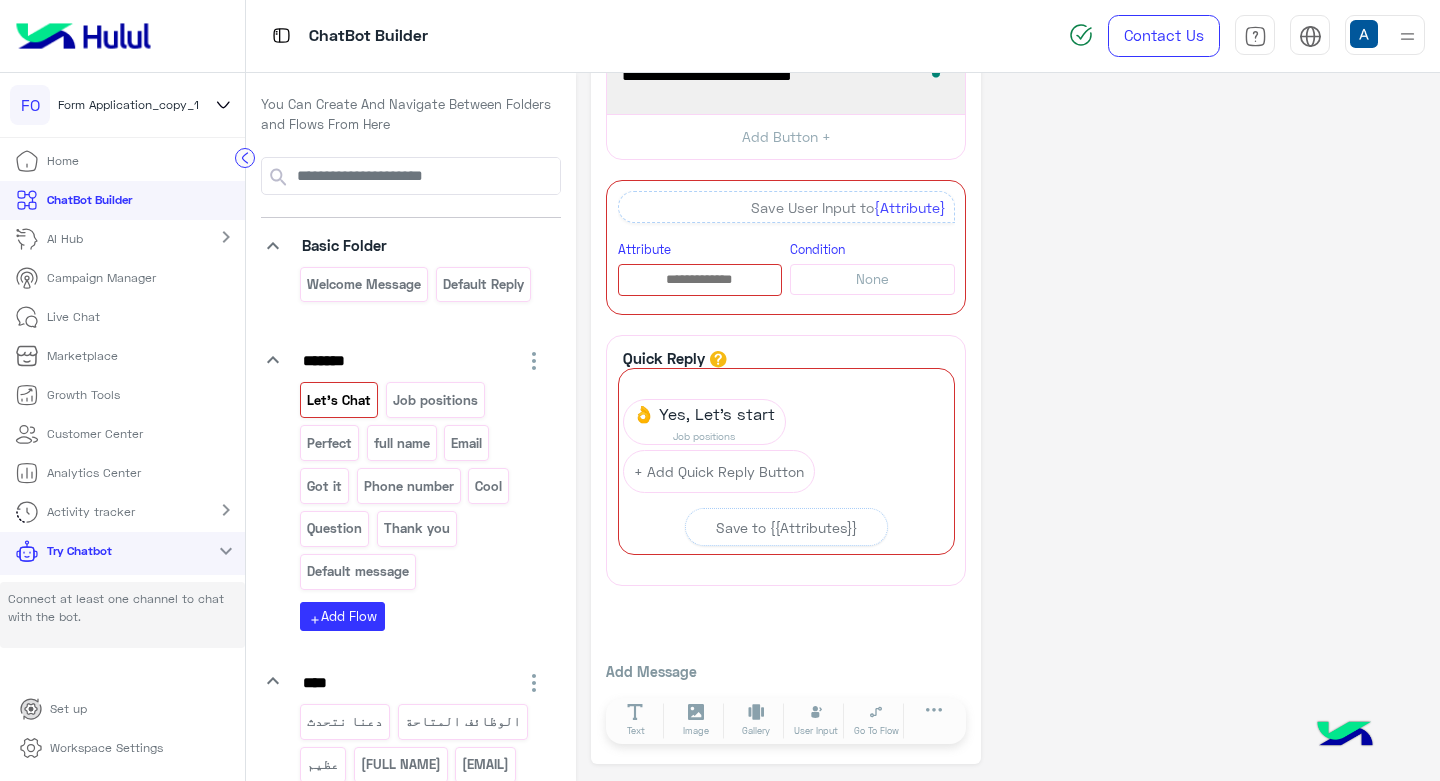 click on "ChatBot Builder" at bounding box center [73, 200] 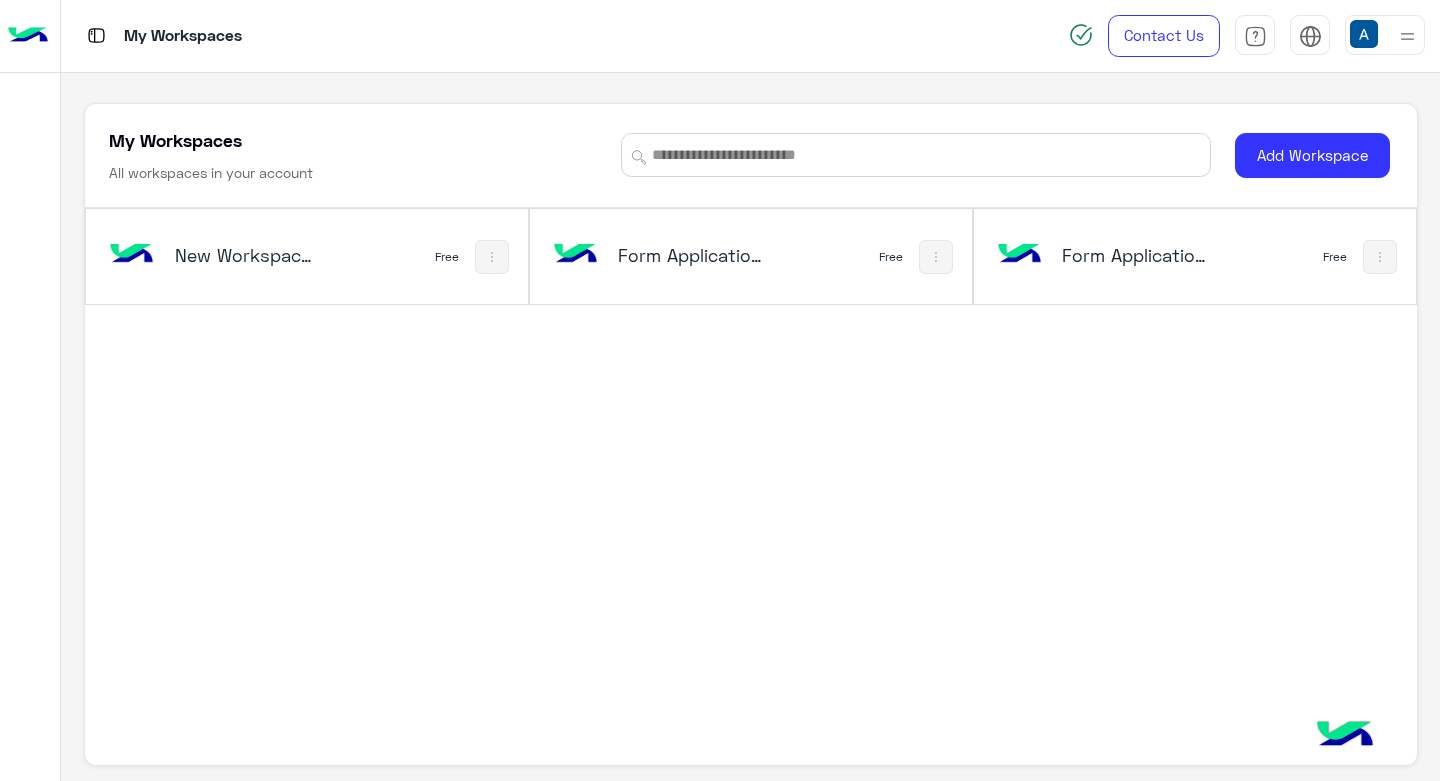 click at bounding box center (96, 35) 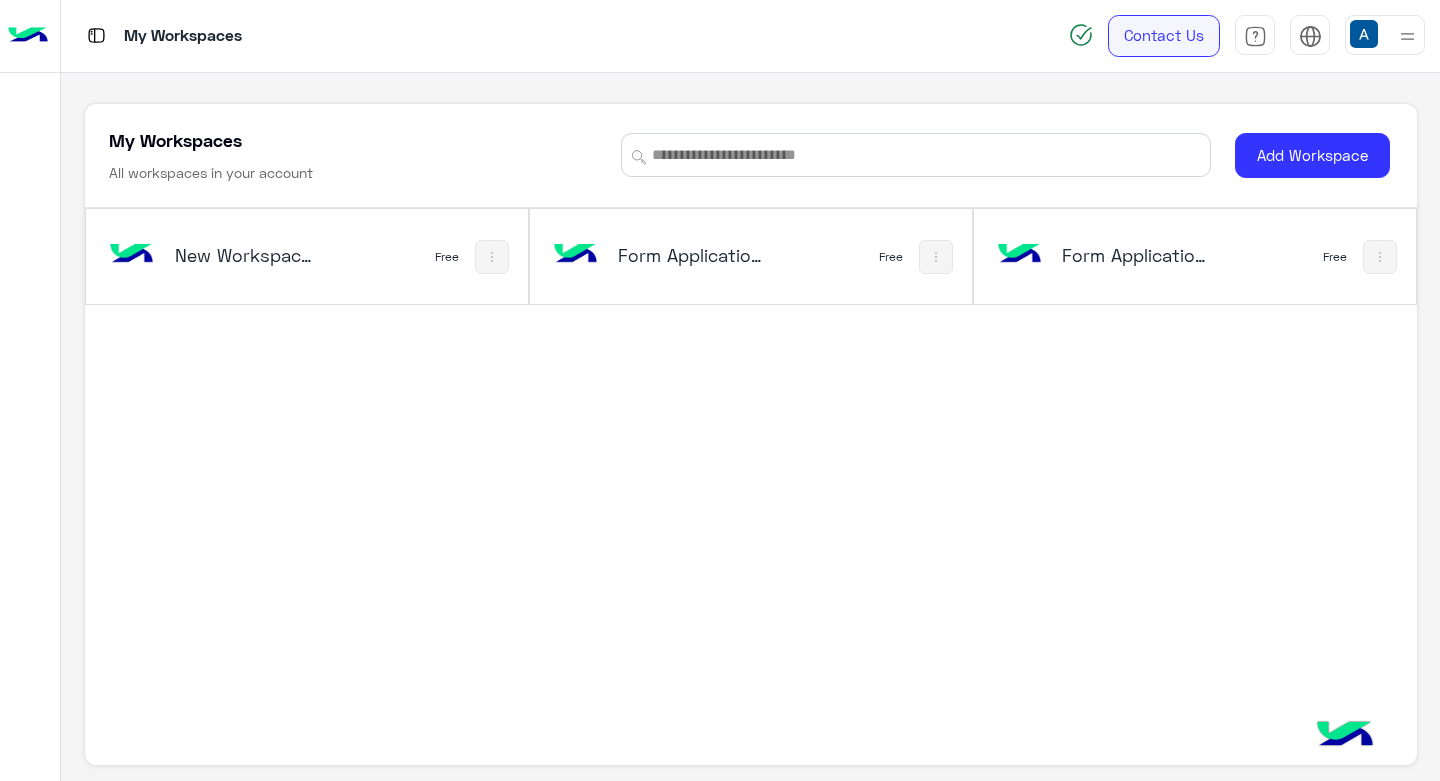 click on "Contact Us" at bounding box center (1164, 36) 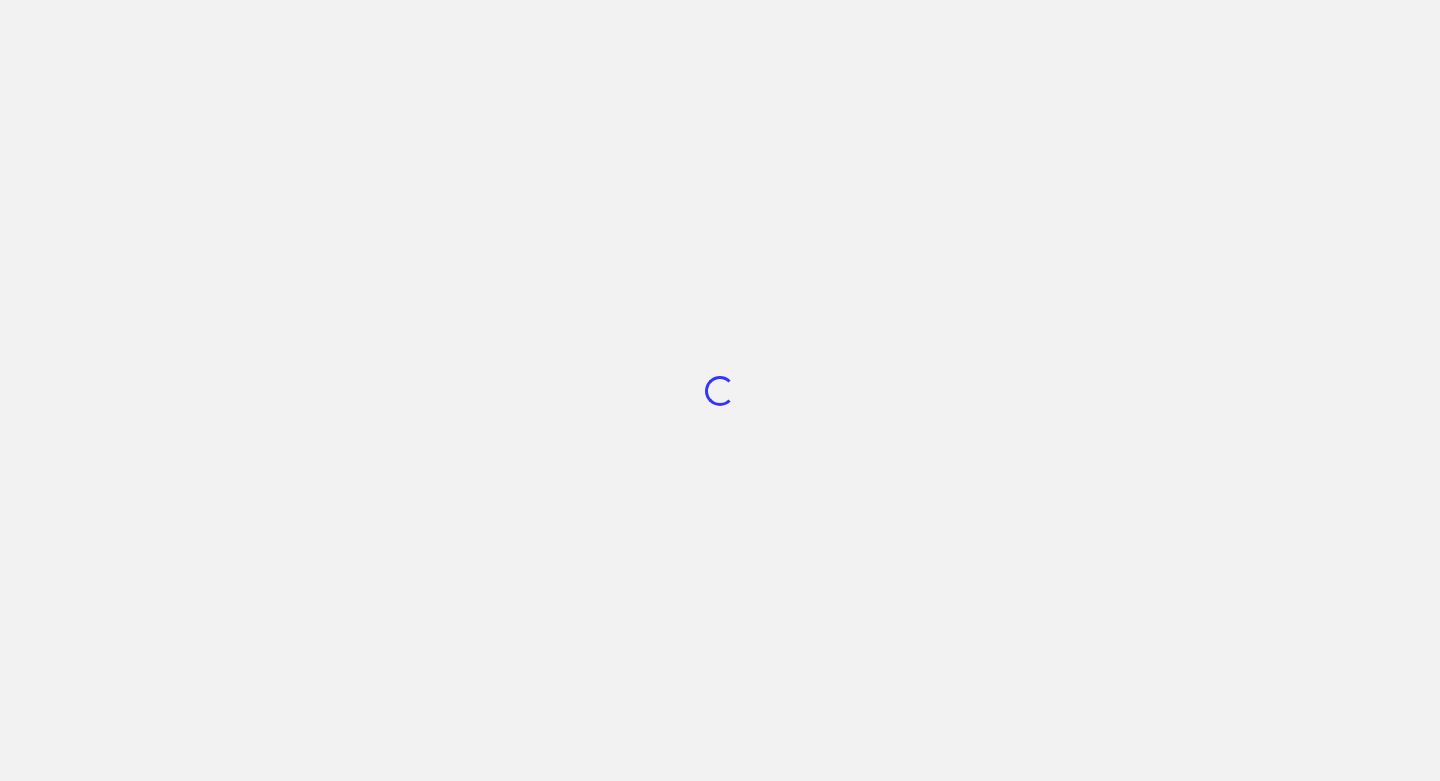 scroll, scrollTop: 0, scrollLeft: 0, axis: both 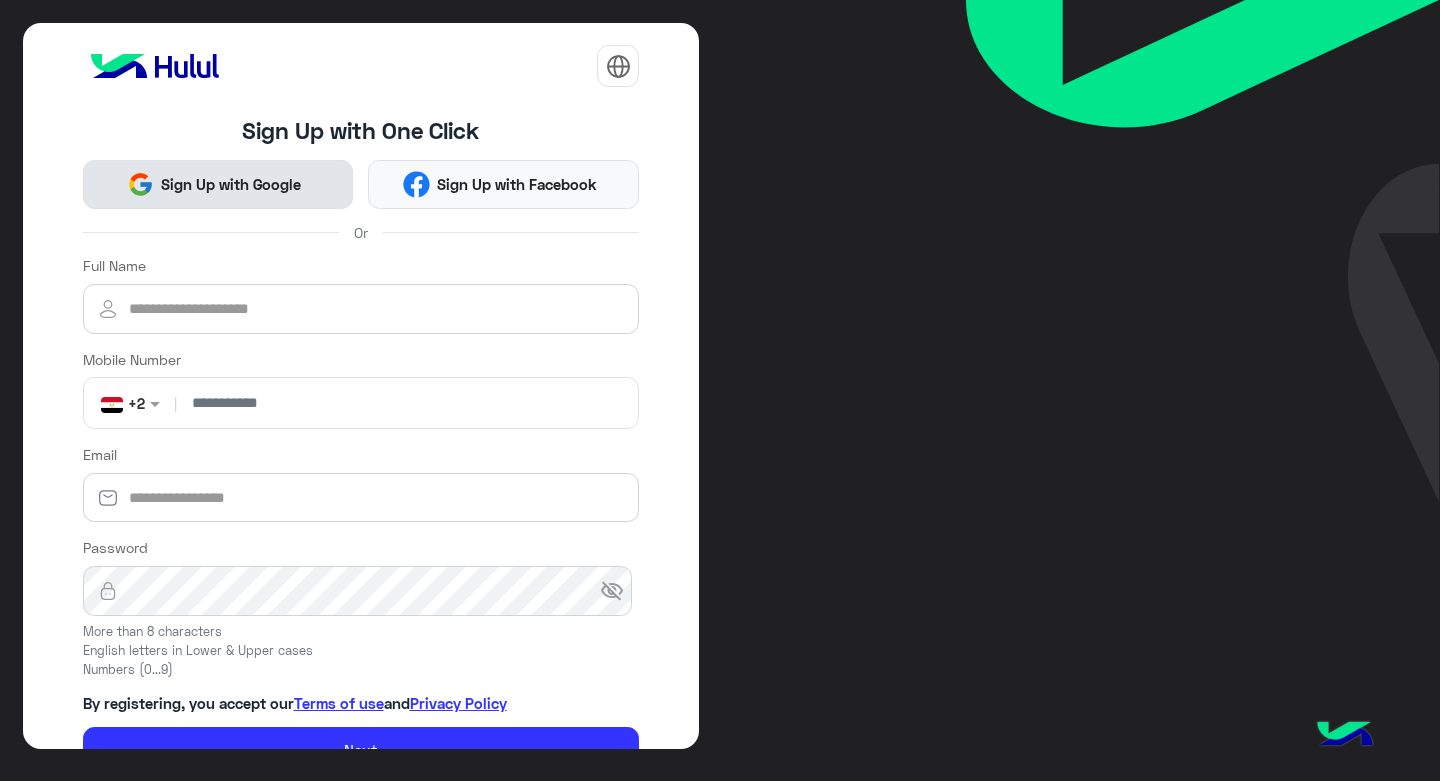 click on "Sign Up with Google" 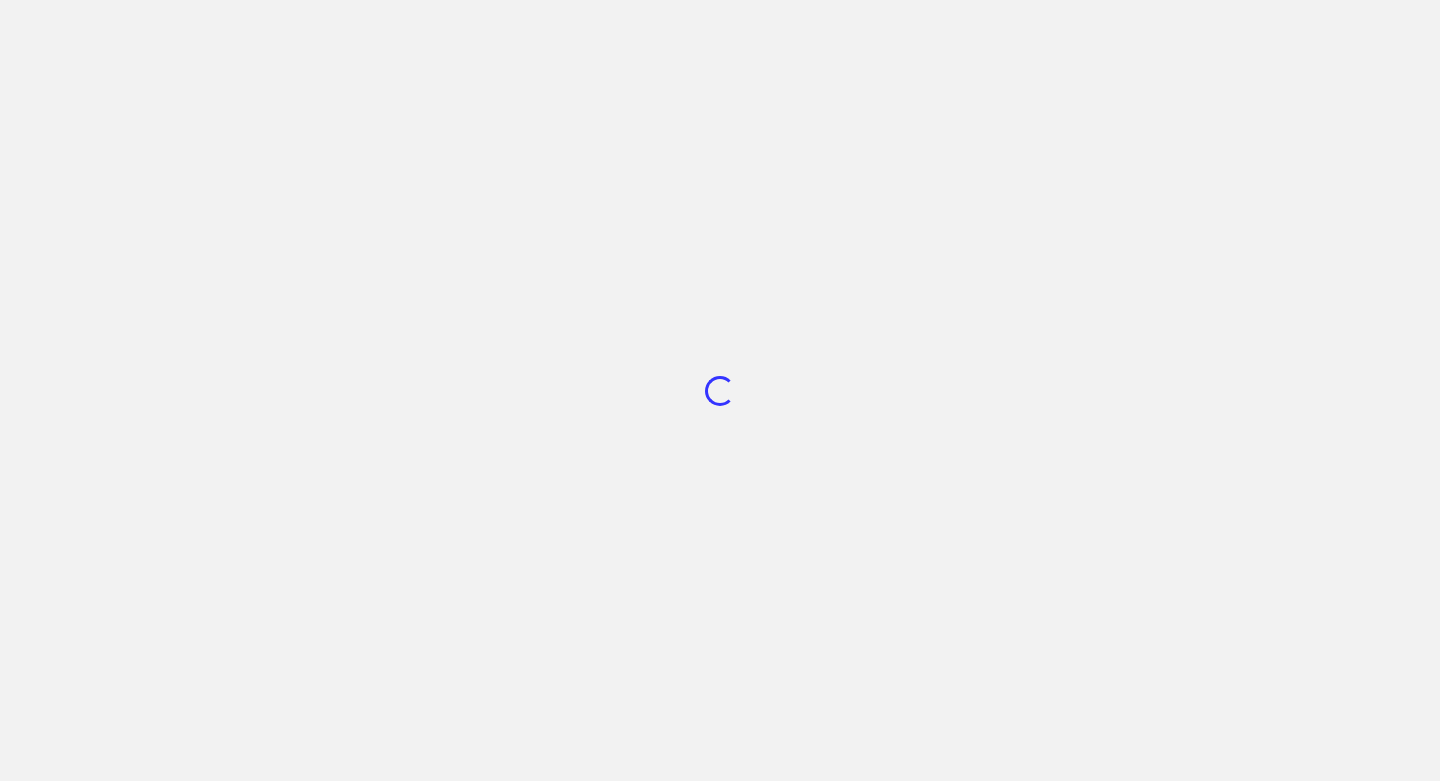 scroll, scrollTop: 0, scrollLeft: 0, axis: both 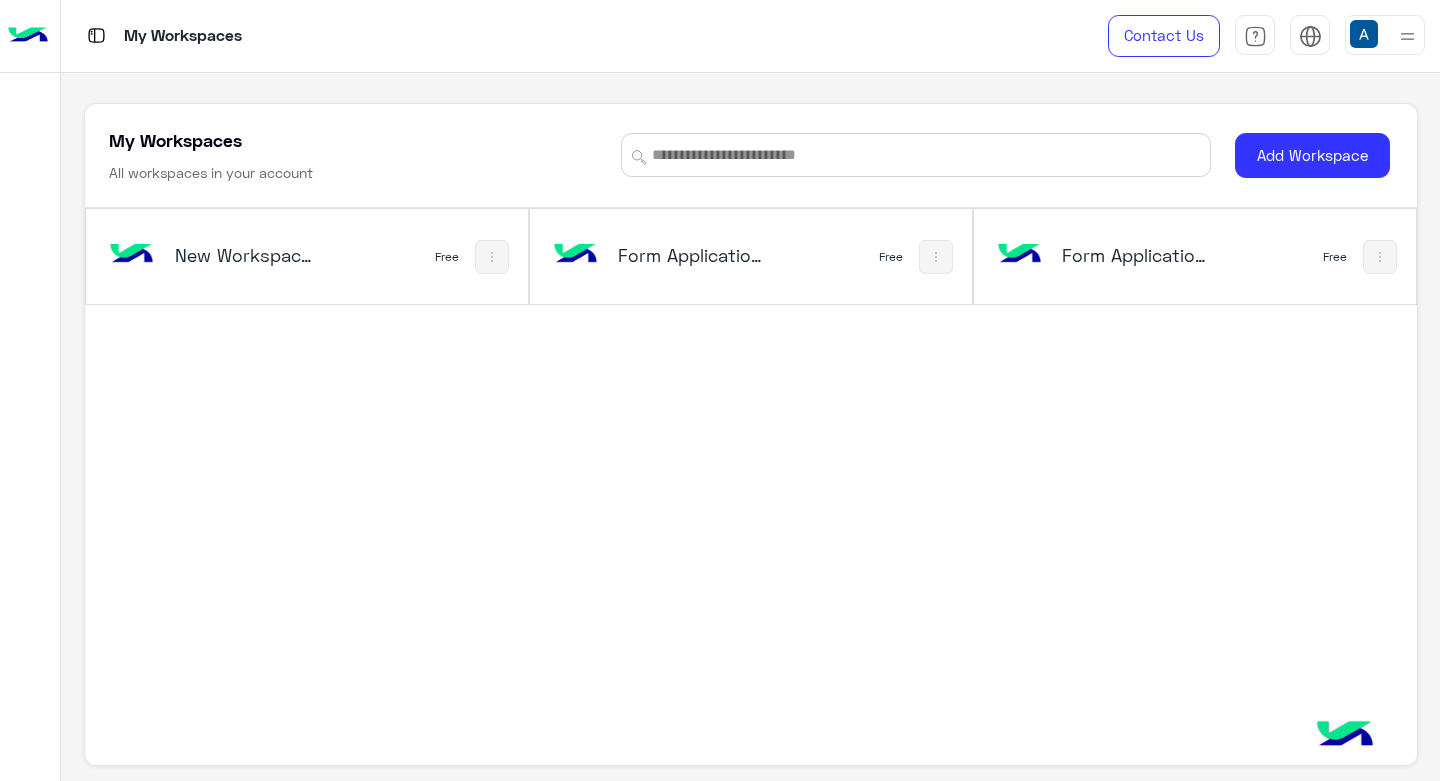 click 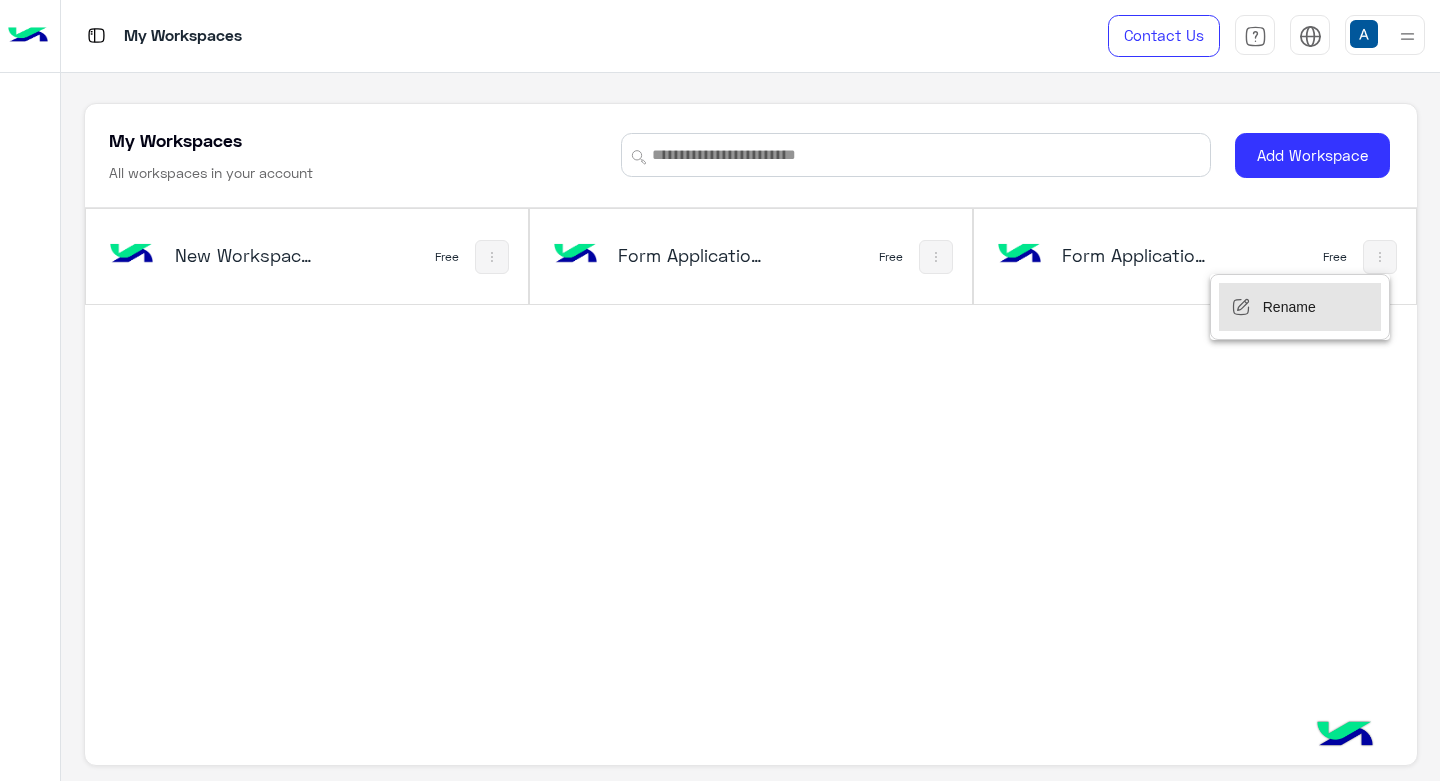 click on "Rename" at bounding box center (1300, 307) 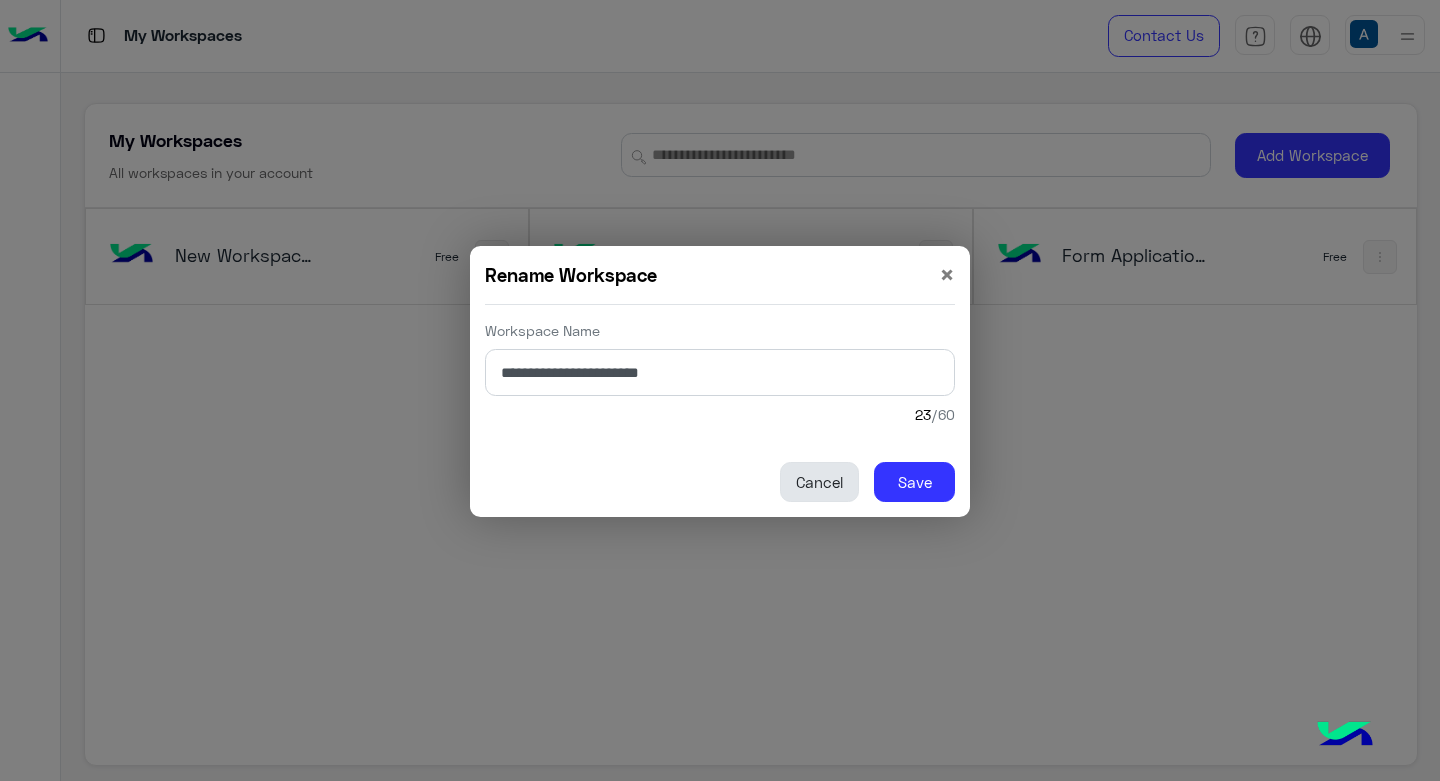 click on "Cancel" 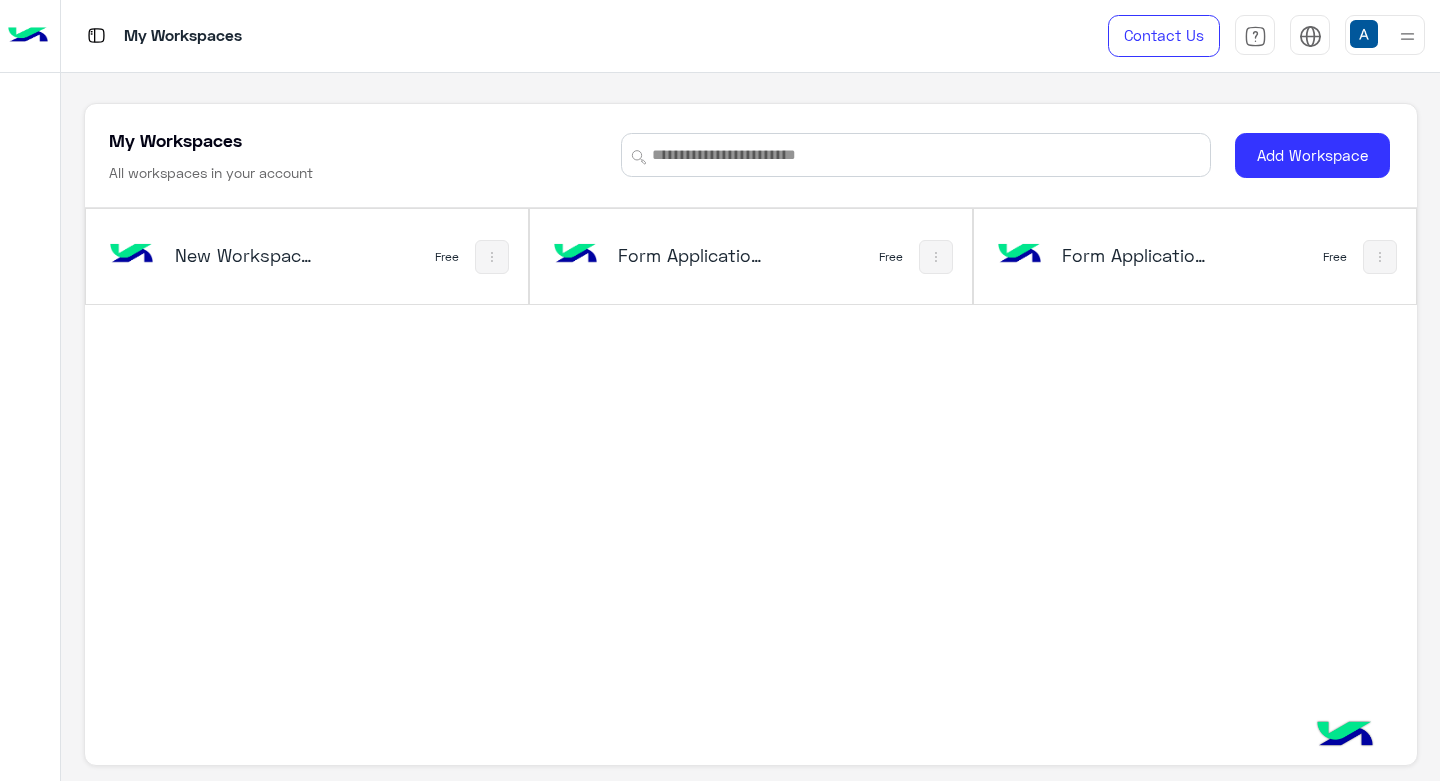 click on "New Workspace 1" at bounding box center (248, 255) 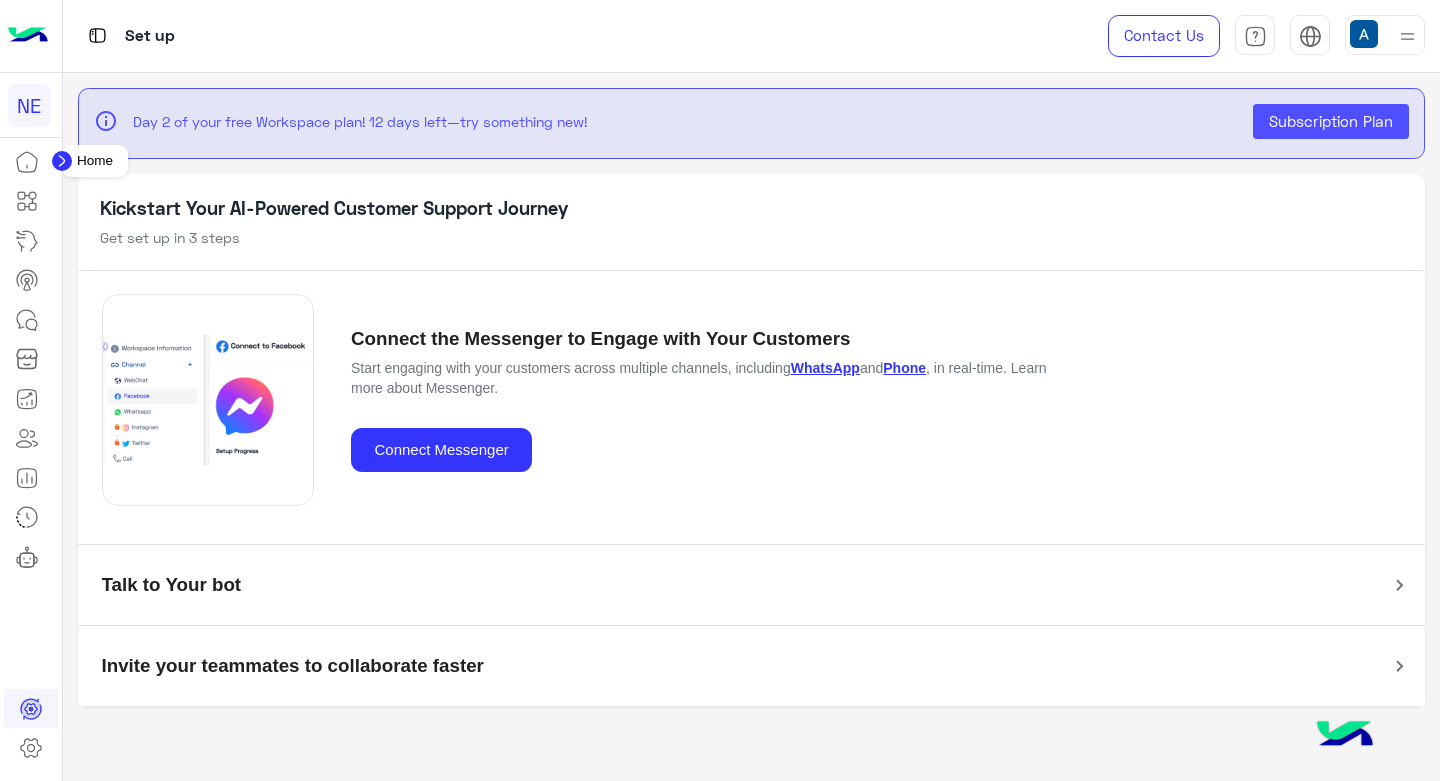 click at bounding box center (27, 162) 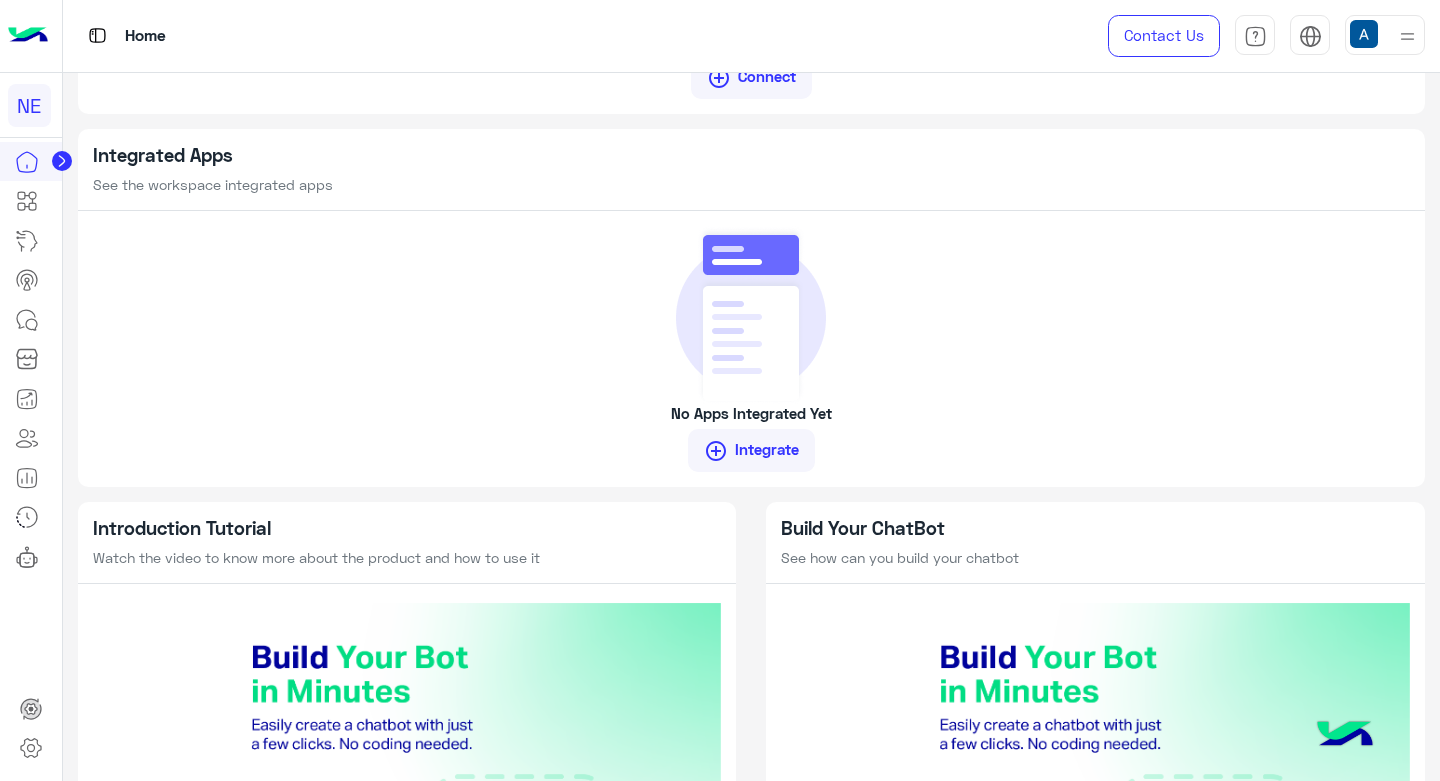scroll, scrollTop: 1700, scrollLeft: 0, axis: vertical 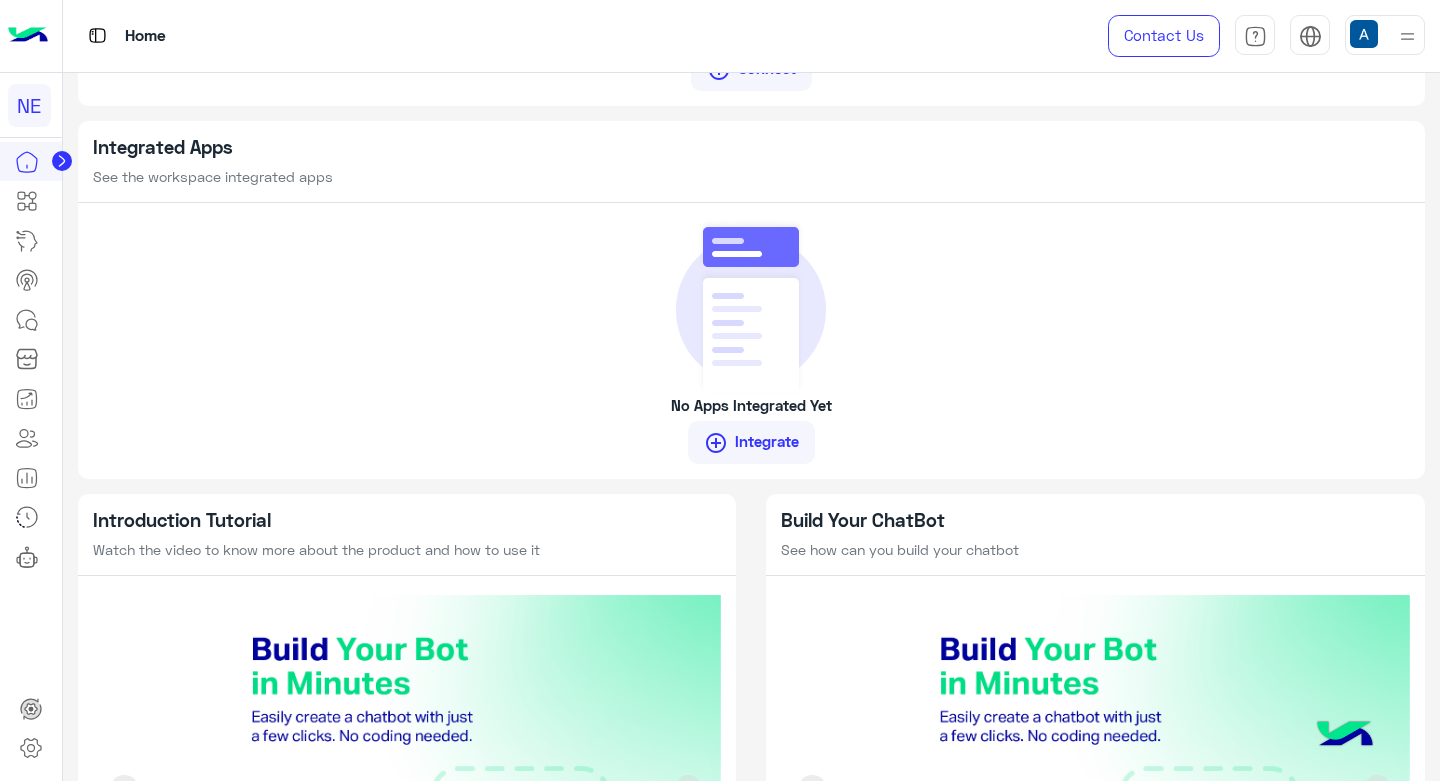 click on "Integrate" 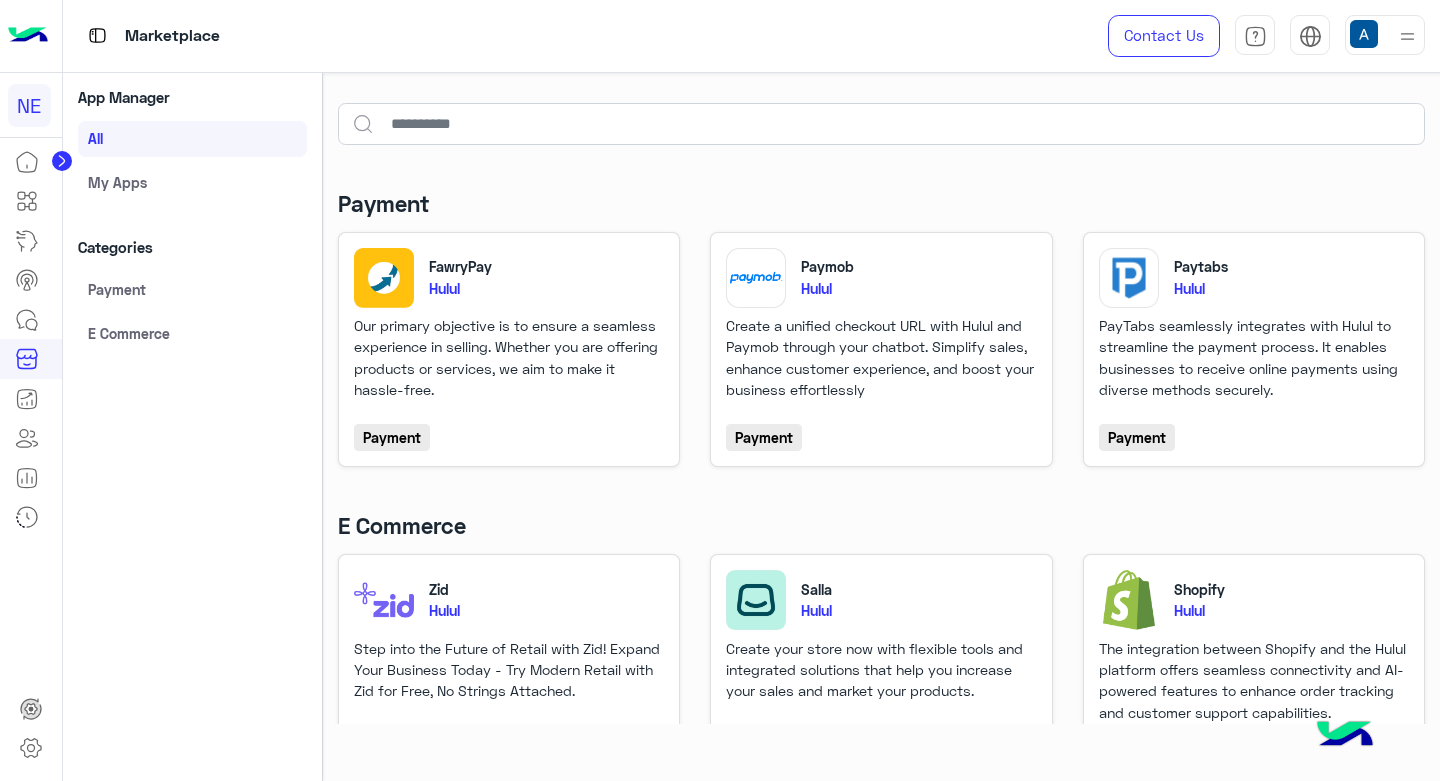 scroll, scrollTop: 164, scrollLeft: 0, axis: vertical 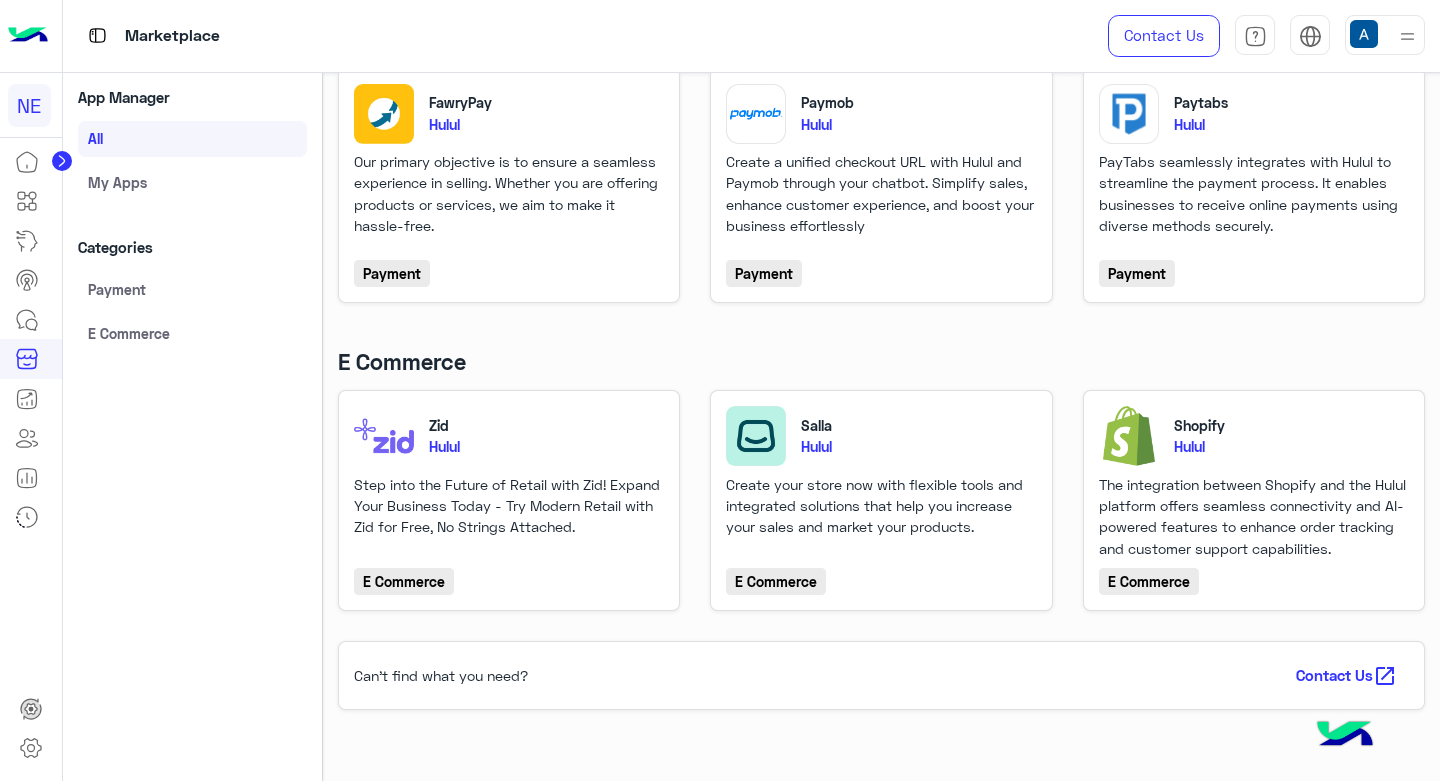 click on "My apps" 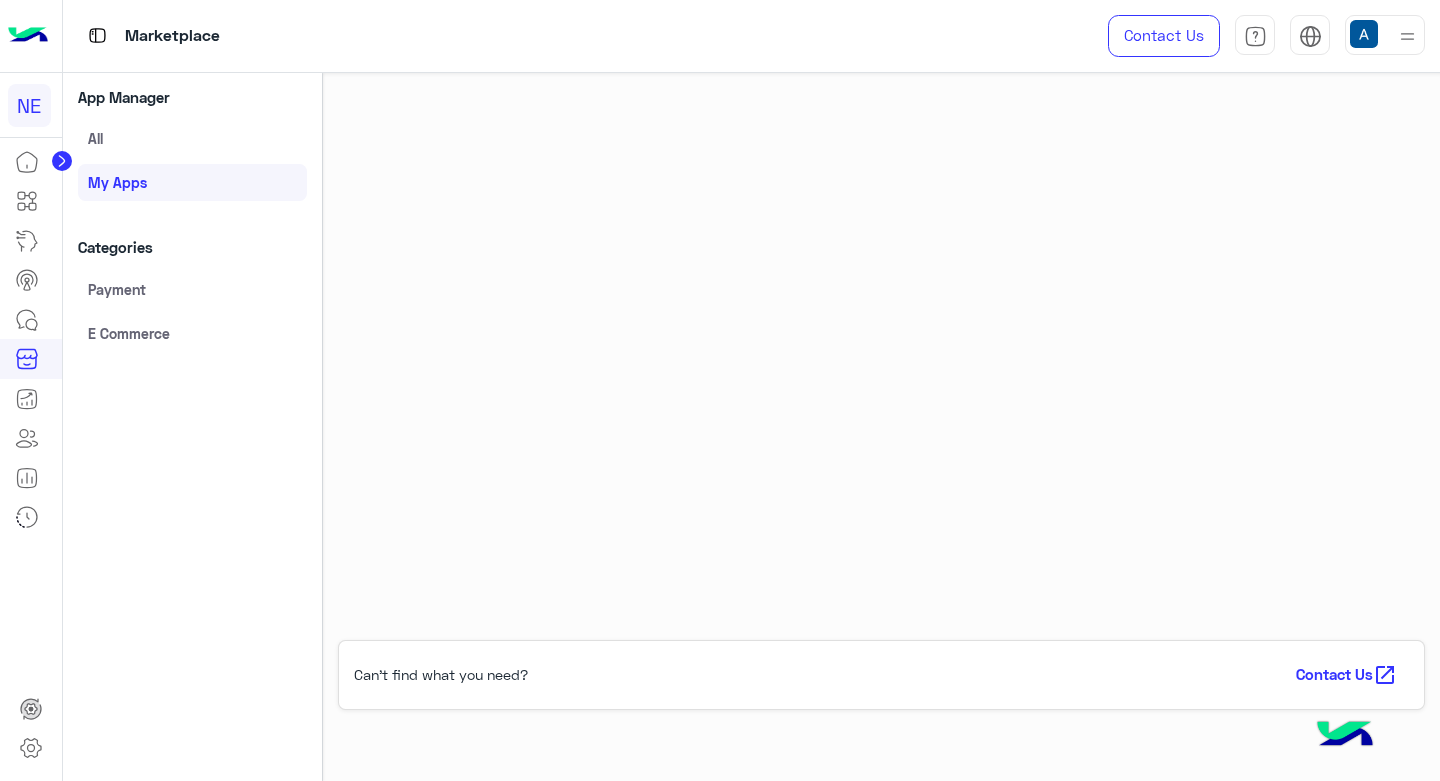 scroll, scrollTop: 76, scrollLeft: 0, axis: vertical 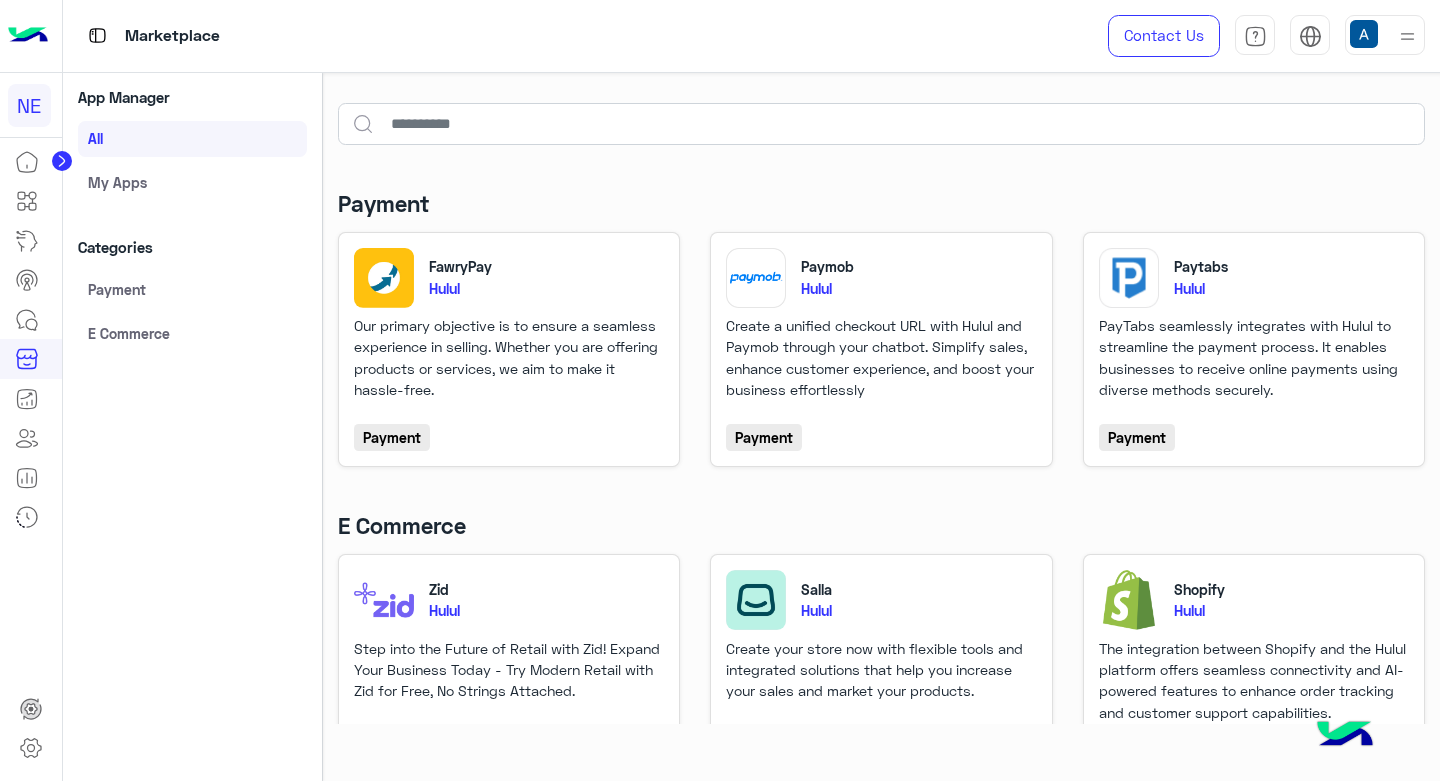 click on "Payment" 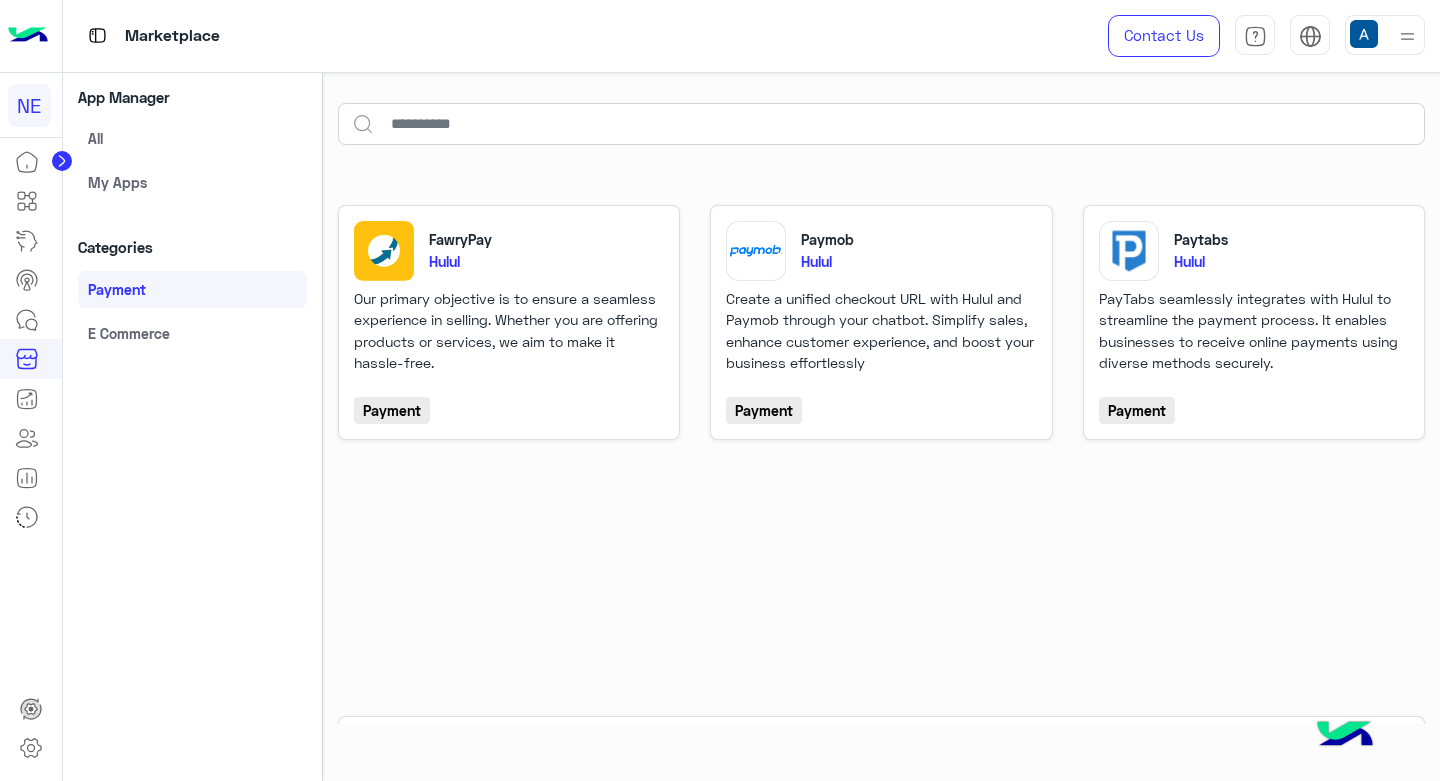 click on "My apps" 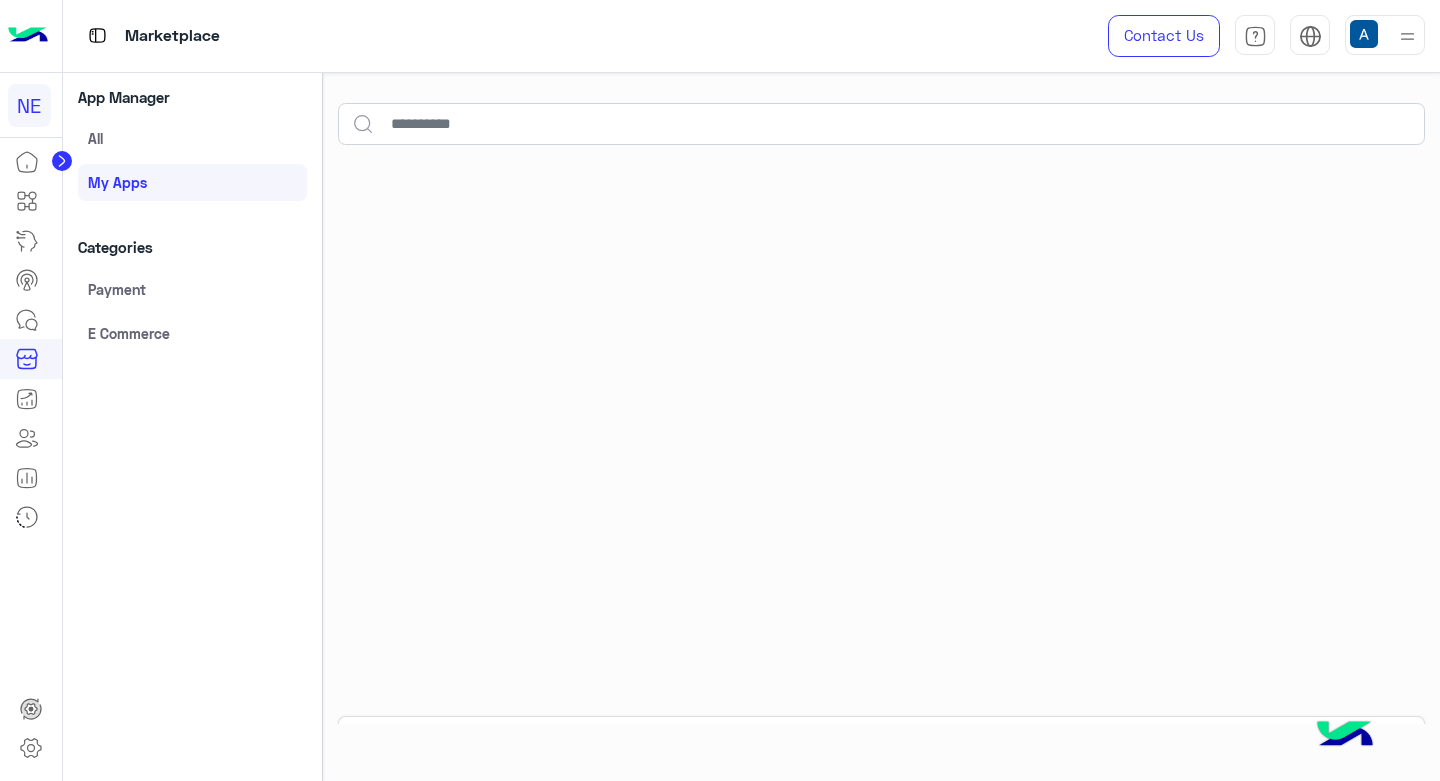 click on "All" 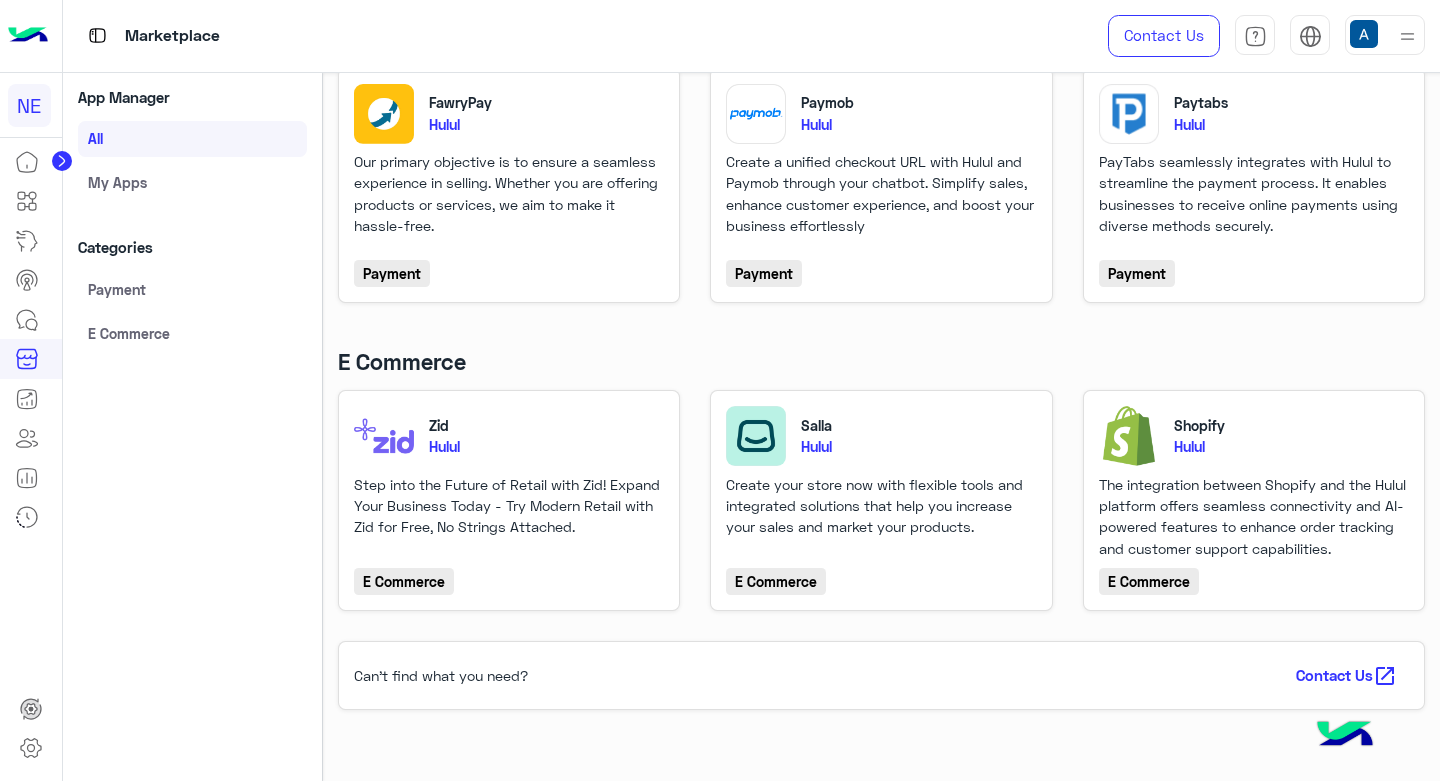 scroll, scrollTop: 0, scrollLeft: 0, axis: both 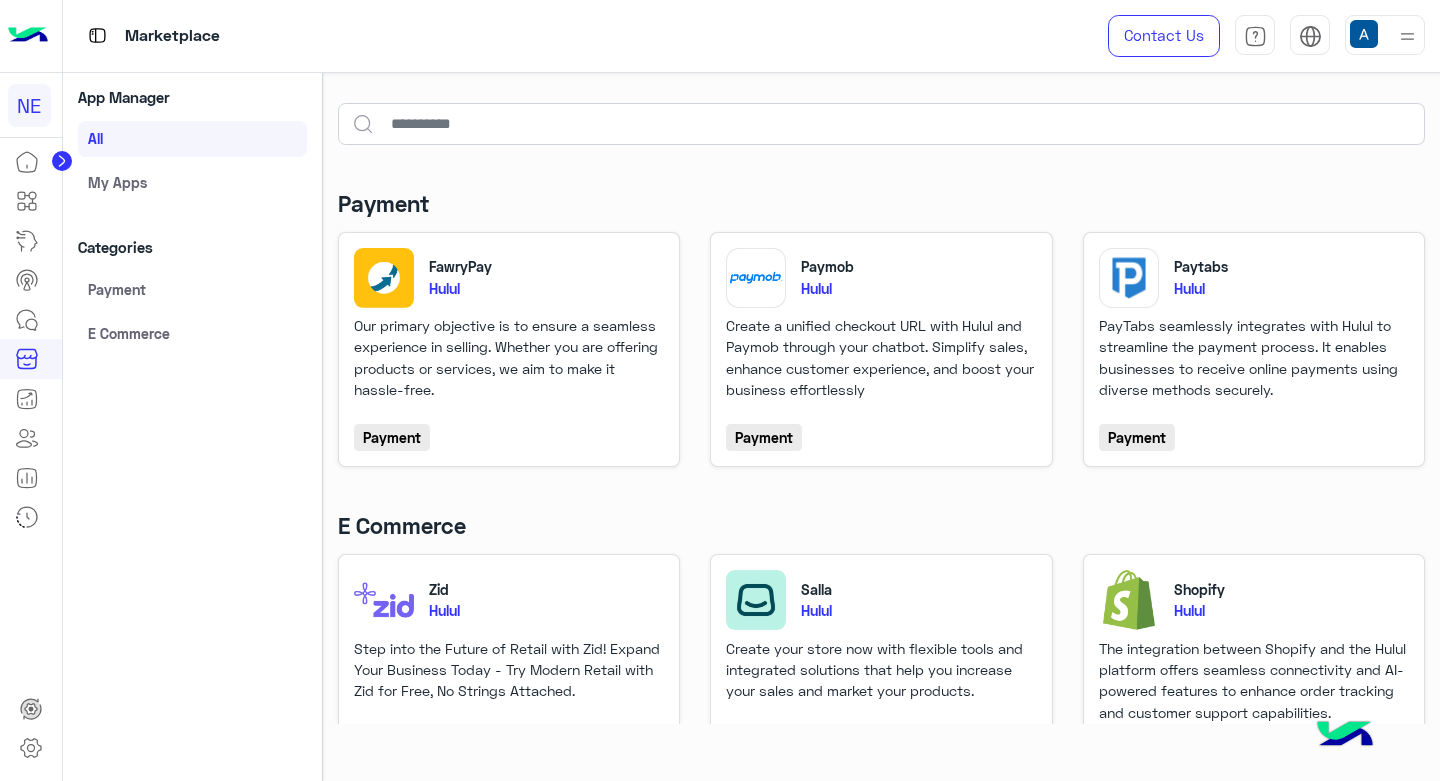 click on "My apps" 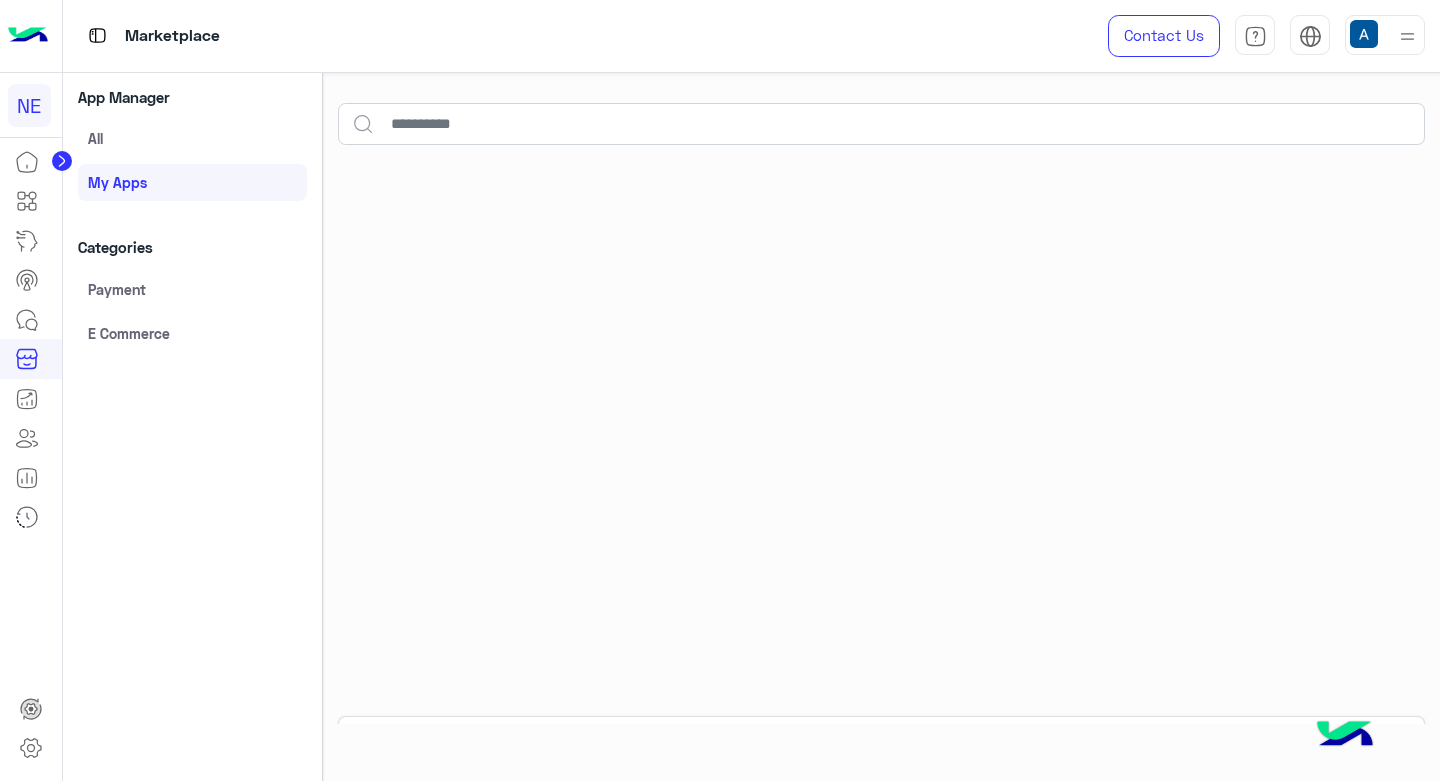 click on "All" 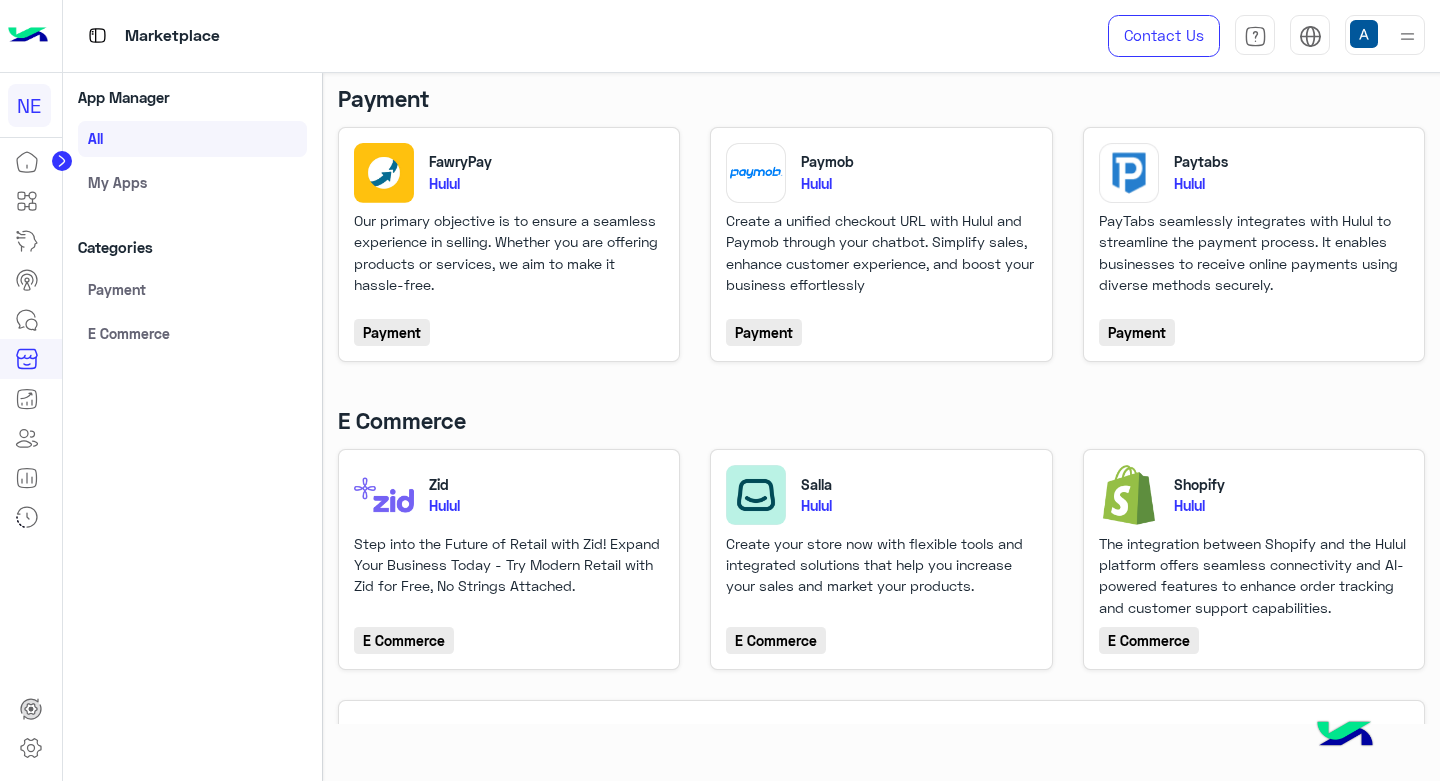 scroll, scrollTop: 164, scrollLeft: 0, axis: vertical 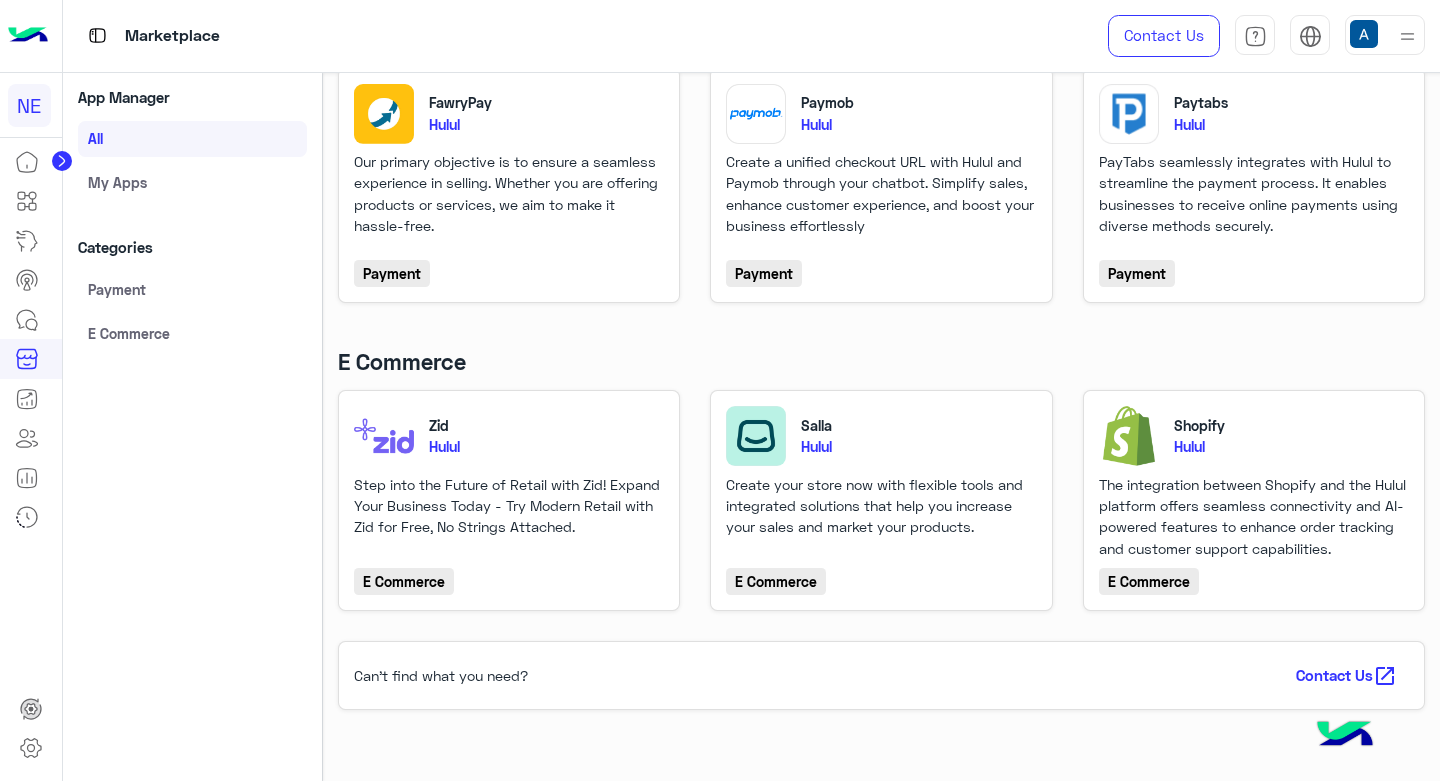 click on "My apps" 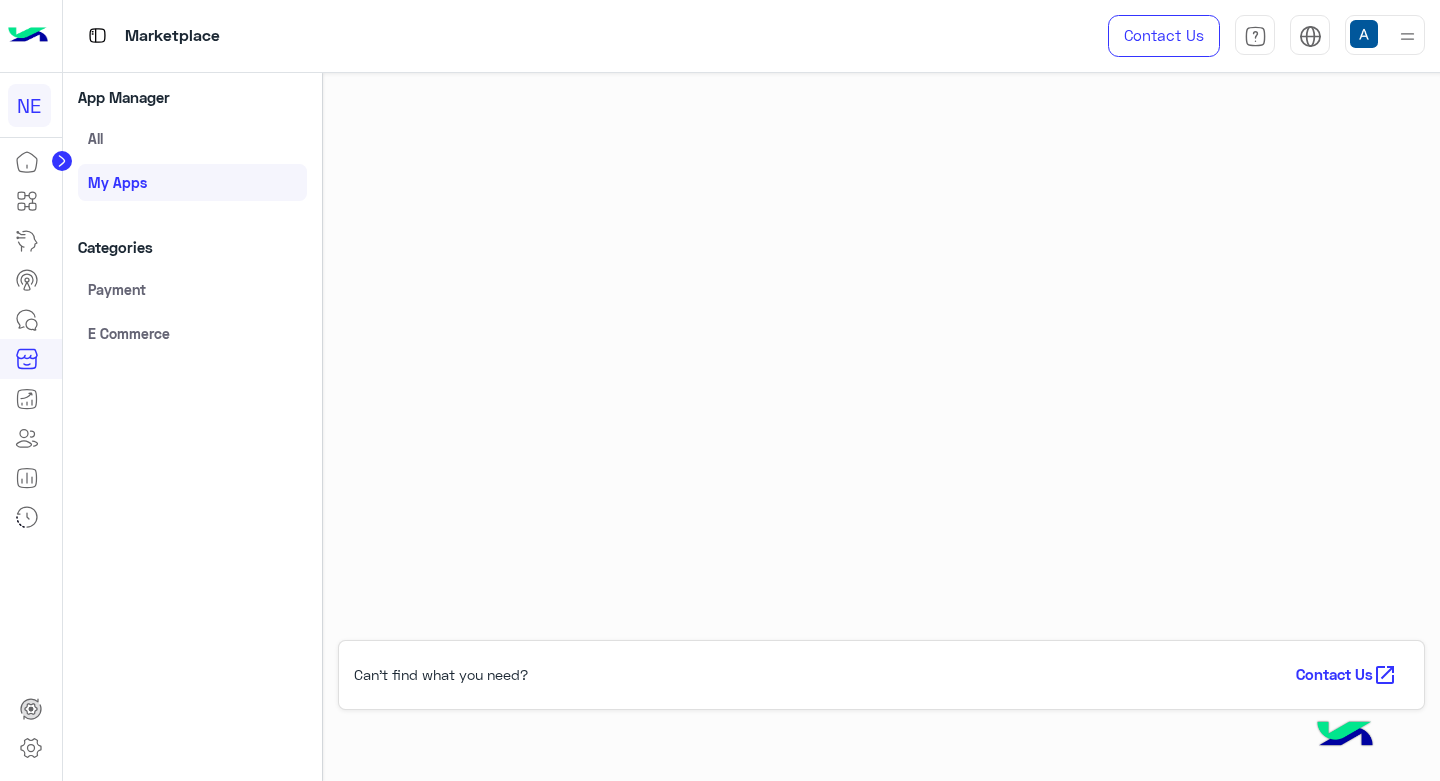 scroll, scrollTop: 76, scrollLeft: 0, axis: vertical 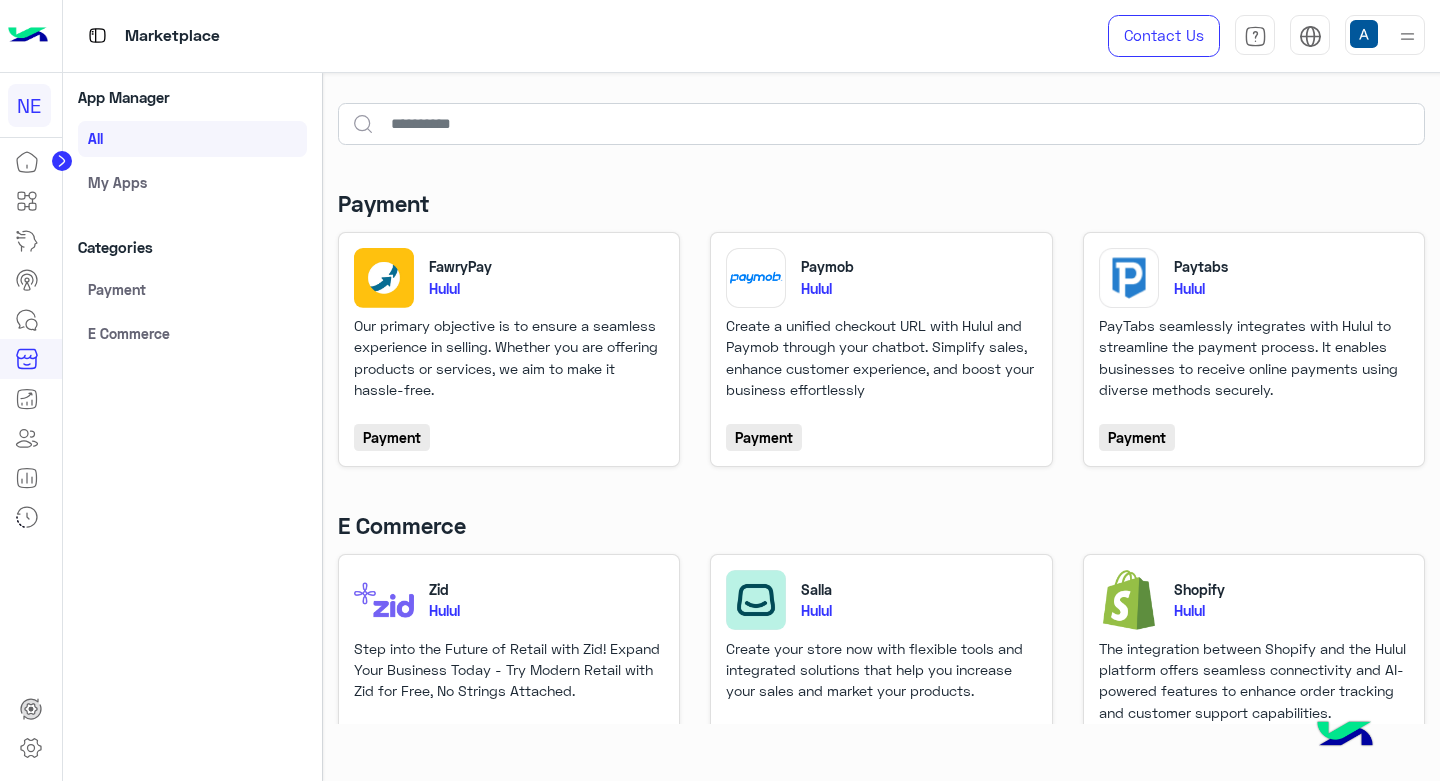 drag, startPoint x: 326, startPoint y: 521, endPoint x: 384, endPoint y: 523, distance: 58.034473 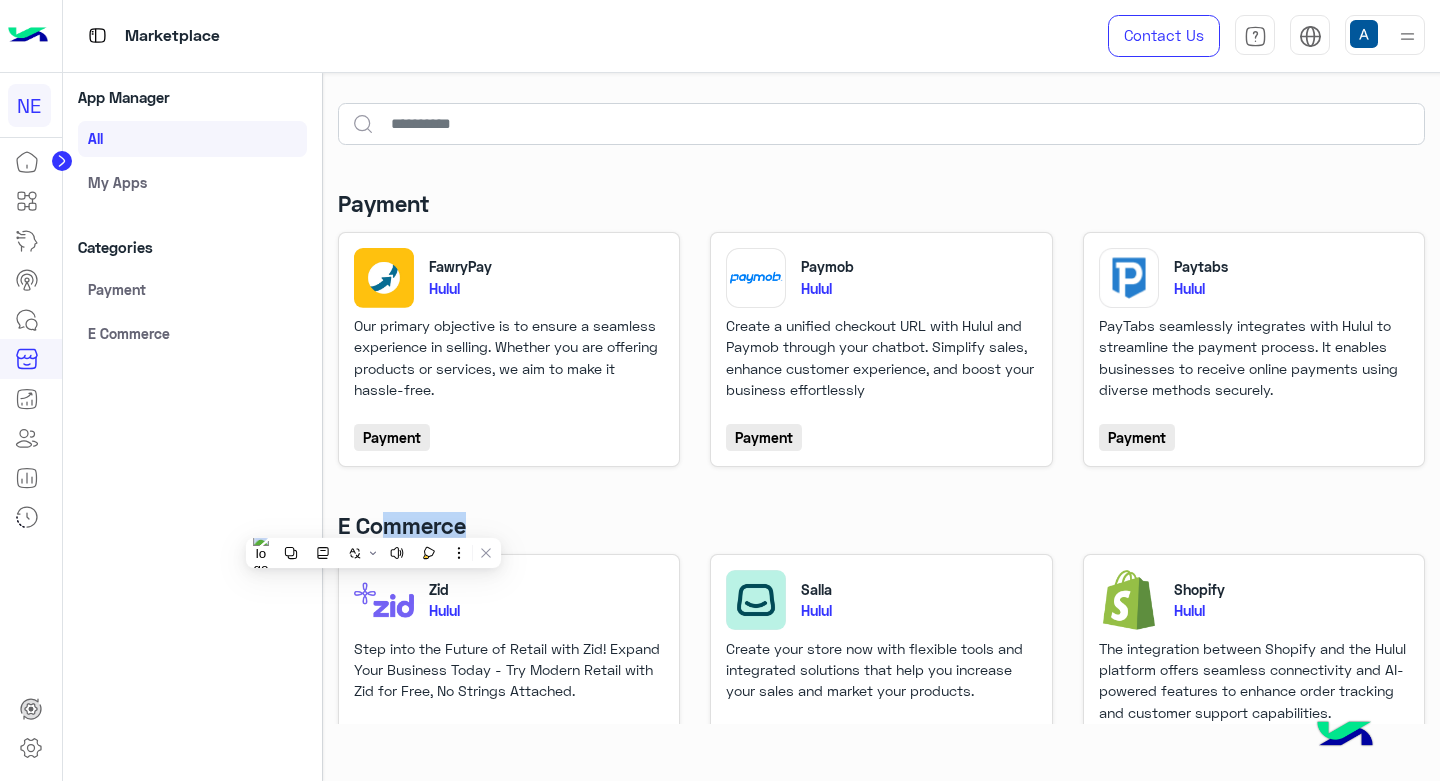 drag, startPoint x: 399, startPoint y: 523, endPoint x: 498, endPoint y: 520, distance: 99.04544 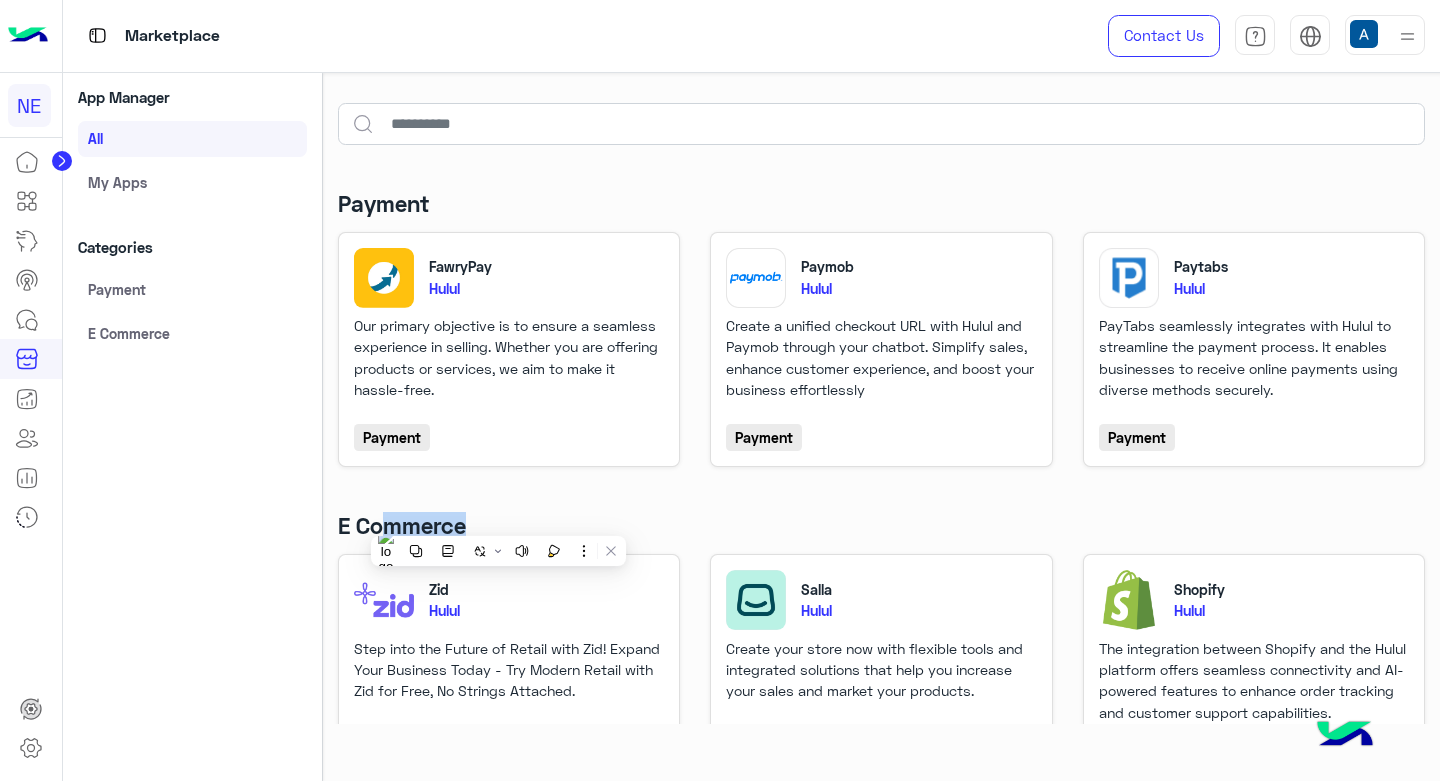 click on "E Commerce" 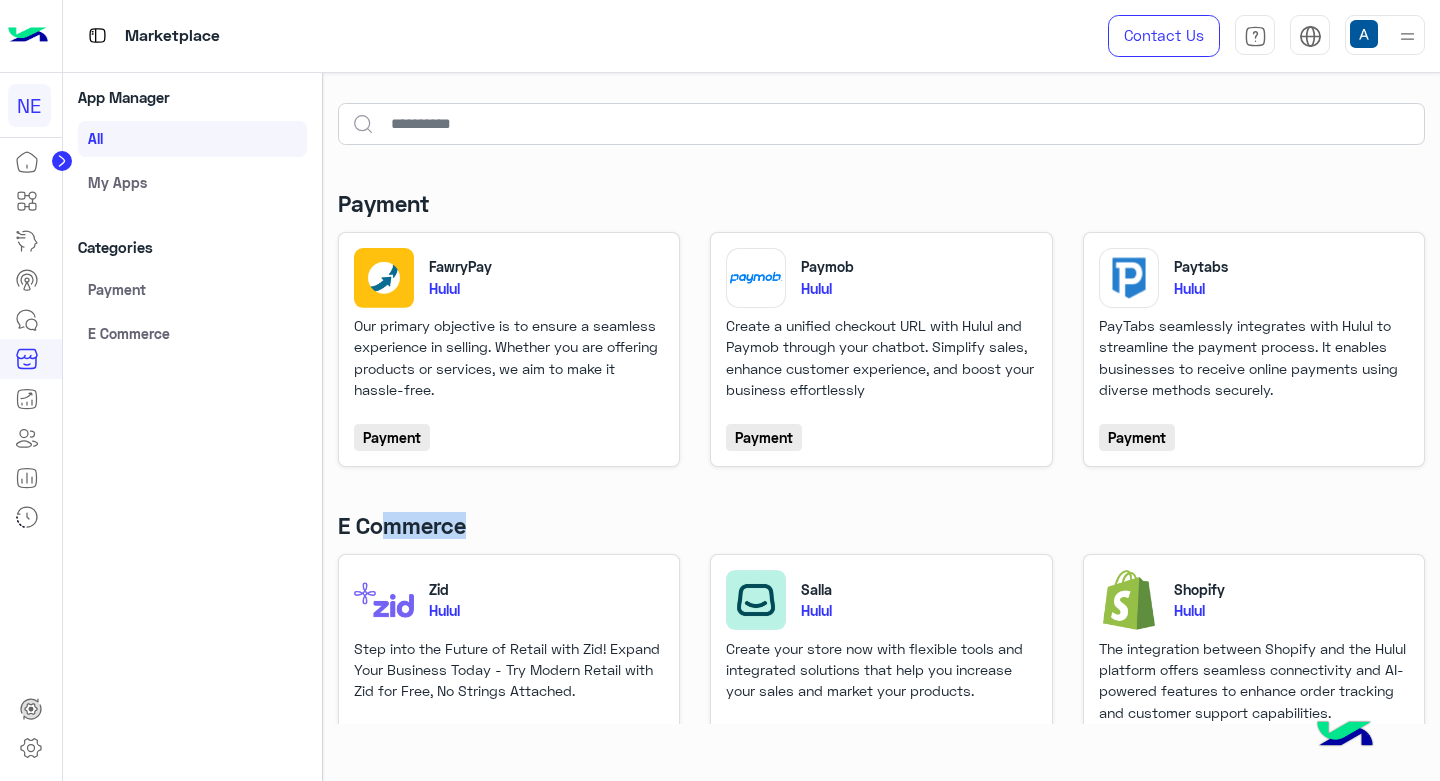 drag, startPoint x: 314, startPoint y: 522, endPoint x: 489, endPoint y: 519, distance: 175.02571 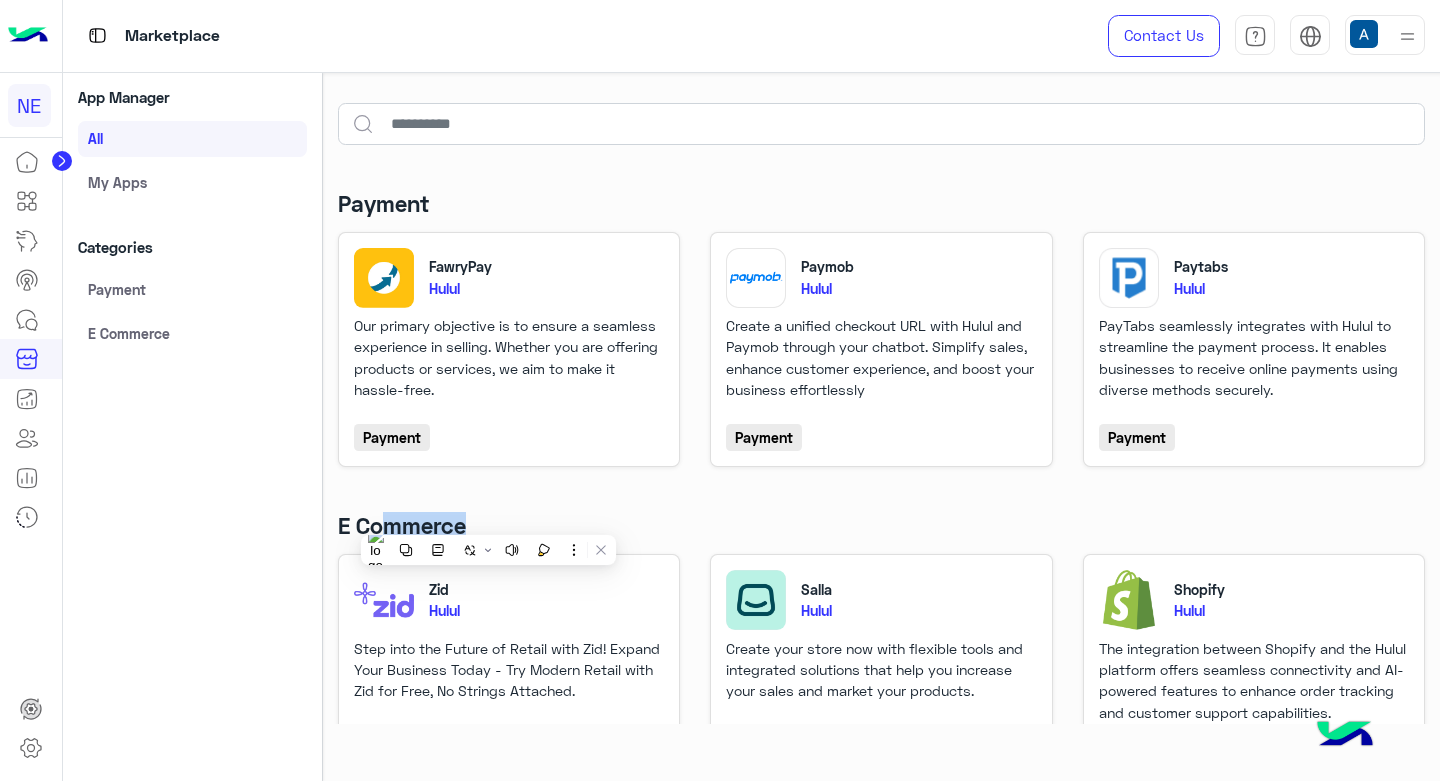 click on "FawryPay Hulul Our primary objective is to ensure a seamless experience in selling. Whether you are offering products or services, we aim to make it hassle-free. Payment Paymob Hulul Create a unified checkout URL with Hulul and Paymob through your chatbot. Simplify sales, enhance customer experience, and boost your business effortlessly Payment Paytabs Hulul PayTabs seamlessly integrates with Hulul to streamline the payment process. It enables businesses to receive online payments using diverse methods securely. Payment" 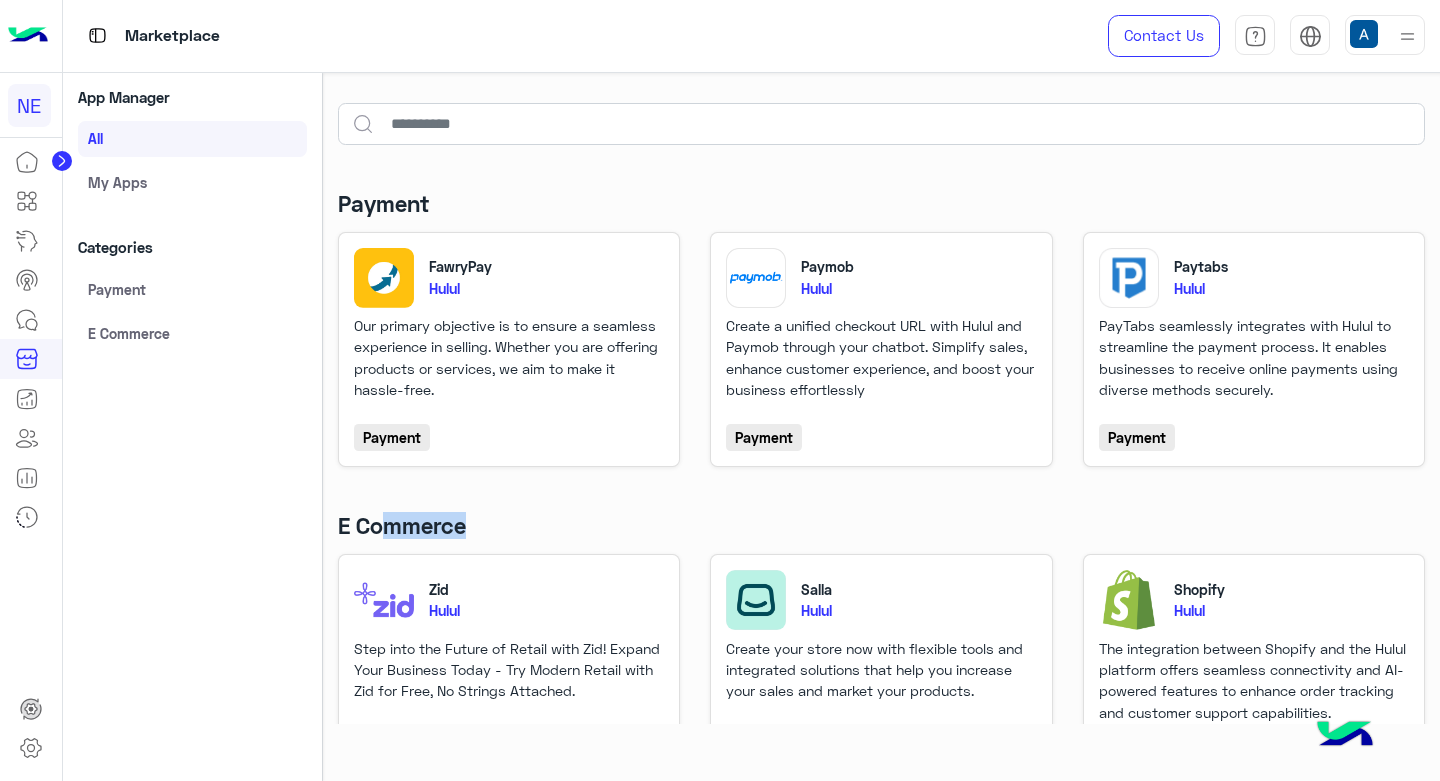 drag, startPoint x: 319, startPoint y: 528, endPoint x: 546, endPoint y: 516, distance: 227.31696 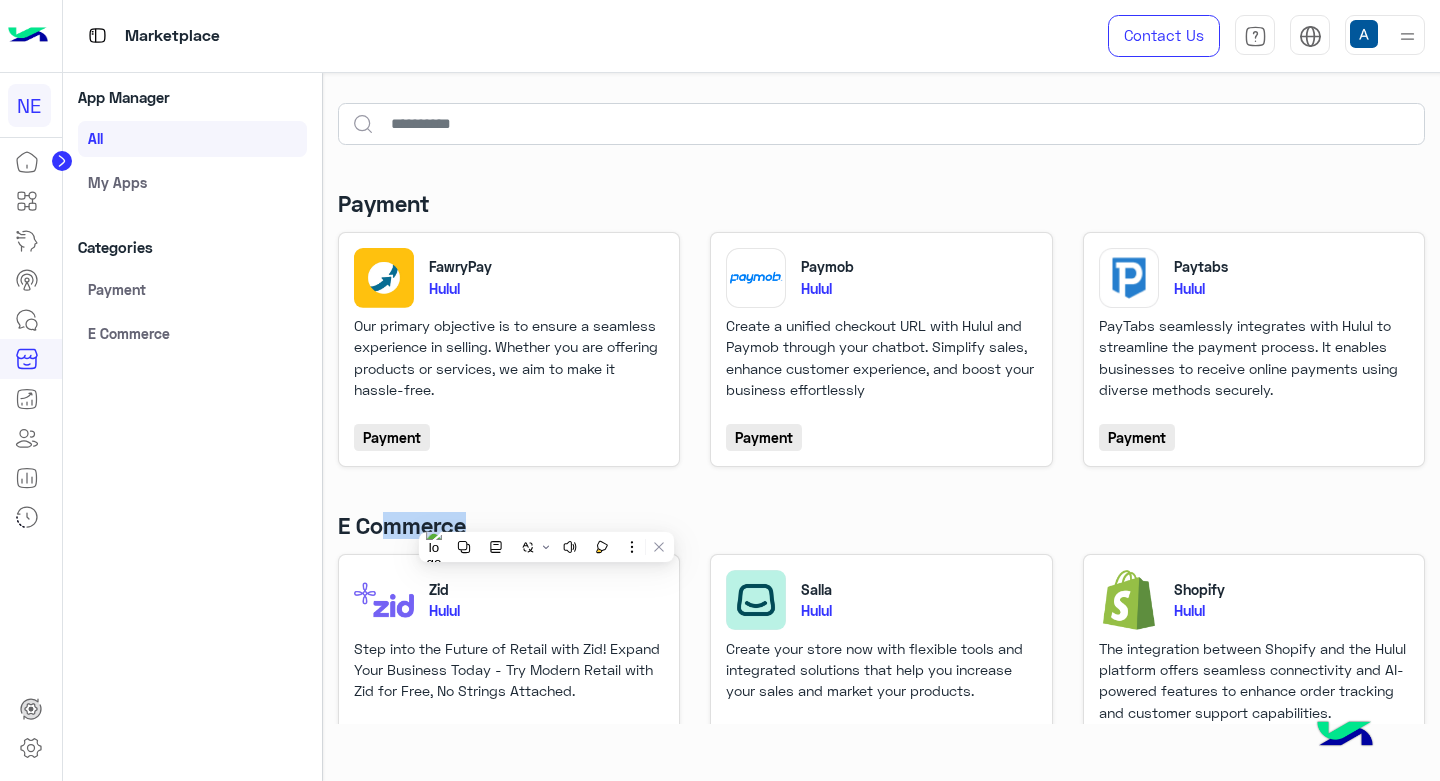 click on "Payment FawryPay Hulul Our primary objective is to ensure a seamless experience in selling. Whether you are offering products or services, we aim to make it hassle-free. Payment Paymob Hulul Create a unified checkout URL with Hulul and Paymob through your chatbot. Simplify sales, enhance customer experience, and boost your business effortlessly Payment Paytabs Hulul PayTabs seamlessly integrates with Hulul to streamline the payment process. It enables businesses to receive online payments using diverse methods securely. Payment E Commerce Zid Hulul Step into the Future of Retail with Zid! Expand Your Business Today - Try Modern Retail with Zid for Free, No Strings Attached. E Commerce Salla Hulul Create your store now with flexible tools and integrated solutions that help you increase your sales and market your products. E Commerce Shopify Hulul E Commerce  Can’t find what you need?   Contact Us  open_in_new" 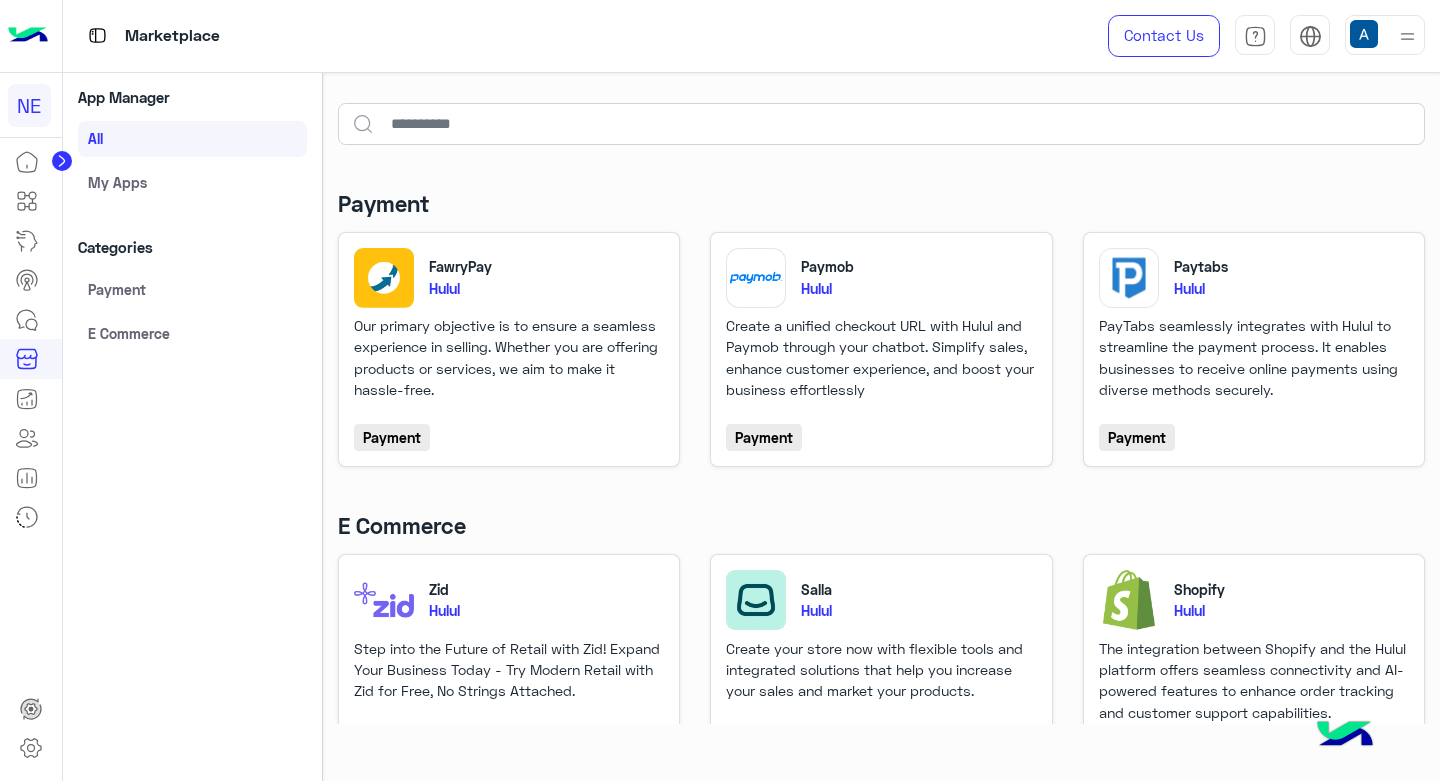 drag, startPoint x: 329, startPoint y: 528, endPoint x: 349, endPoint y: 522, distance: 20.880613 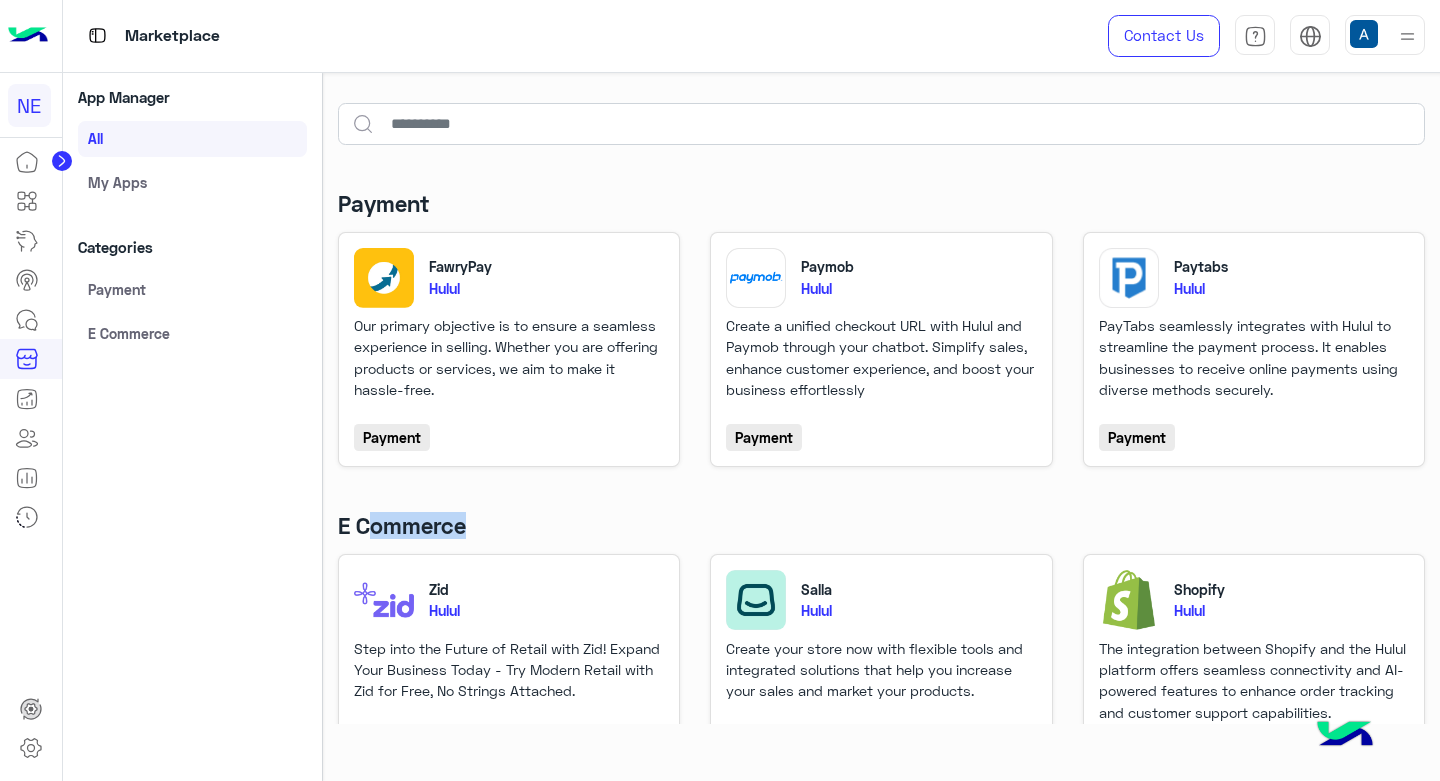 drag, startPoint x: 422, startPoint y: 522, endPoint x: 484, endPoint y: 523, distance: 62.008064 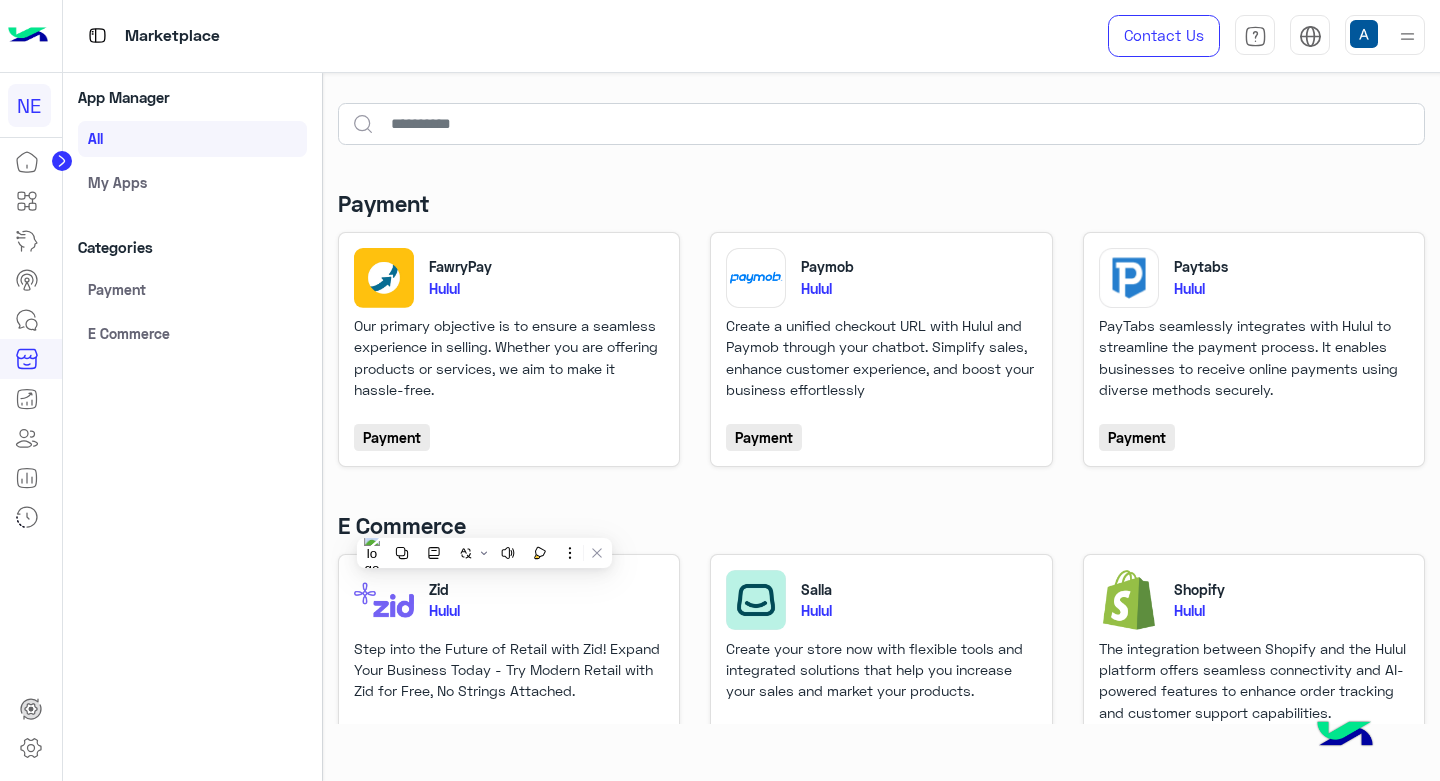 click on "Payment FawryPay Hulul Our primary objective is to ensure a seamless experience in selling. Whether you are offering products or services, we aim to make it hassle-free. Payment Paymob Hulul Create a unified checkout URL with Hulul and Paymob through your chatbot. Simplify sales, enhance customer experience, and boost your business effortlessly Payment Paytabs Hulul PayTabs seamlessly integrates with Hulul to streamline the payment process. It enables businesses to receive online payments using diverse methods securely. Payment E Commerce Zid Hulul Step into the Future of Retail with Zid! Expand Your Business Today - Try Modern Retail with Zid for Free, No Strings Attached. E Commerce Salla Hulul Create your store now with flexible tools and integrated solutions that help you increase your sales and market your products. E Commerce Shopify Hulul E Commerce  Can’t find what you need?   Contact Us  open_in_new" 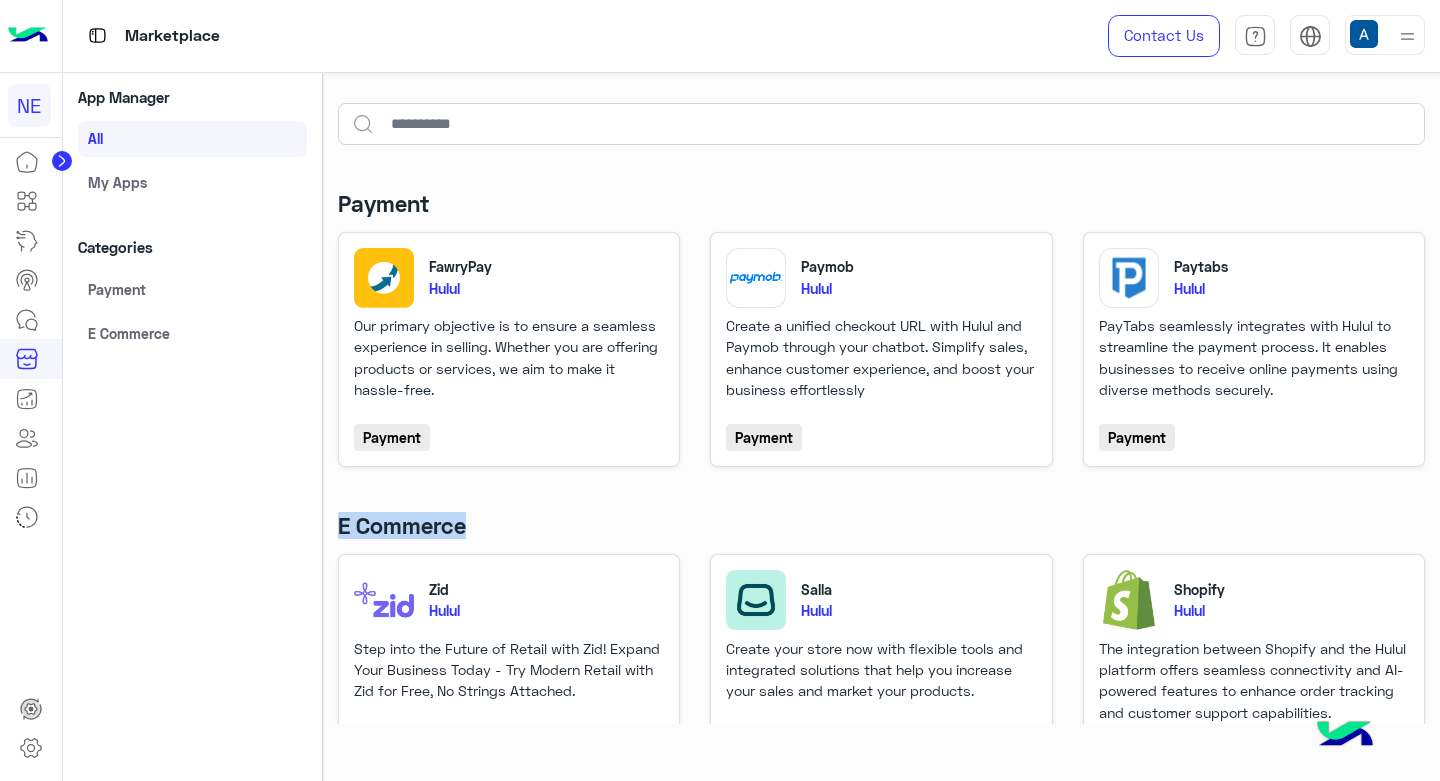 drag, startPoint x: 327, startPoint y: 525, endPoint x: 489, endPoint y: 521, distance: 162.04938 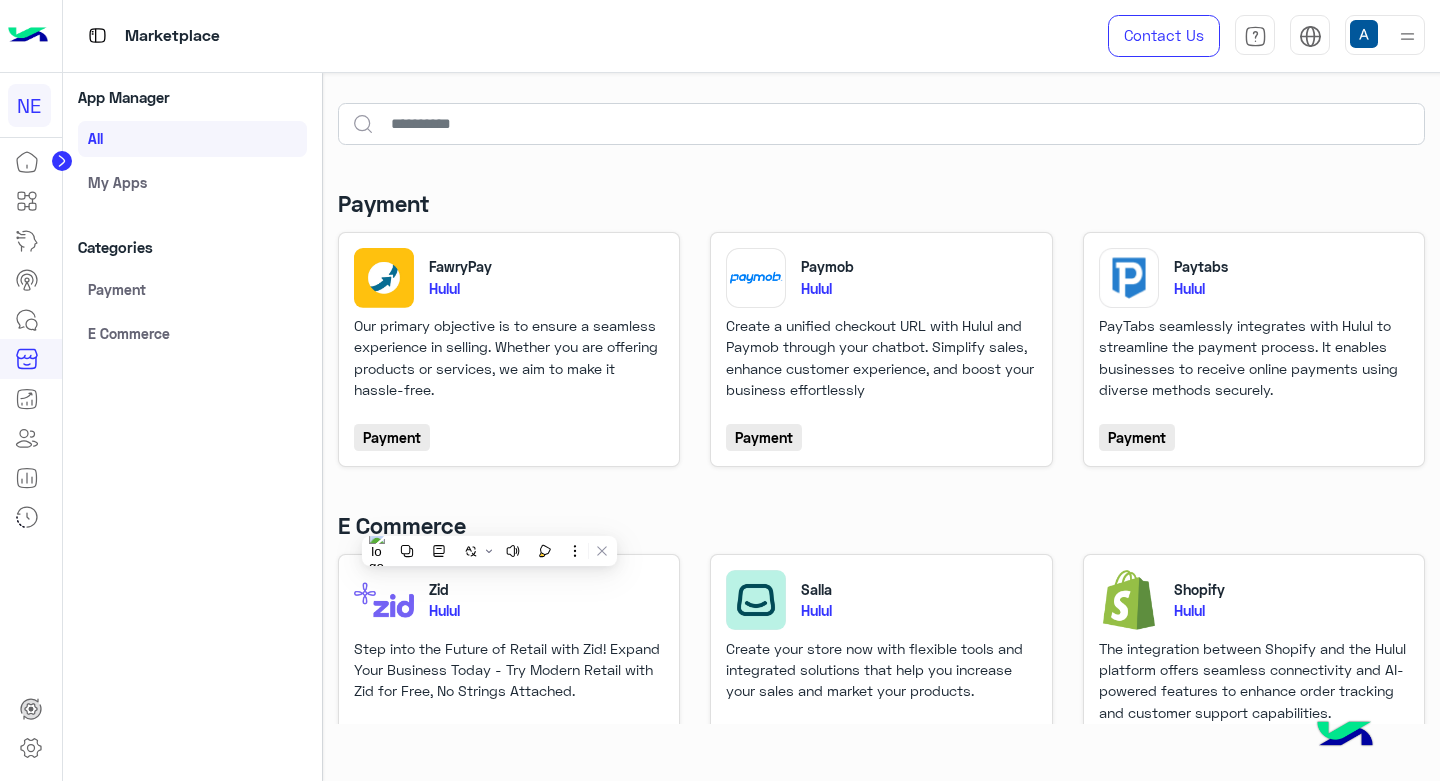 click on "Payment FawryPay Hulul Our primary objective is to ensure a seamless experience in selling. Whether you are offering products or services, we aim to make it hassle-free. Payment Paymob Hulul Create a unified checkout URL with Hulul and Paymob through your chatbot. Simplify sales, enhance customer experience, and boost your business effortlessly Payment Paytabs Hulul PayTabs seamlessly integrates with Hulul to streamline the payment process. It enables businesses to receive online payments using diverse methods securely. Payment E Commerce Zid Hulul Step into the Future of Retail with Zid! Expand Your Business Today - Try Modern Retail with Zid for Free, No Strings Attached. E Commerce Salla Hulul Create your store now with flexible tools and integrated solutions that help you increase your sales and market your products. E Commerce Shopify Hulul E Commerce  Can’t find what you need?   Contact Us  open_in_new" 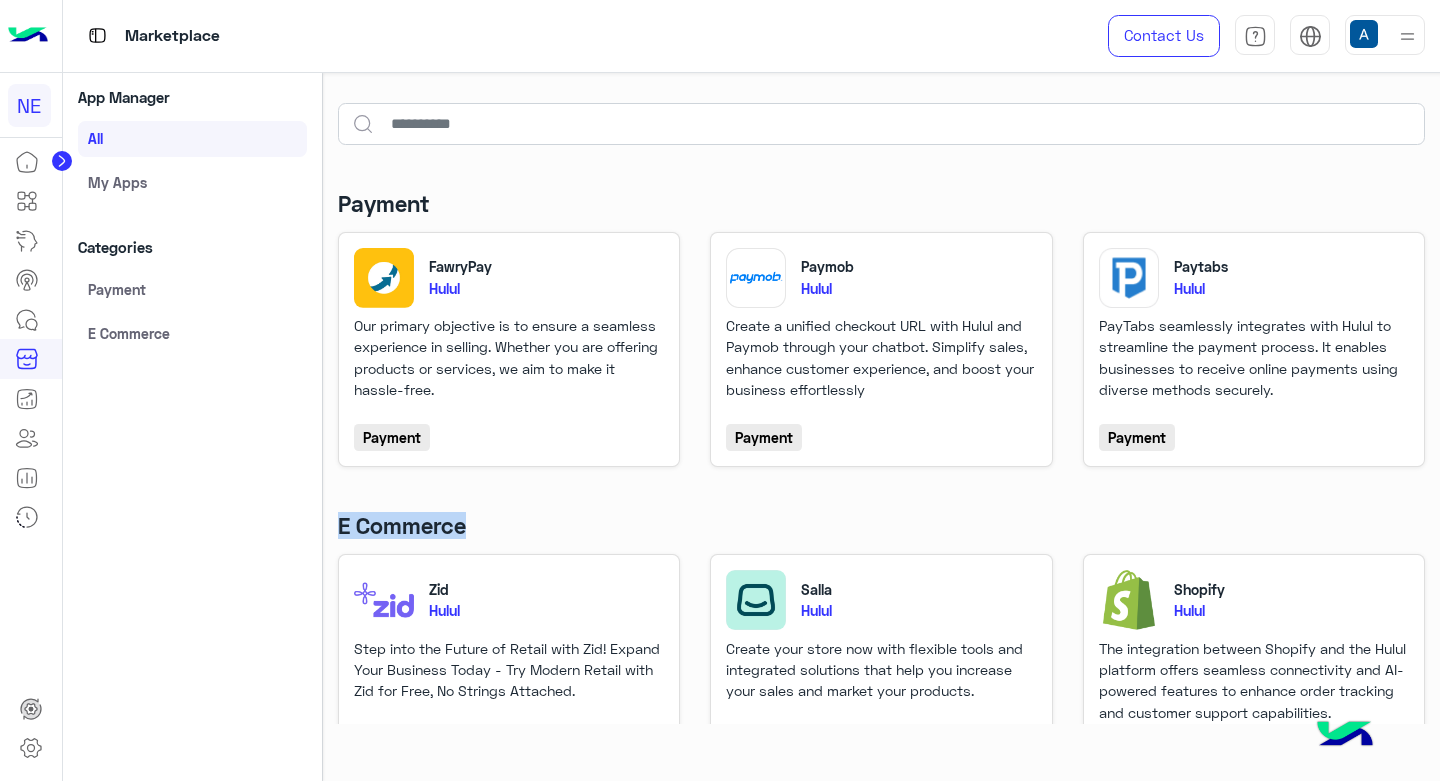 drag, startPoint x: 324, startPoint y: 520, endPoint x: 591, endPoint y: 527, distance: 267.09174 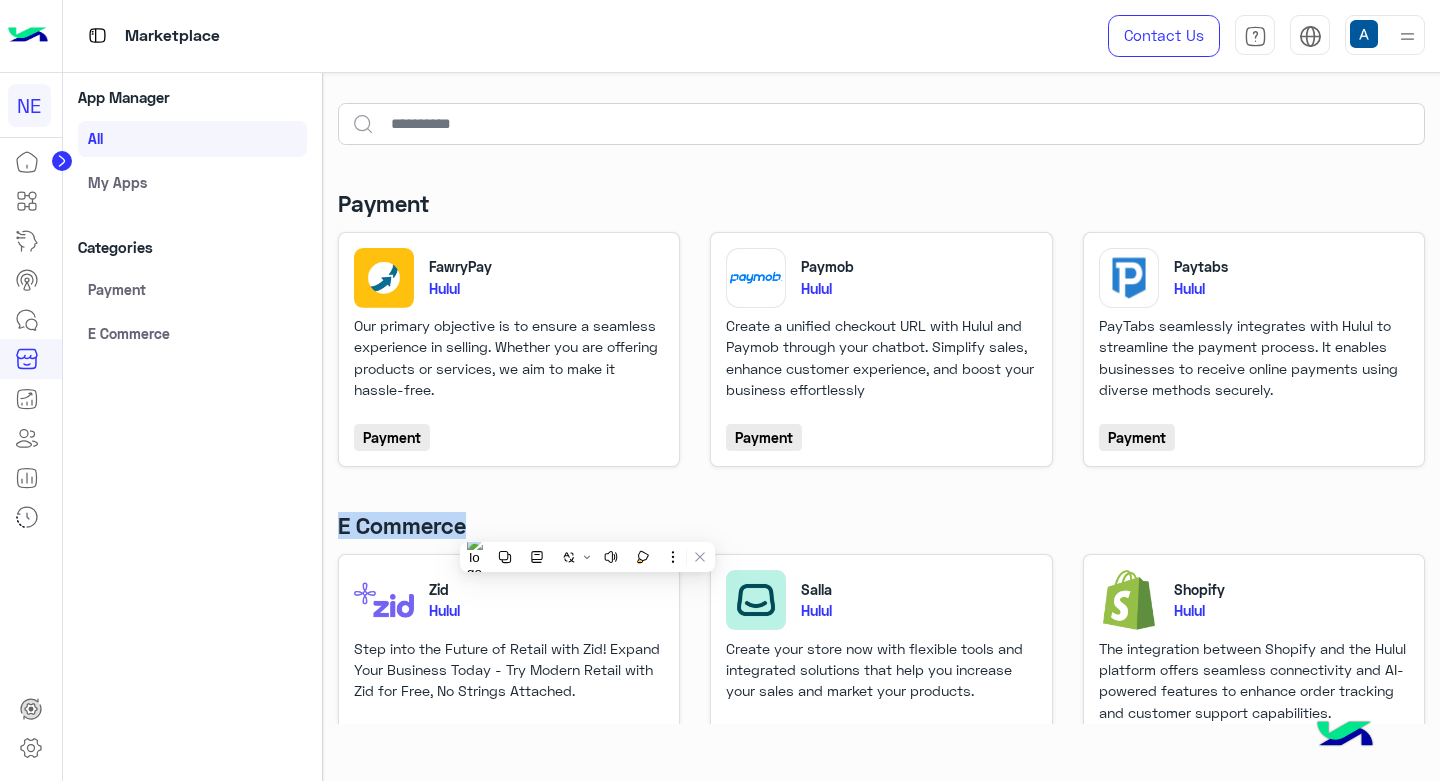 click on "E Commerce" 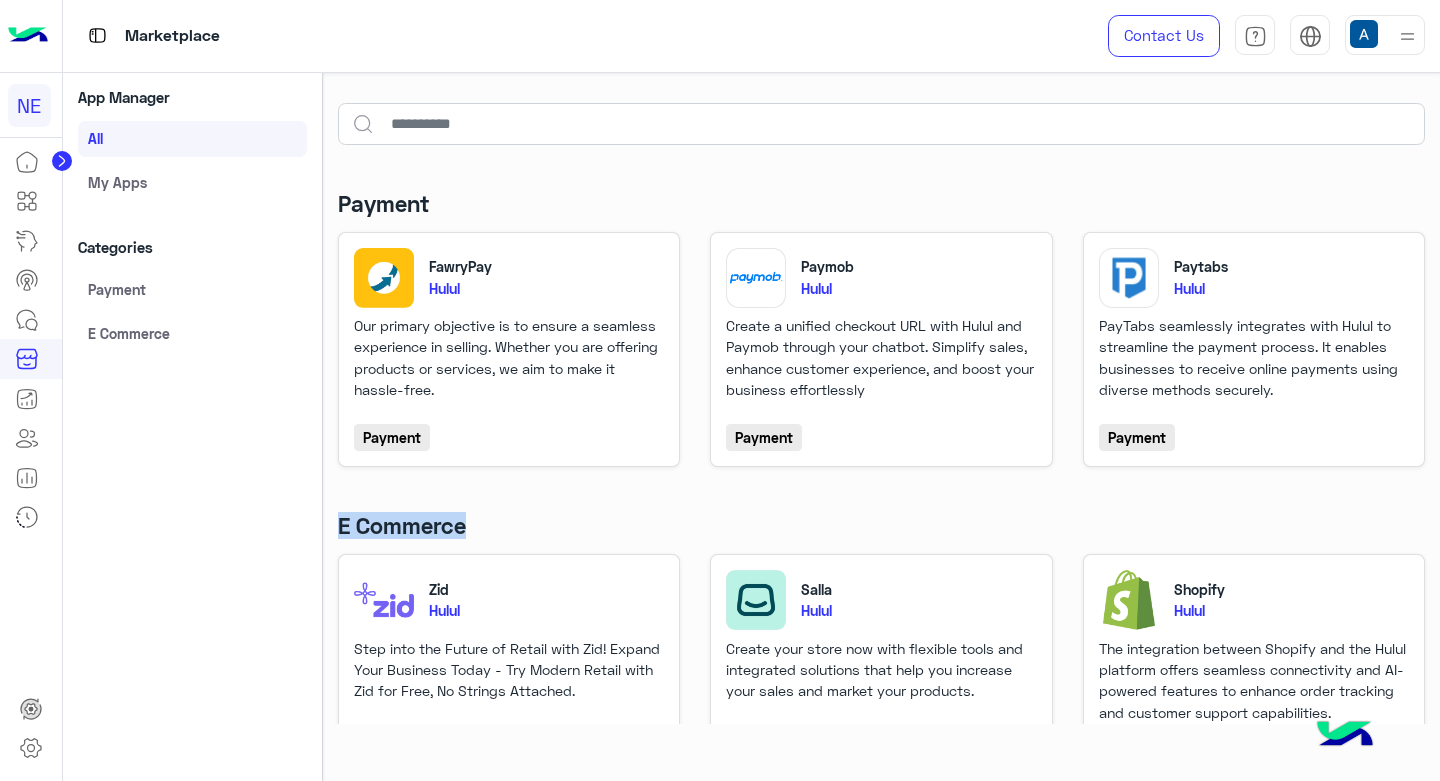 drag, startPoint x: 322, startPoint y: 515, endPoint x: 486, endPoint y: 517, distance: 164.01219 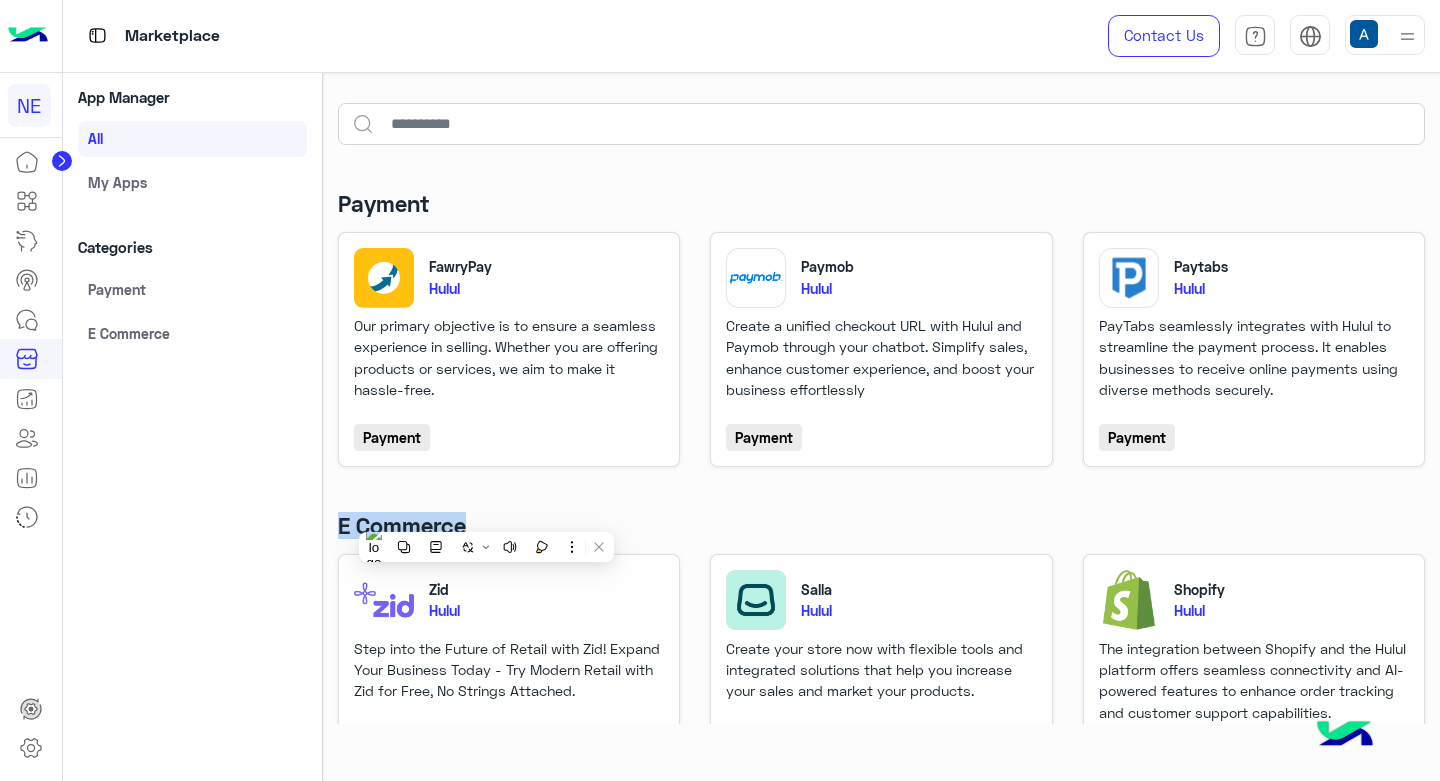 click on "Payment FawryPay Hulul Our primary objective is to ensure a seamless experience in selling. Whether you are offering products or services, we aim to make it hassle-free. Payment Paymob Hulul Create a unified checkout URL with Hulul and Paymob through your chatbot. Simplify sales, enhance customer experience, and boost your business effortlessly Payment Paytabs Hulul PayTabs seamlessly integrates with Hulul to streamline the payment process. It enables businesses to receive online payments using diverse methods securely. Payment E Commerce Zid Hulul Step into the Future of Retail with Zid! Expand Your Business Today - Try Modern Retail with Zid for Free, No Strings Attached. E Commerce Salla Hulul Create your store now with flexible tools and integrated solutions that help you increase your sales and market your products. E Commerce Shopify Hulul E Commerce  Can’t find what you need?   Contact Us  open_in_new" 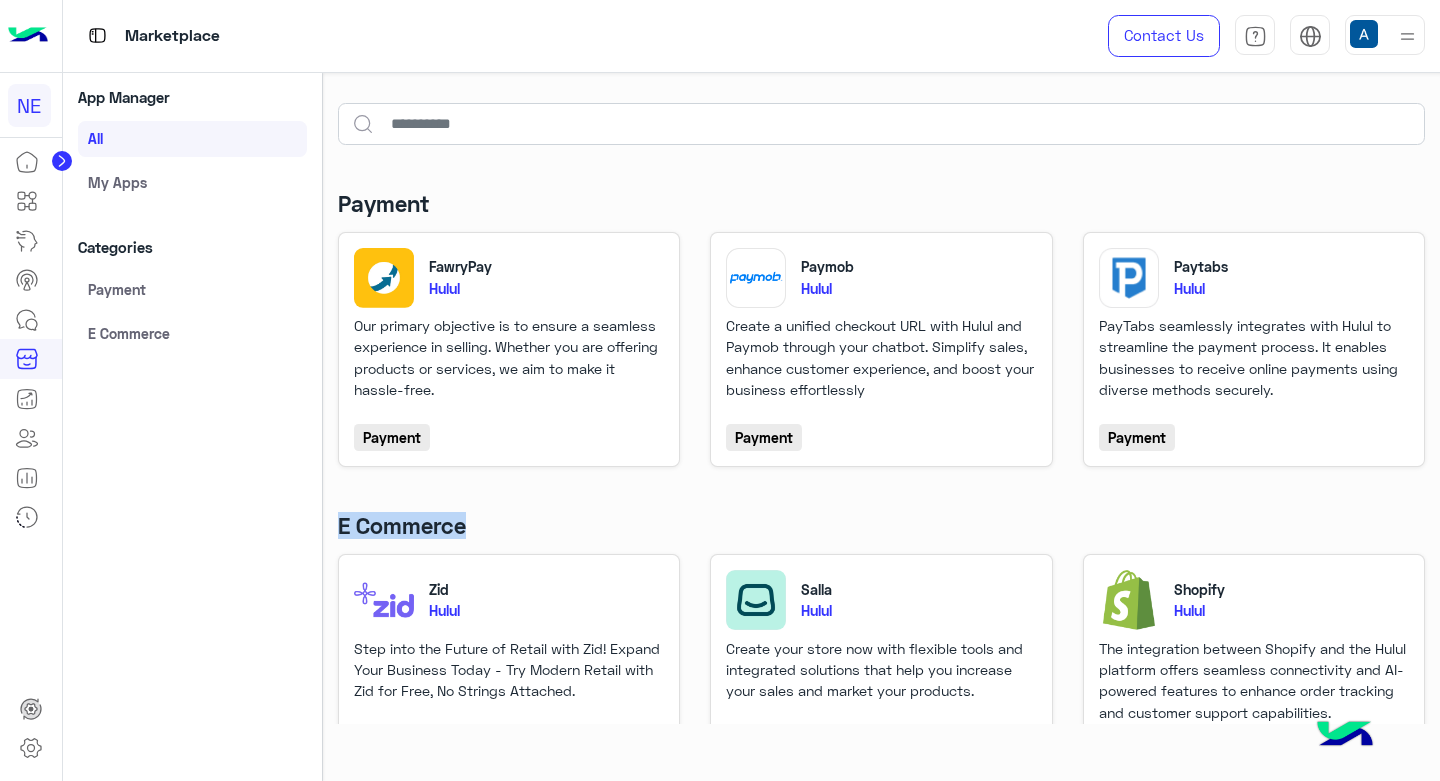 click on "Payment FawryPay Hulul Our primary objective is to ensure a seamless experience in selling. Whether you are offering products or services, we aim to make it hassle-free. Payment Paymob Hulul Create a unified checkout URL with Hulul and Paymob through your chatbot. Simplify sales, enhance customer experience, and boost your business effortlessly Payment Paytabs Hulul PayTabs seamlessly integrates with Hulul to streamline the payment process. It enables businesses to receive online payments using diverse methods securely. Payment E Commerce Zid Hulul Step into the Future of Retail with Zid! Expand Your Business Today - Try Modern Retail with Zid for Free, No Strings Attached. E Commerce Salla Hulul Create your store now with flexible tools and integrated solutions that help you increase your sales and market your products. E Commerce Shopify Hulul E Commerce  Can’t find what you need?   Contact Us  open_in_new" 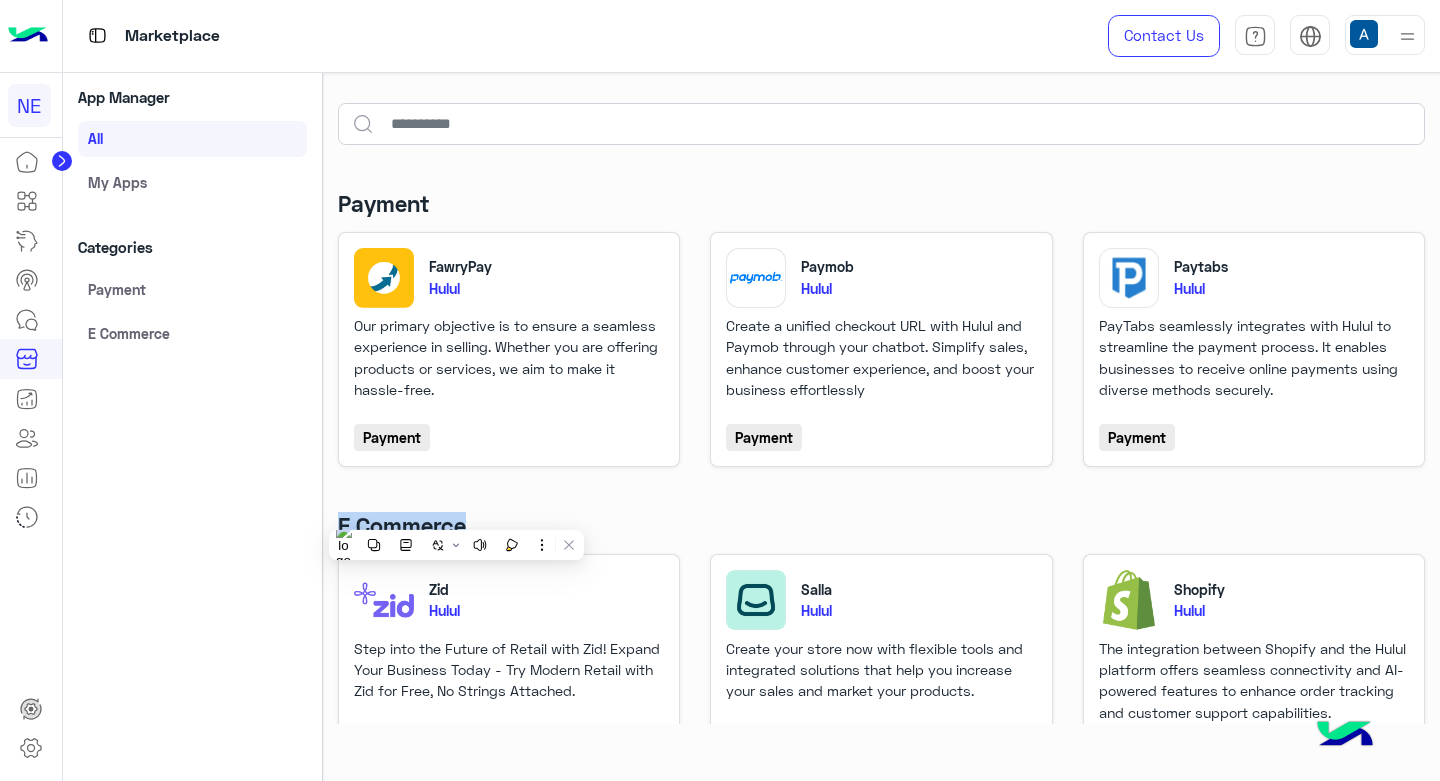 click on "E Commerce" 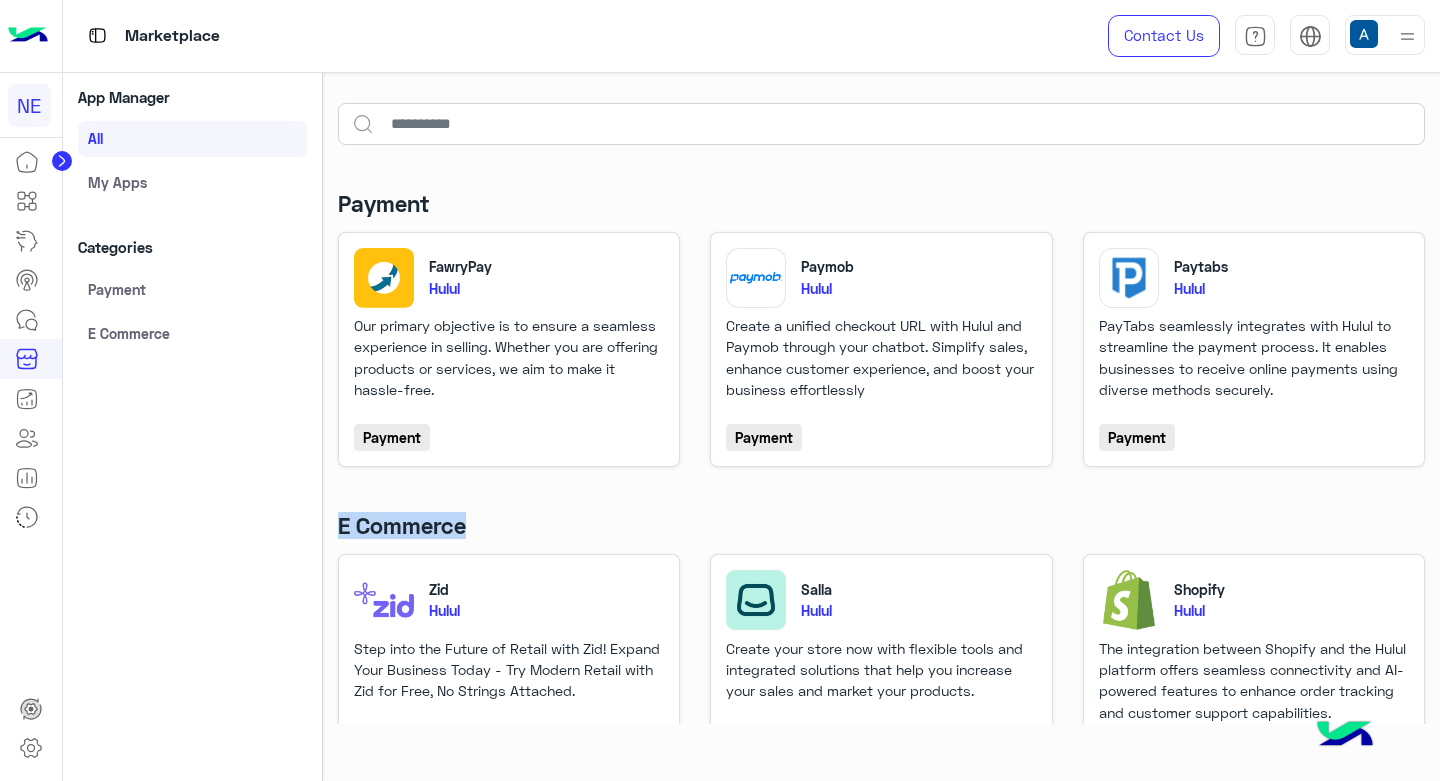 drag, startPoint x: 326, startPoint y: 532, endPoint x: 468, endPoint y: 522, distance: 142.35168 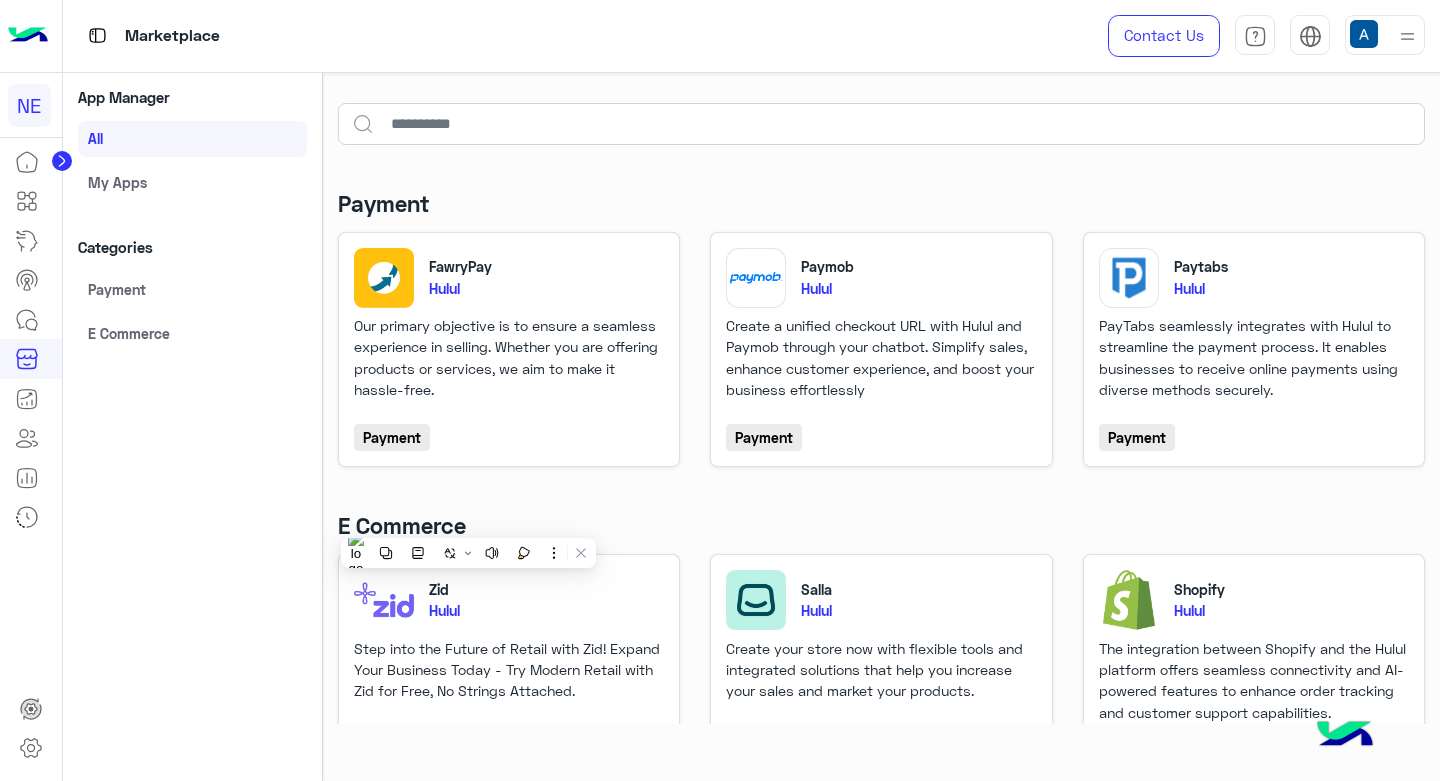 click on "FawryPay Hulul Our primary objective is to ensure a seamless experience in selling. Whether you are offering products or services, we aim to make it hassle-free. Payment Paymob Hulul Create a unified checkout URL with Hulul and Paymob through your chatbot. Simplify sales, enhance customer experience, and boost your business effortlessly Payment Paytabs Hulul PayTabs seamlessly integrates with Hulul to streamline the payment process. It enables businesses to receive online payments using diverse methods securely. Payment" 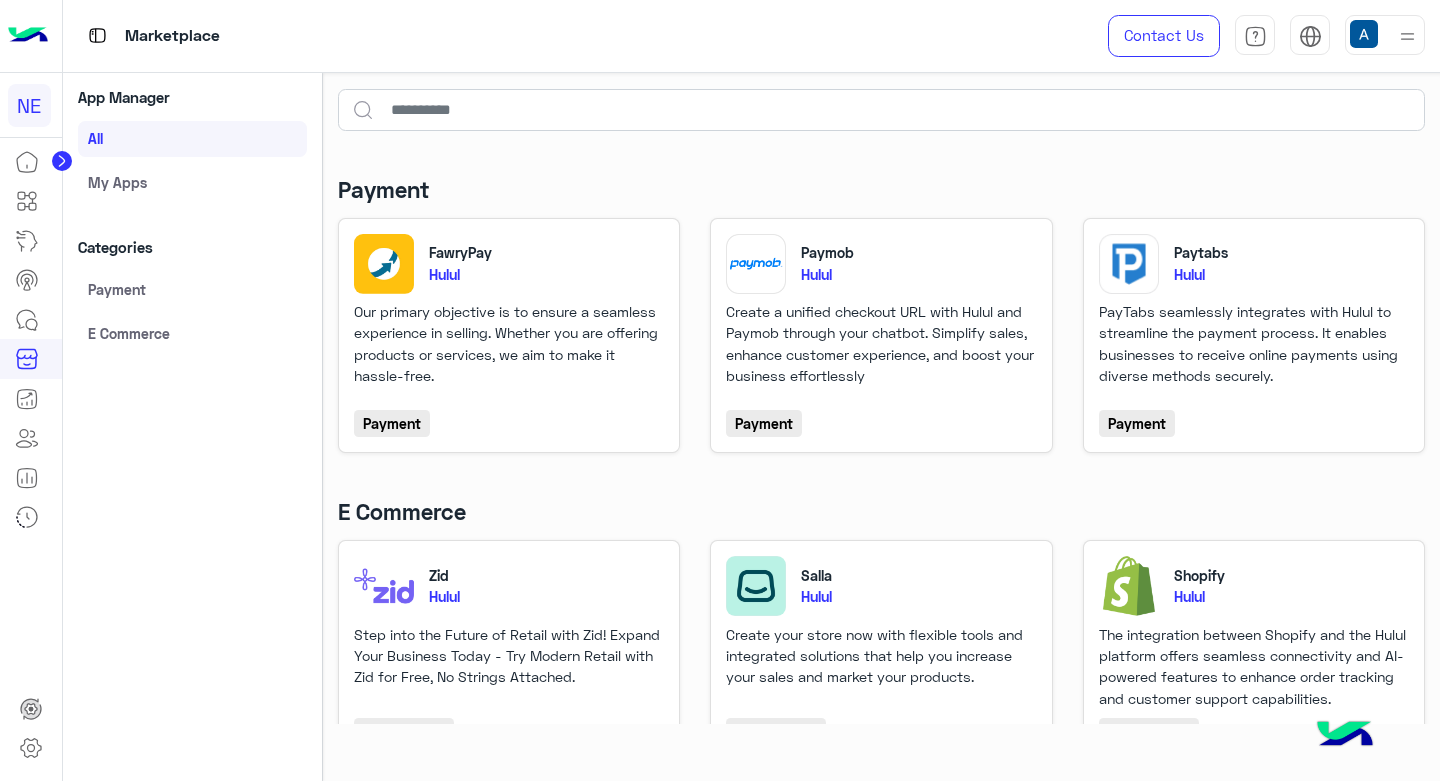 scroll, scrollTop: 0, scrollLeft: 0, axis: both 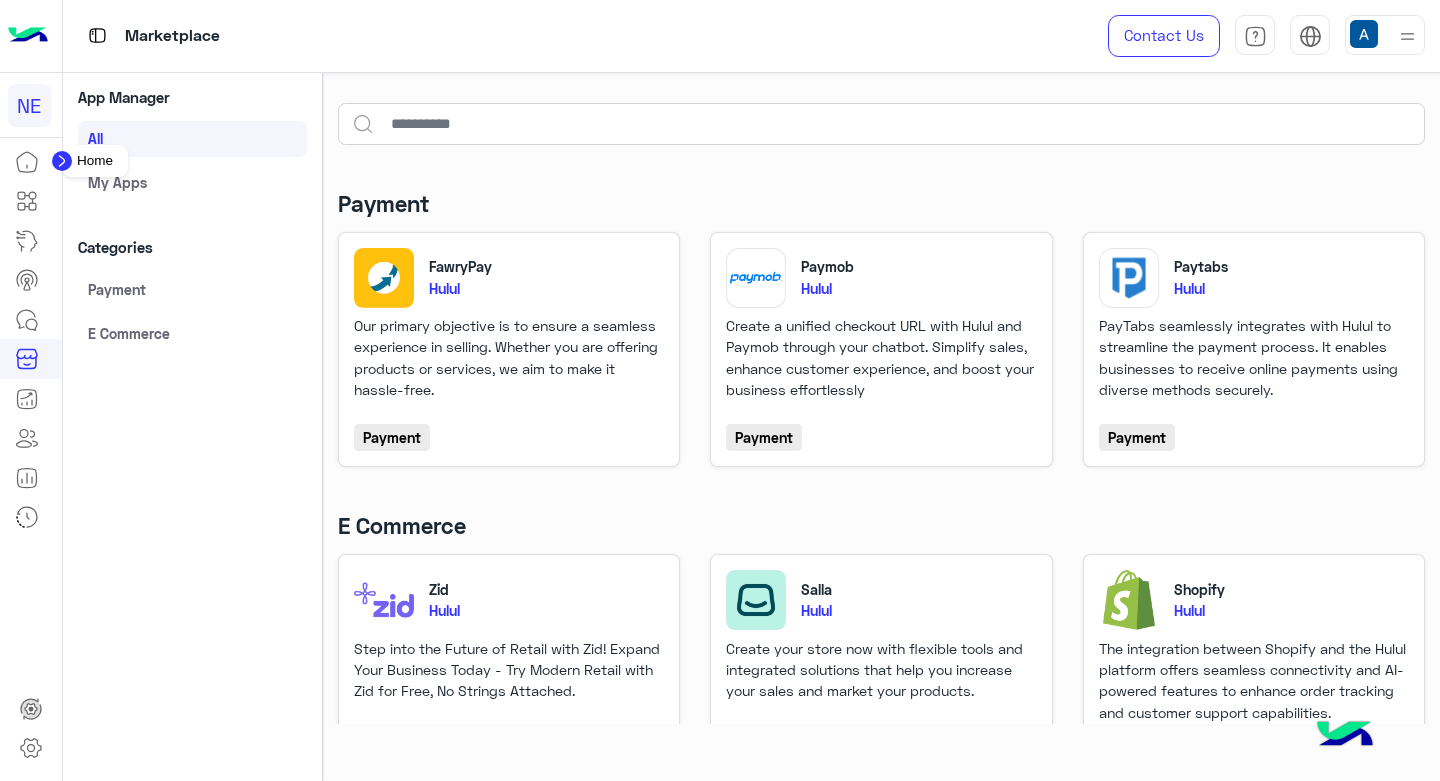 click 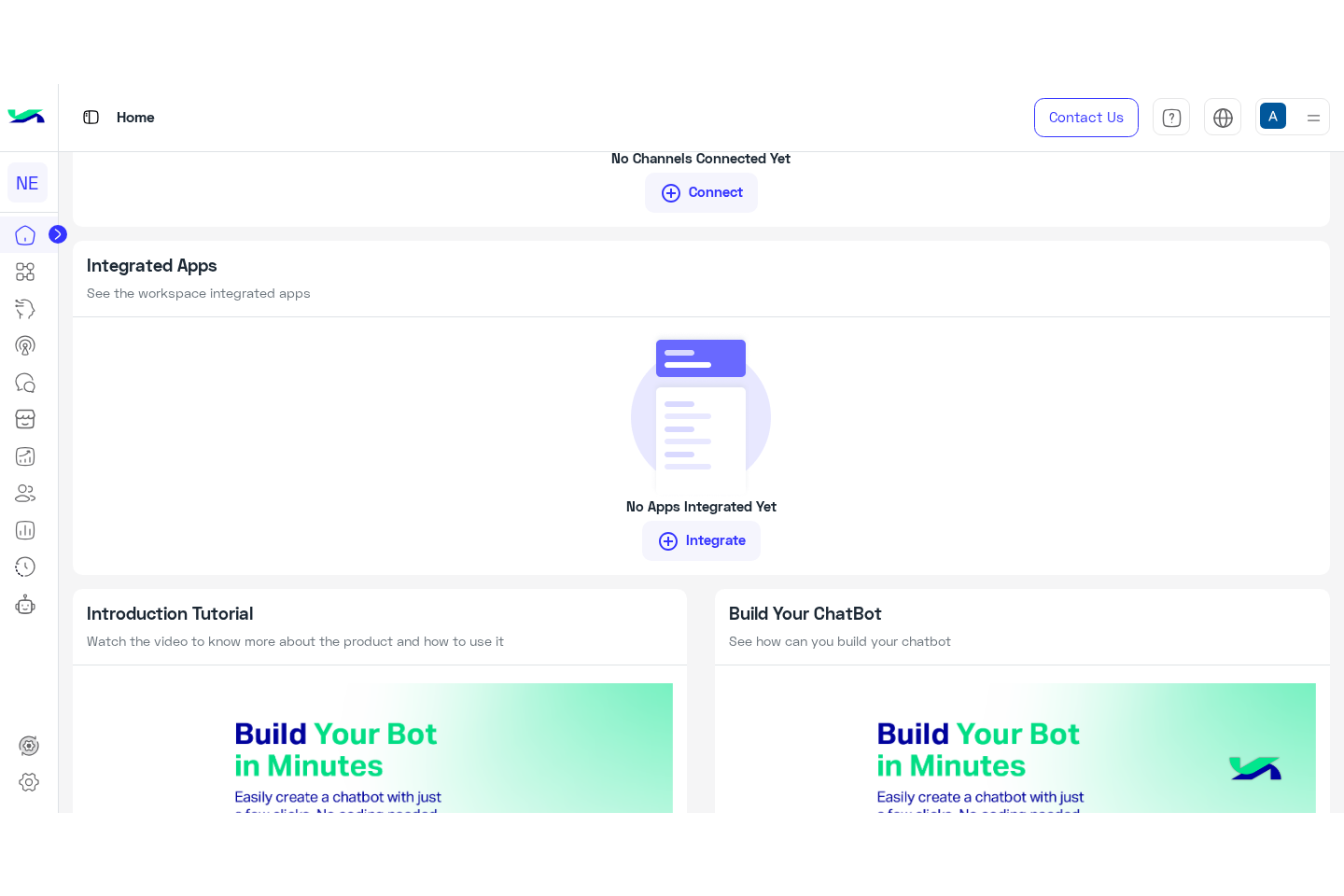 scroll, scrollTop: 1823, scrollLeft: 0, axis: vertical 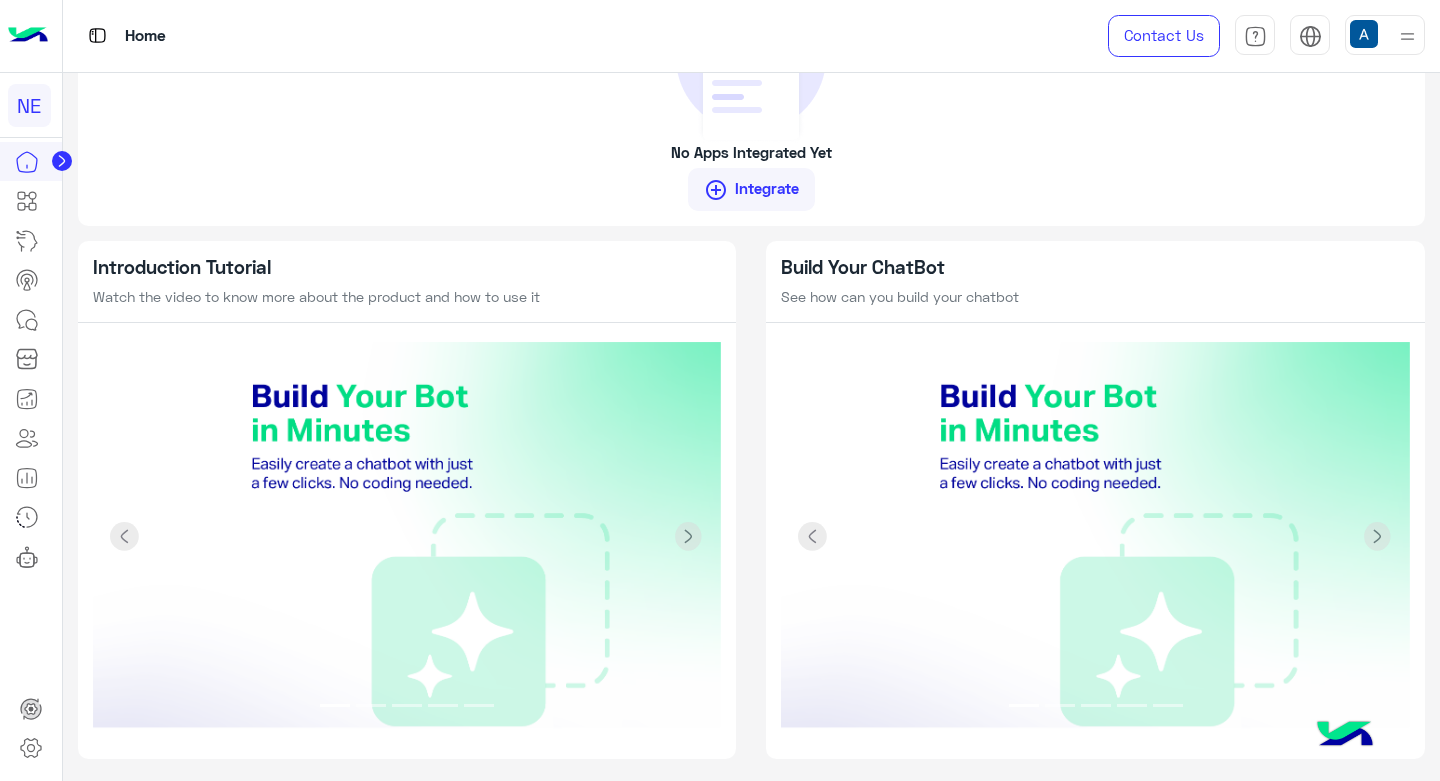 click at bounding box center [1095, 537] 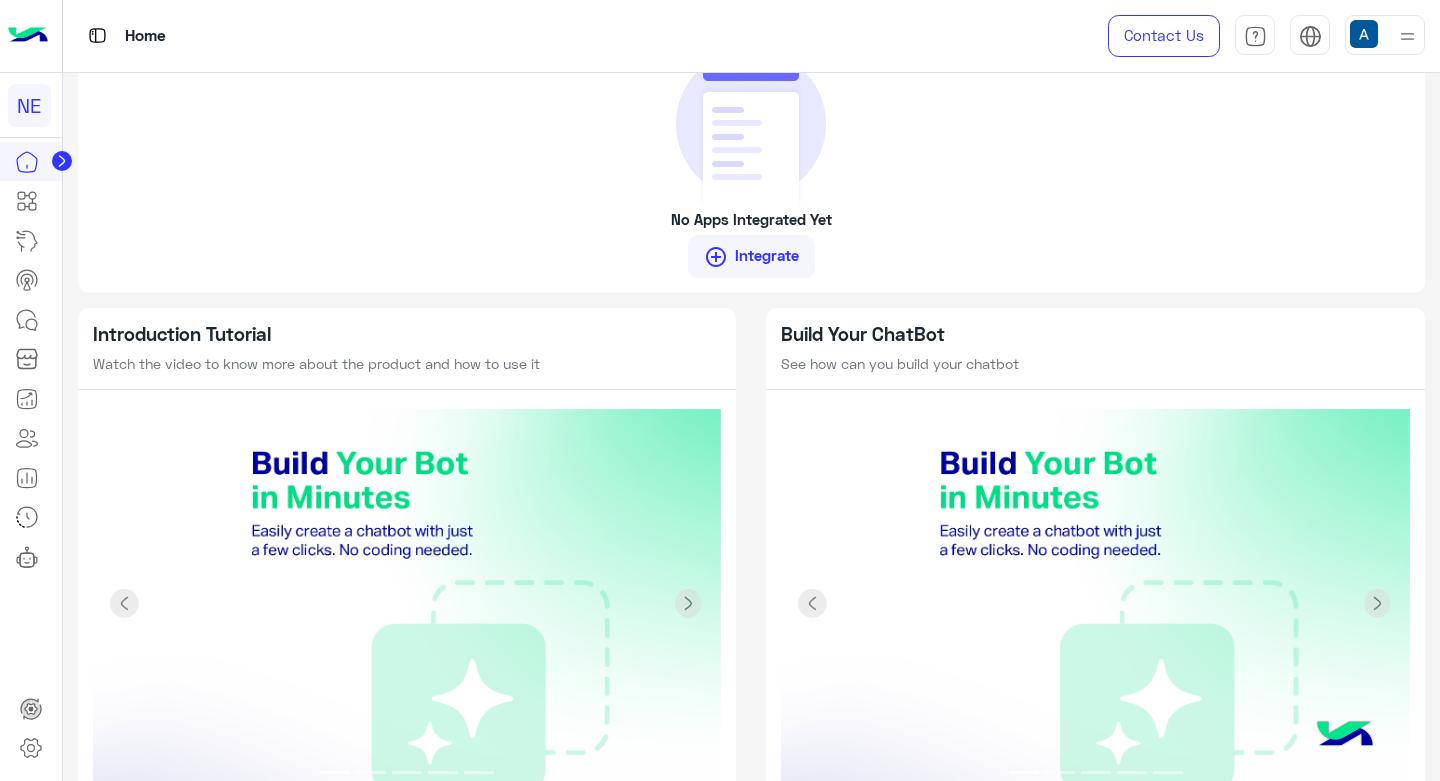 scroll, scrollTop: 1953, scrollLeft: 0, axis: vertical 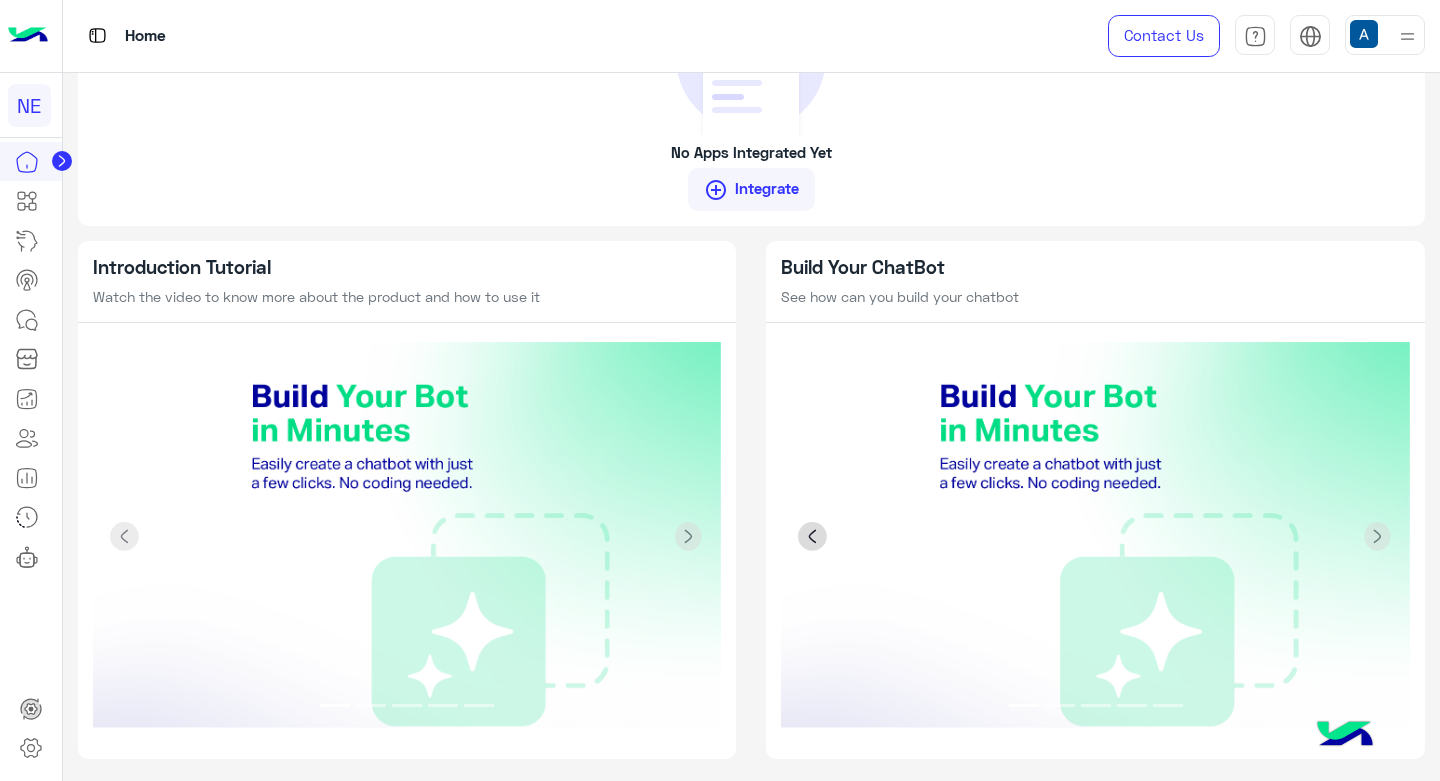 click at bounding box center (813, 537) 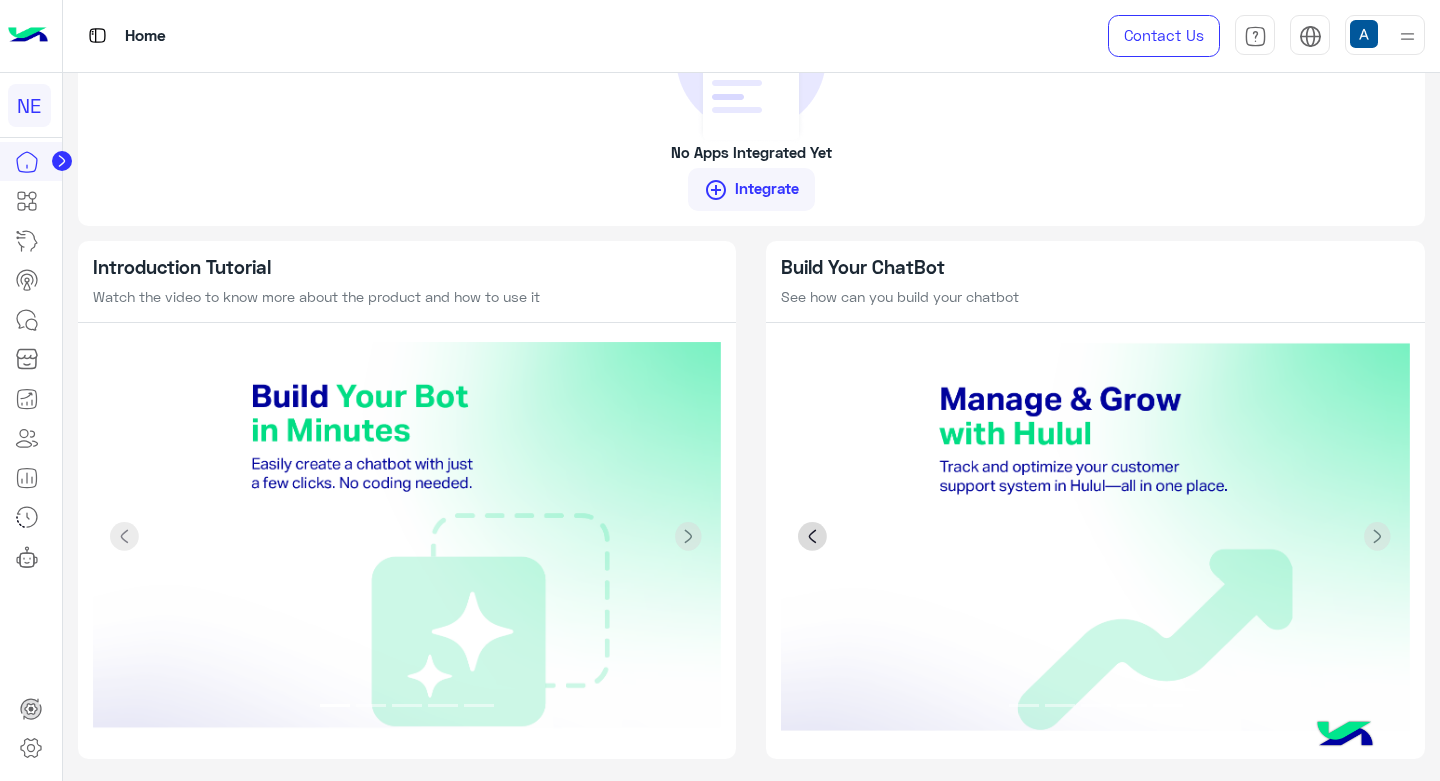 click at bounding box center (813, 537) 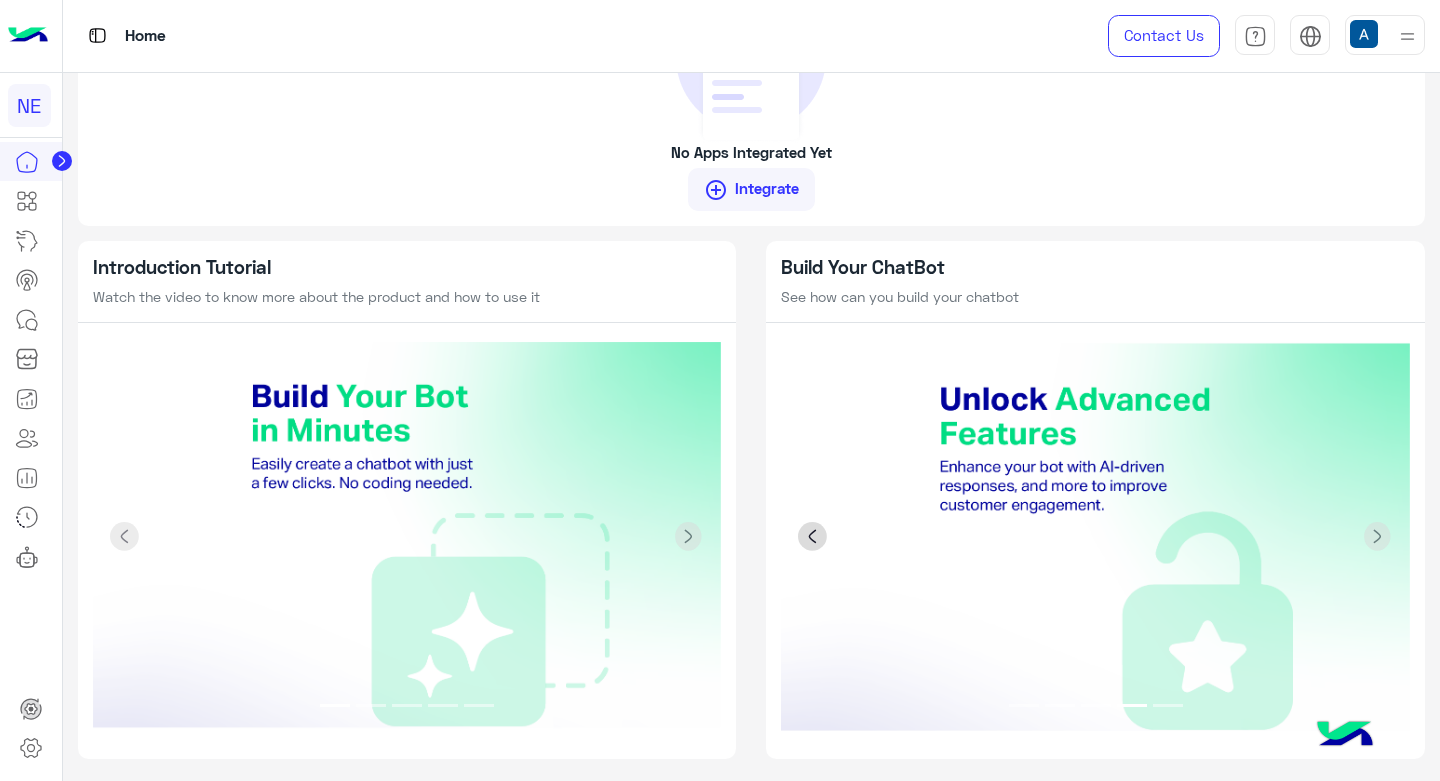 click at bounding box center [813, 537] 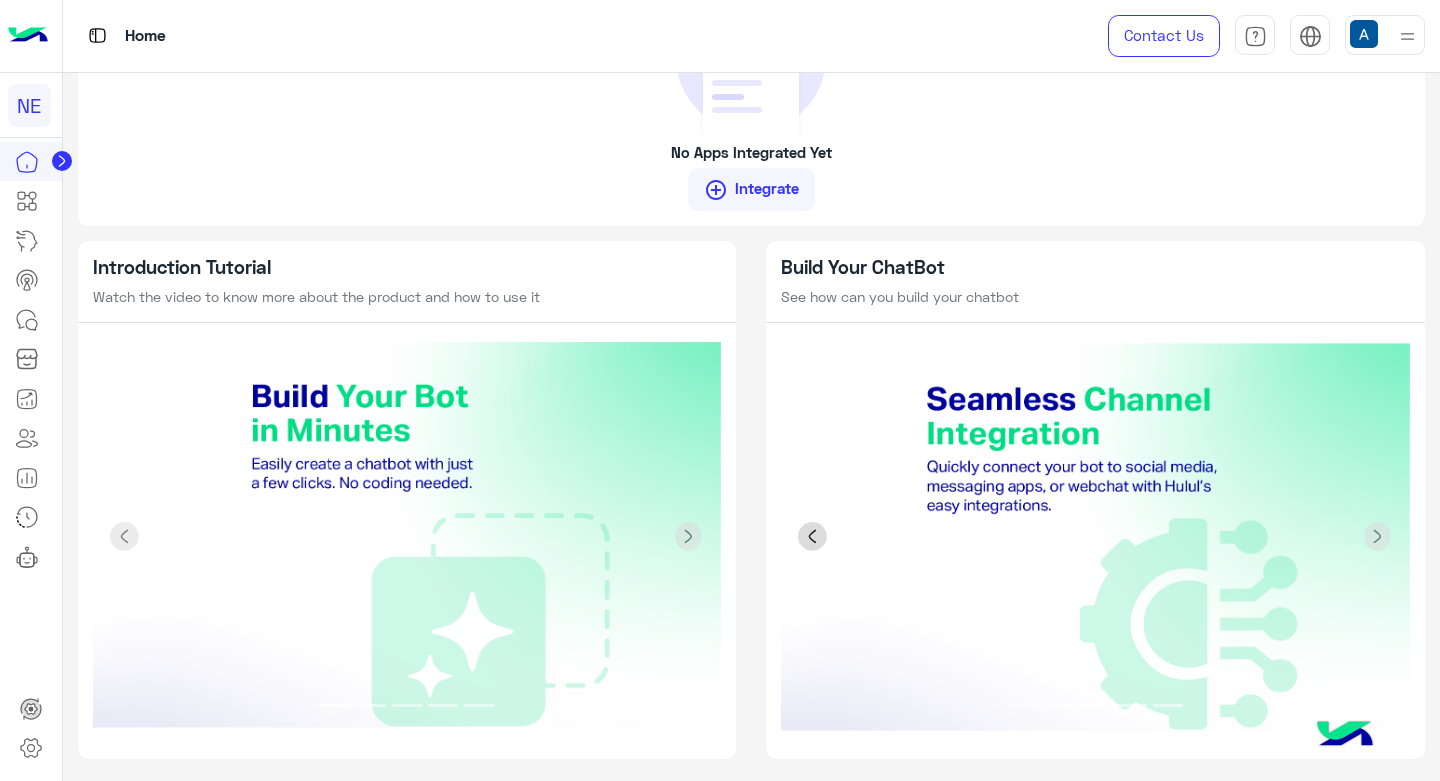 click at bounding box center [813, 537] 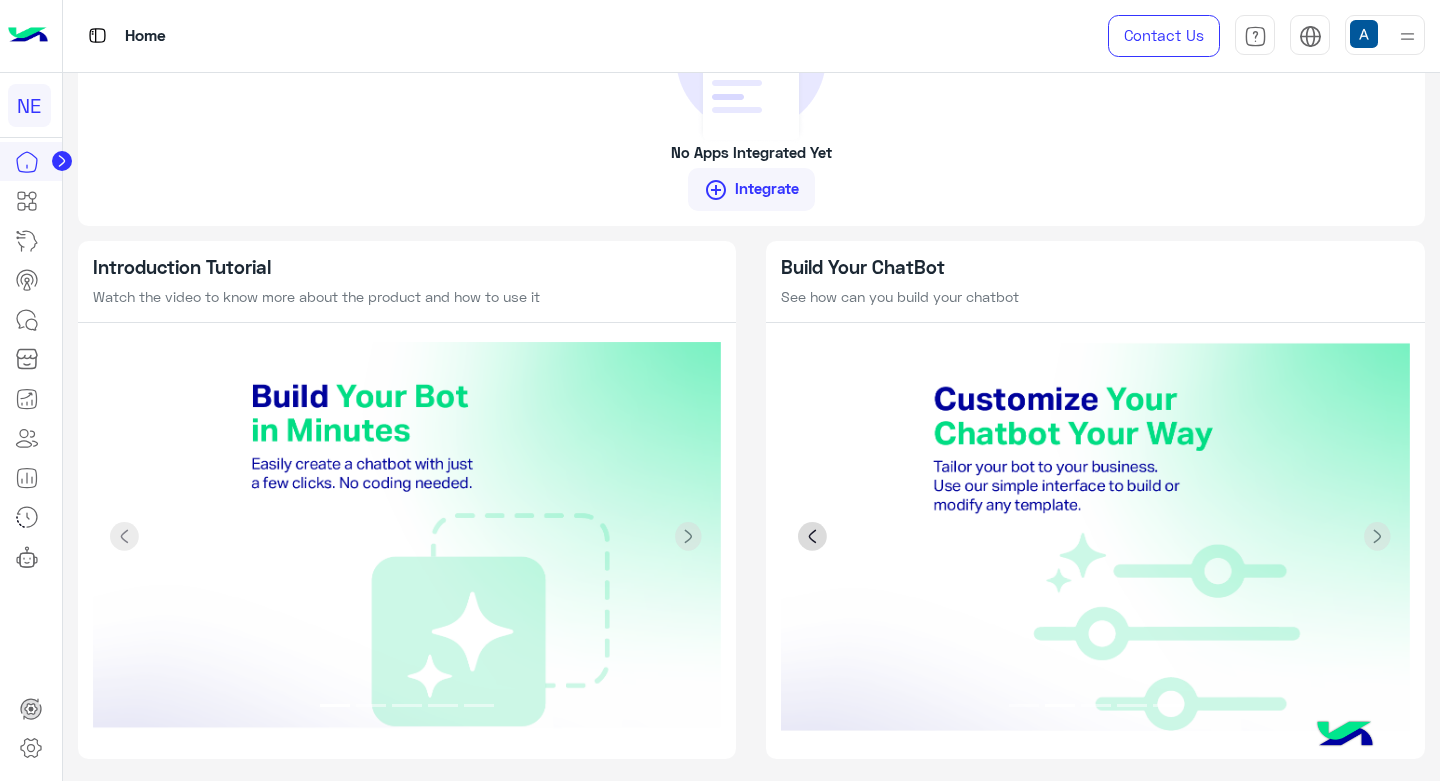 click at bounding box center (813, 537) 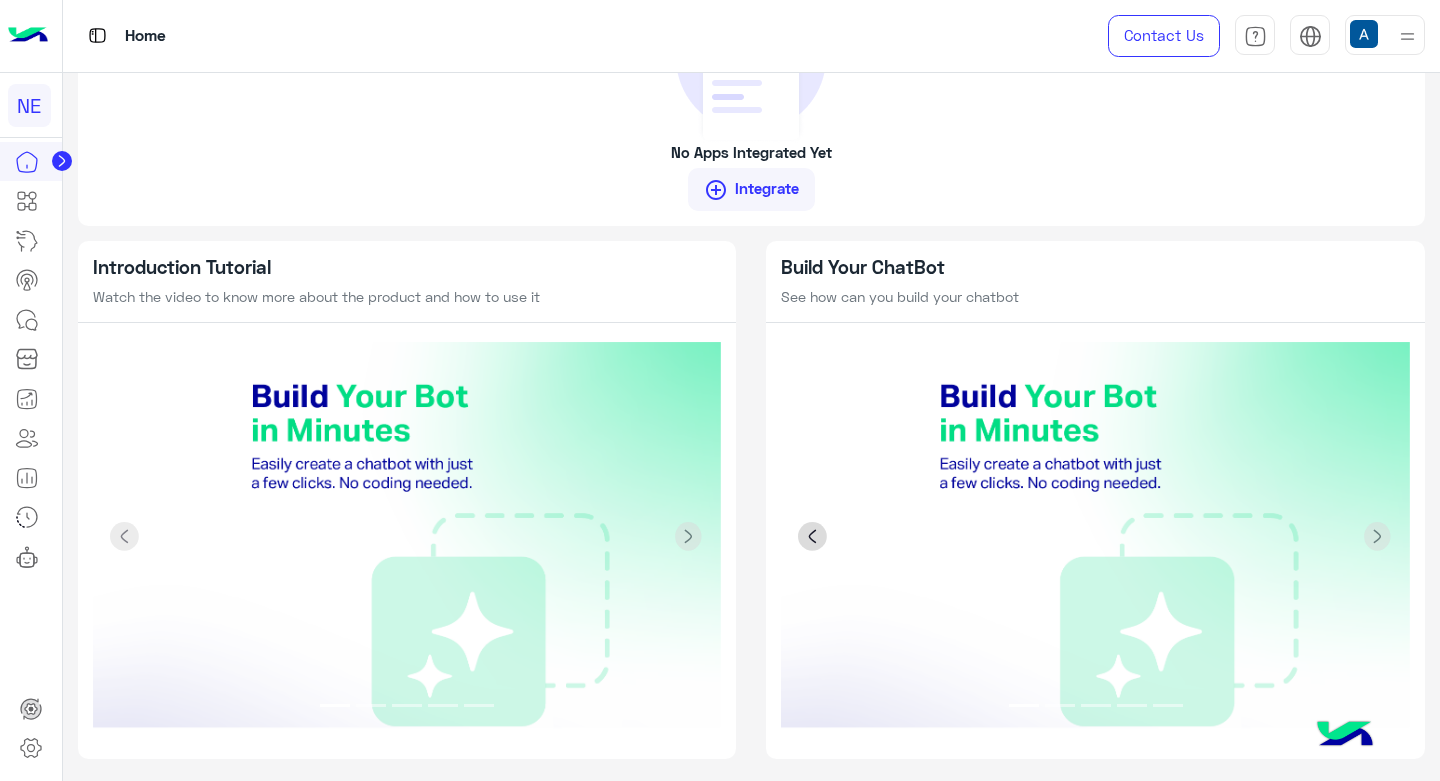 click at bounding box center (813, 537) 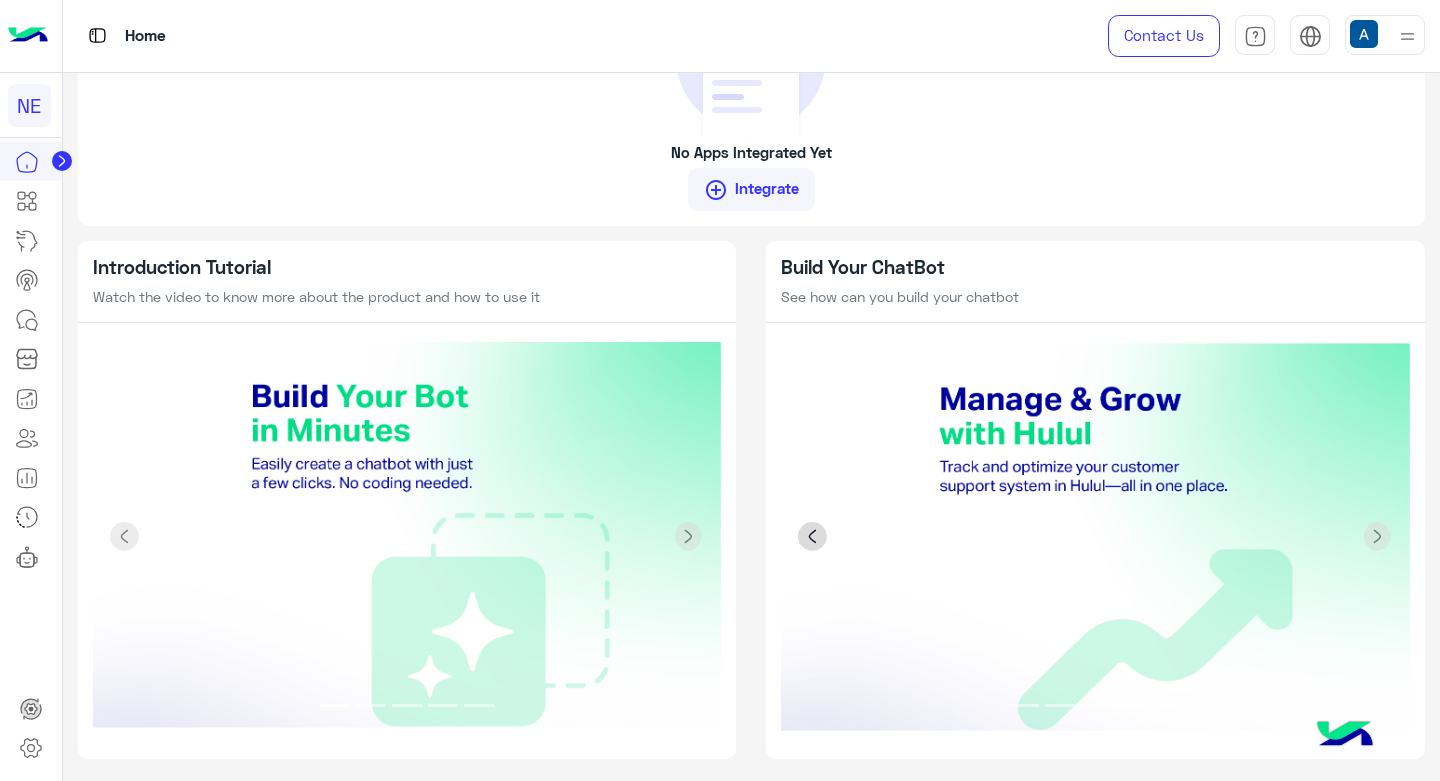 click at bounding box center (813, 537) 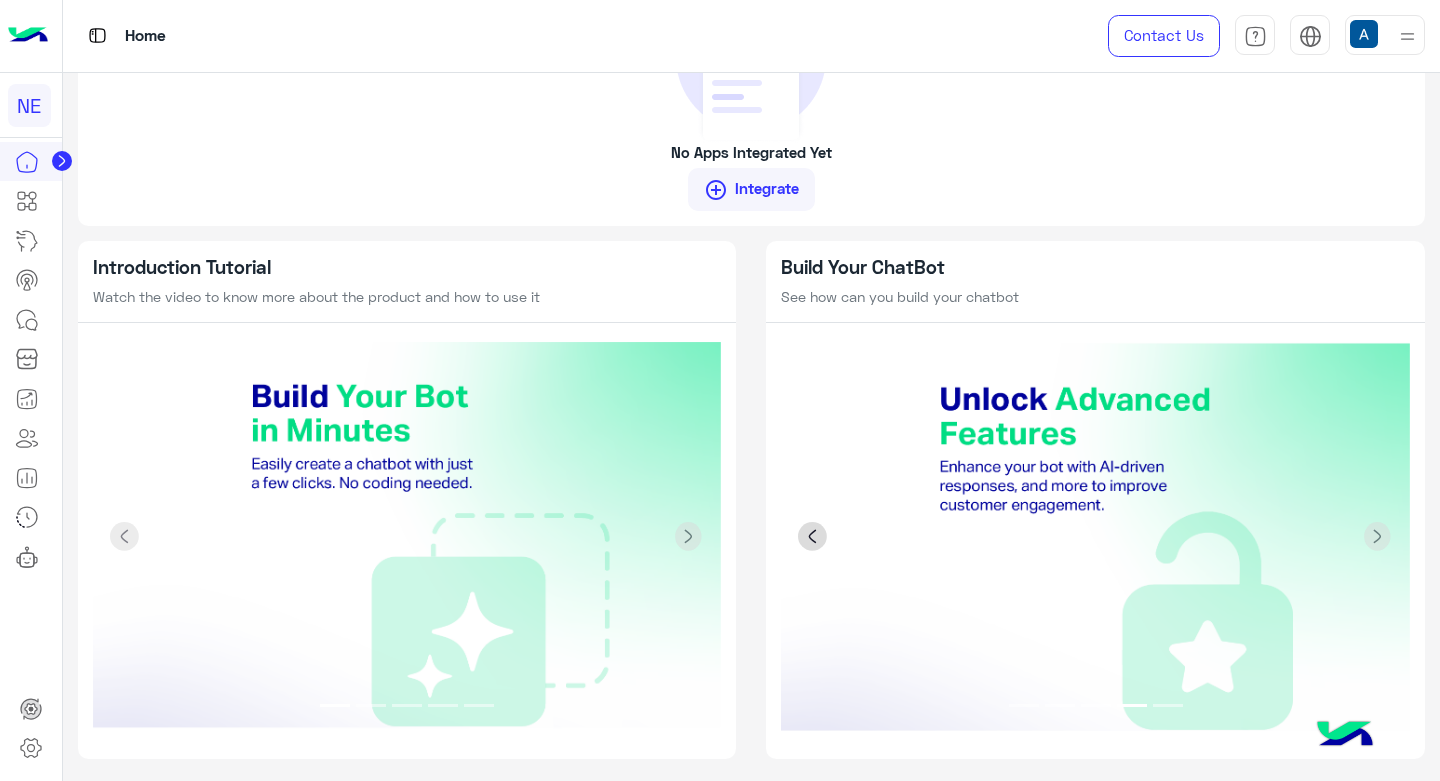 click at bounding box center (813, 537) 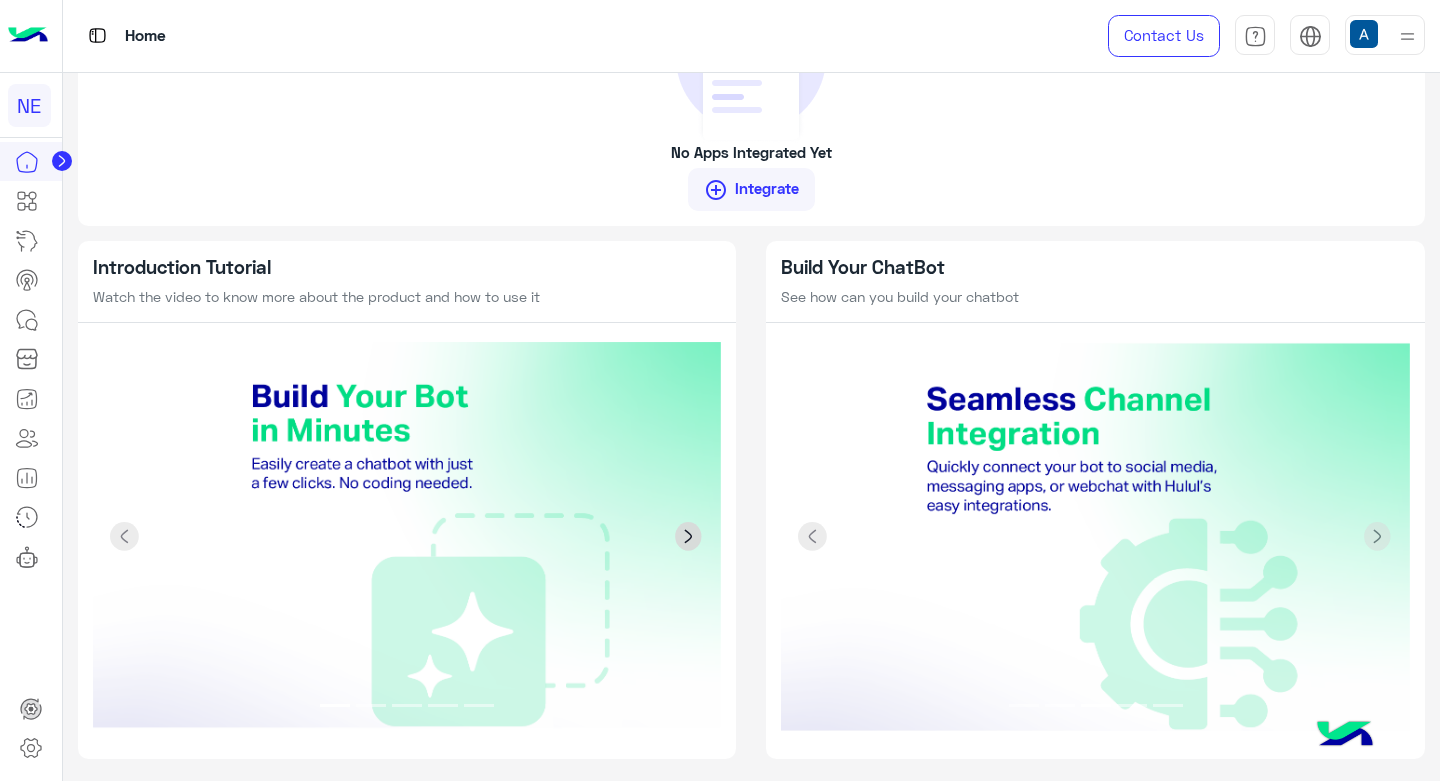 click at bounding box center [689, 537] 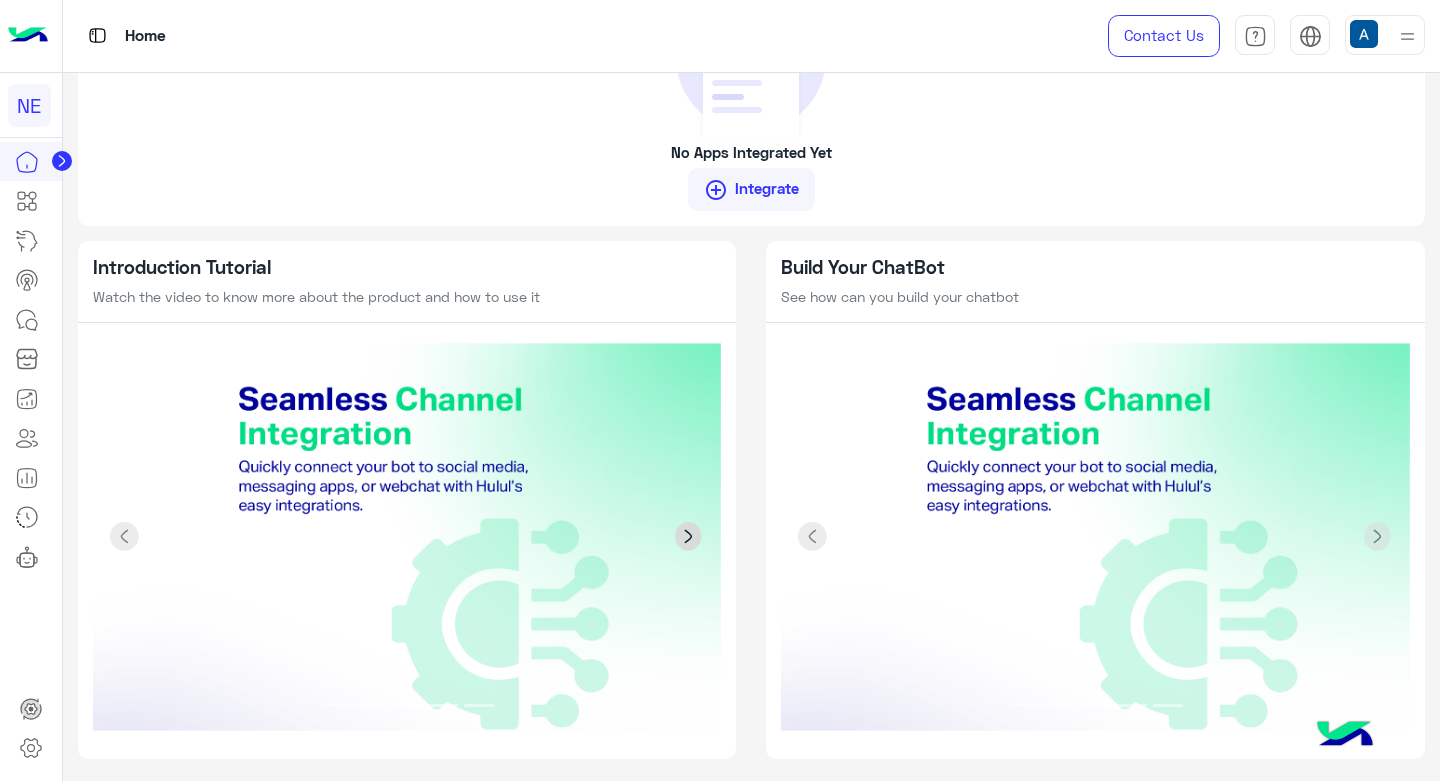 click at bounding box center (689, 537) 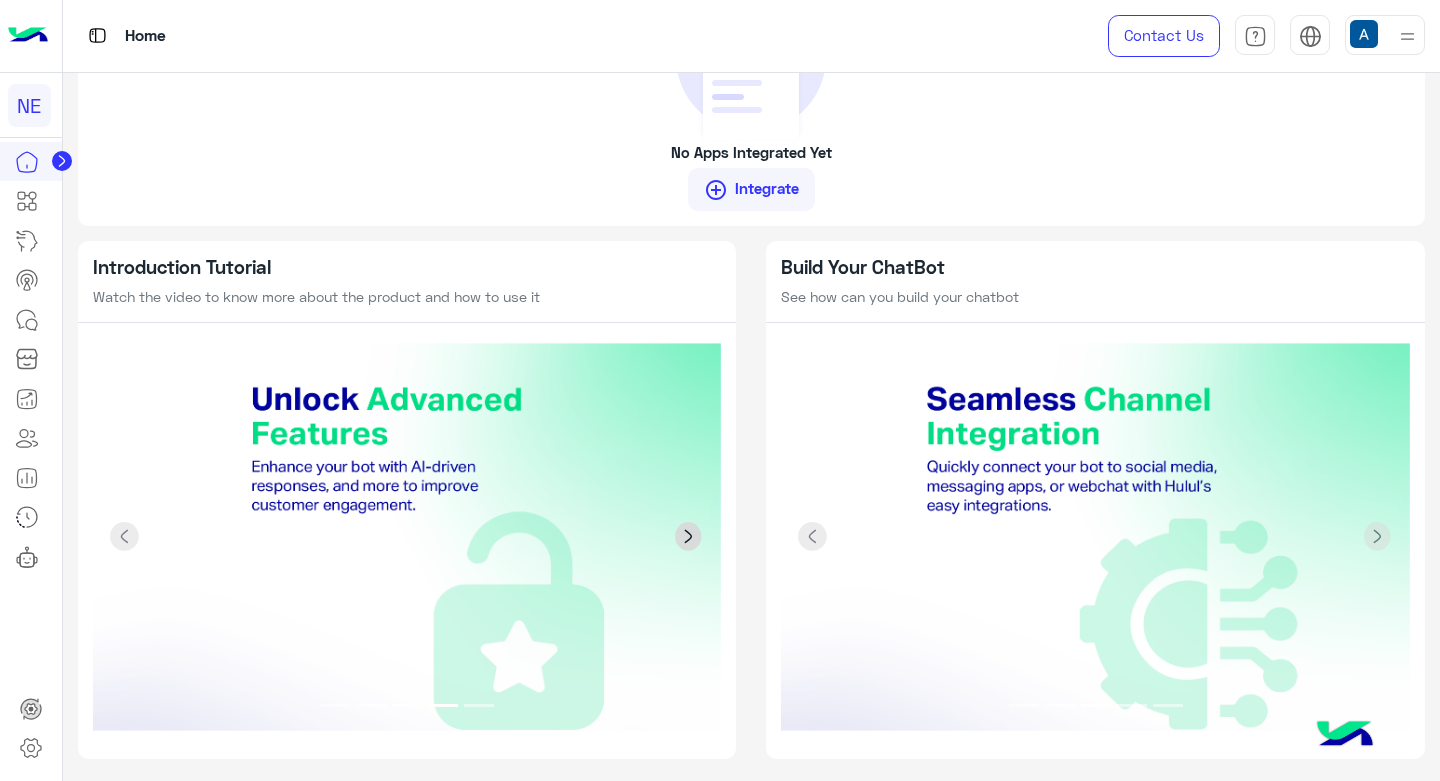 click at bounding box center [689, 537] 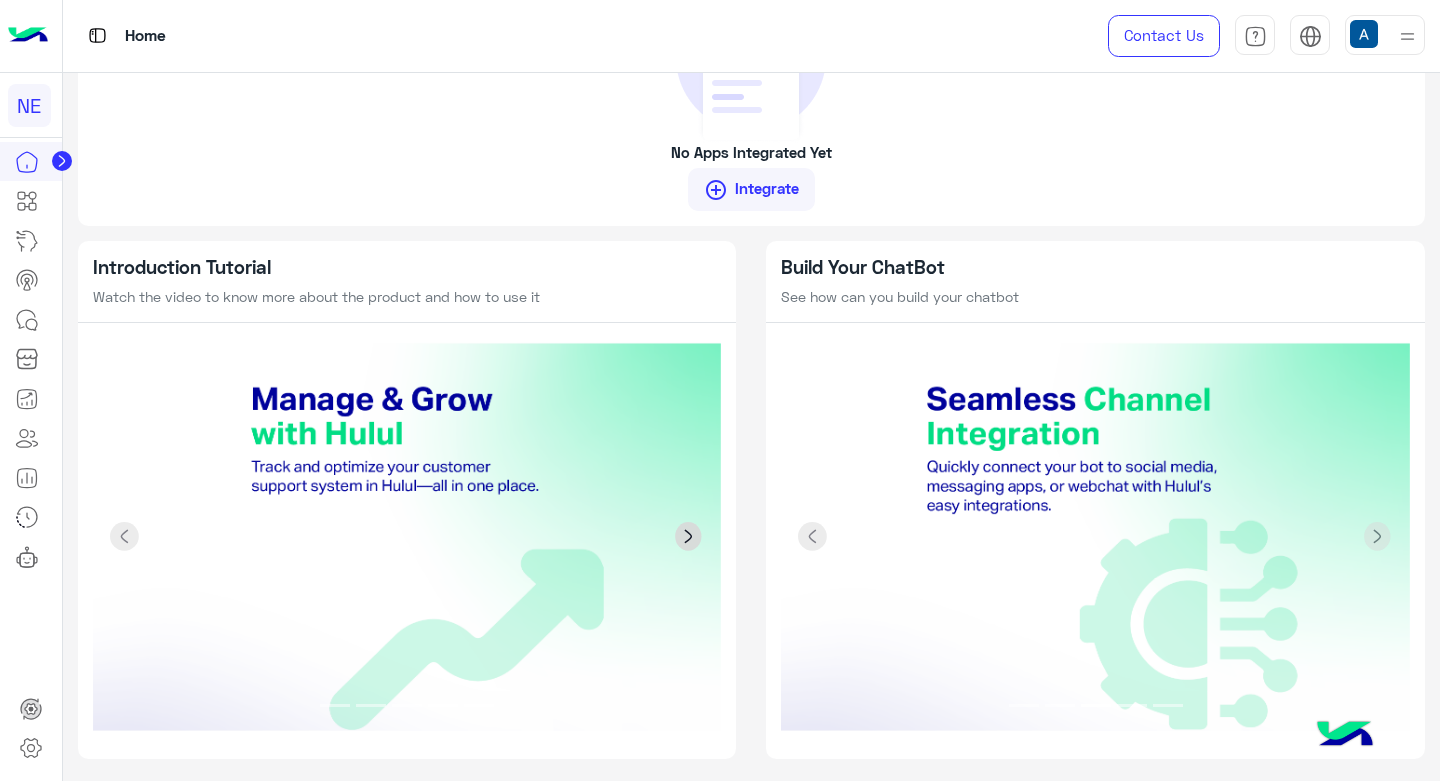 click at bounding box center [689, 537] 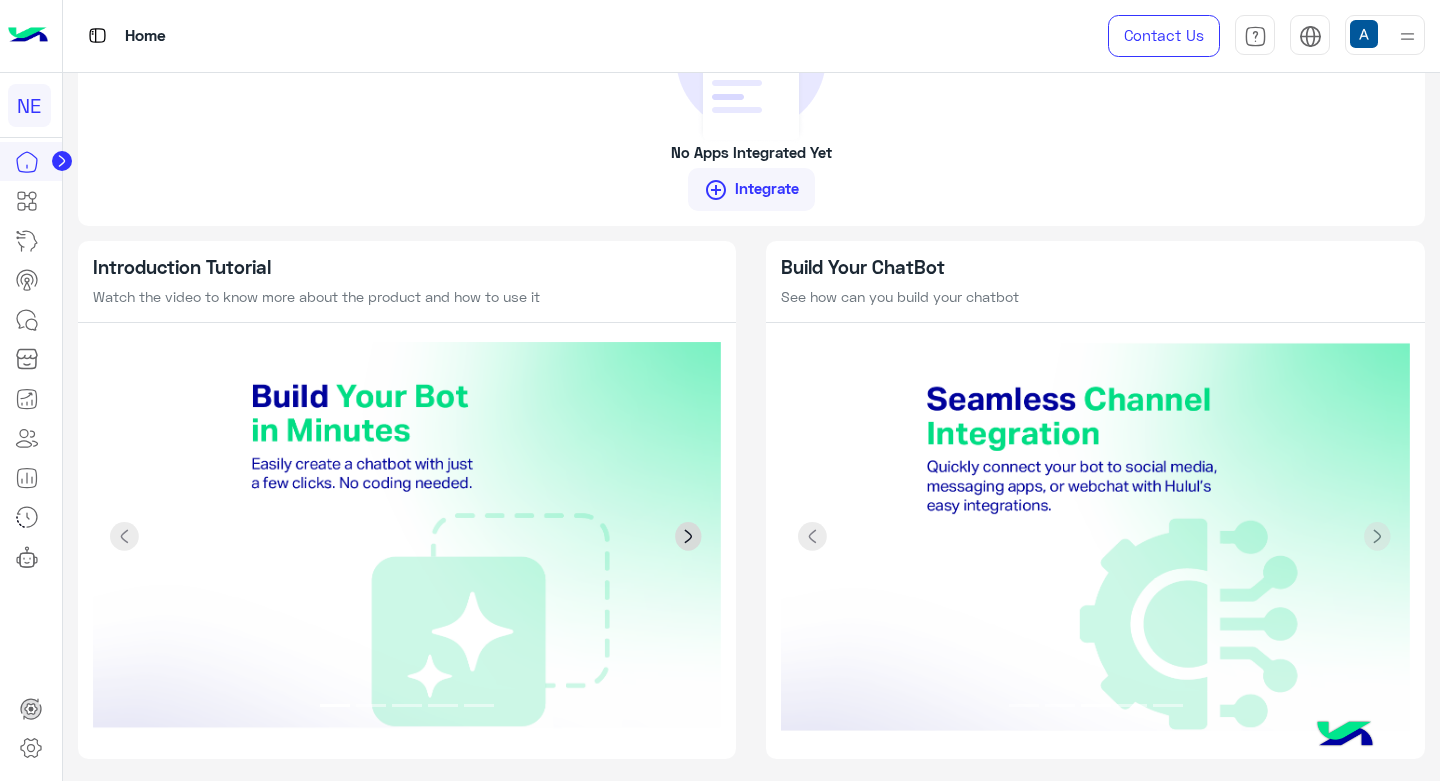 click at bounding box center (689, 537) 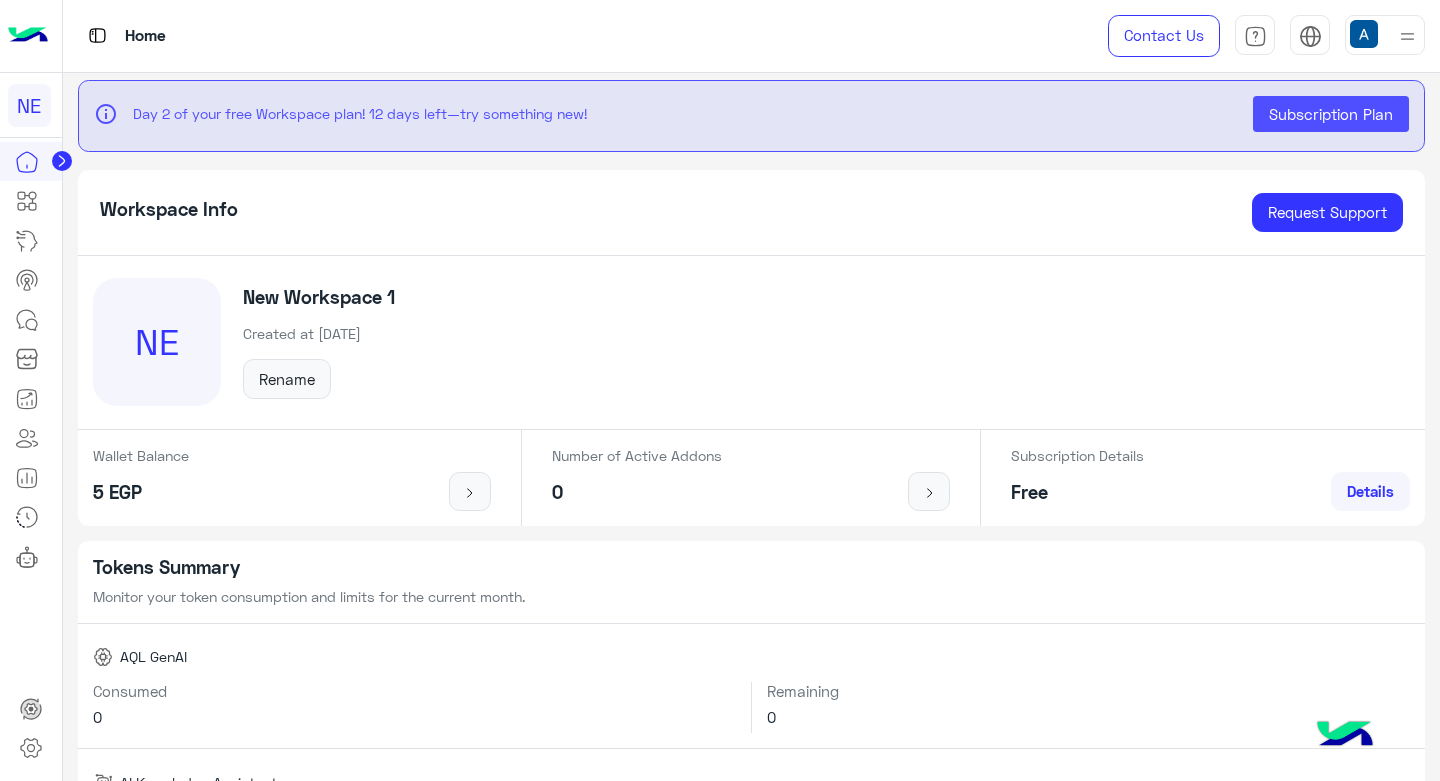 scroll, scrollTop: 500, scrollLeft: 0, axis: vertical 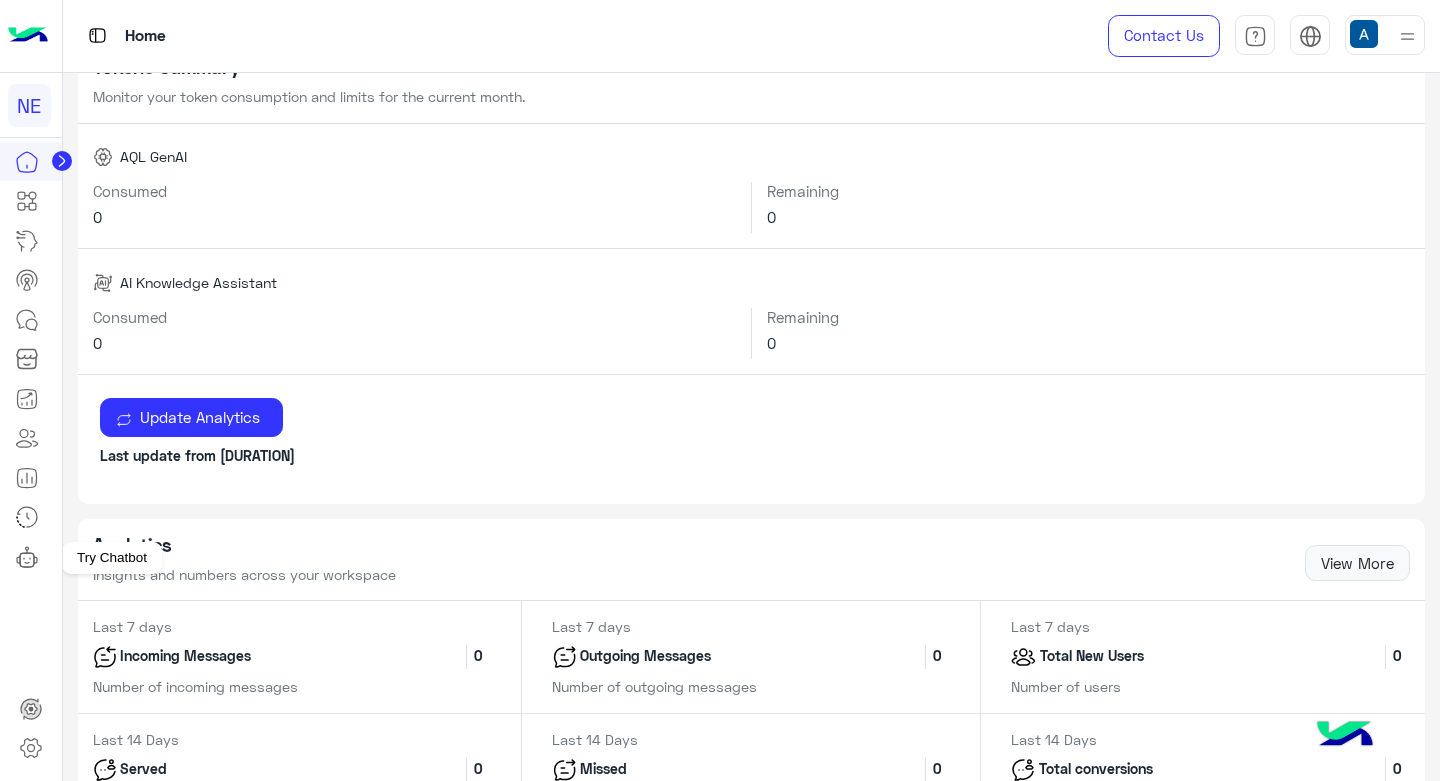 click 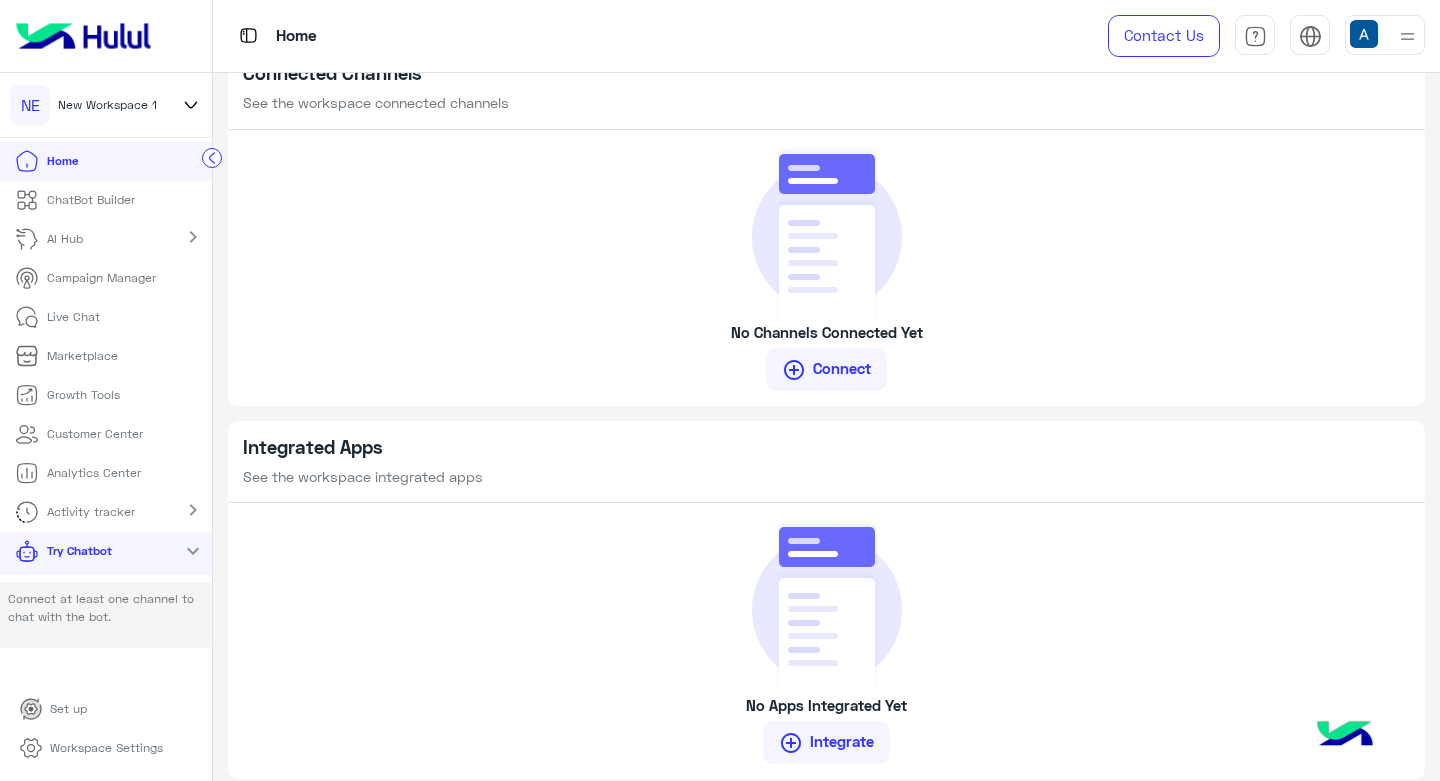 scroll, scrollTop: 1700, scrollLeft: 0, axis: vertical 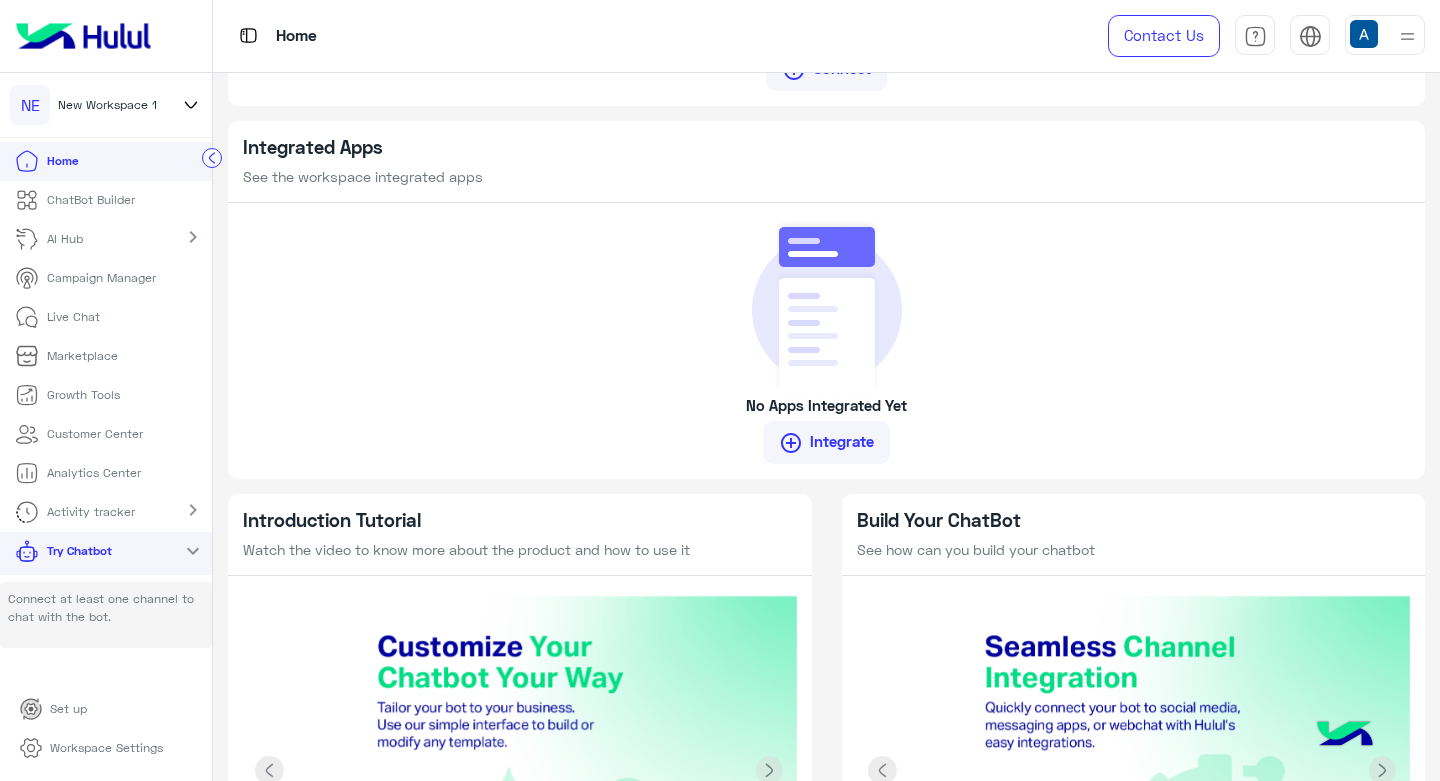click on "control_point  Integrate" 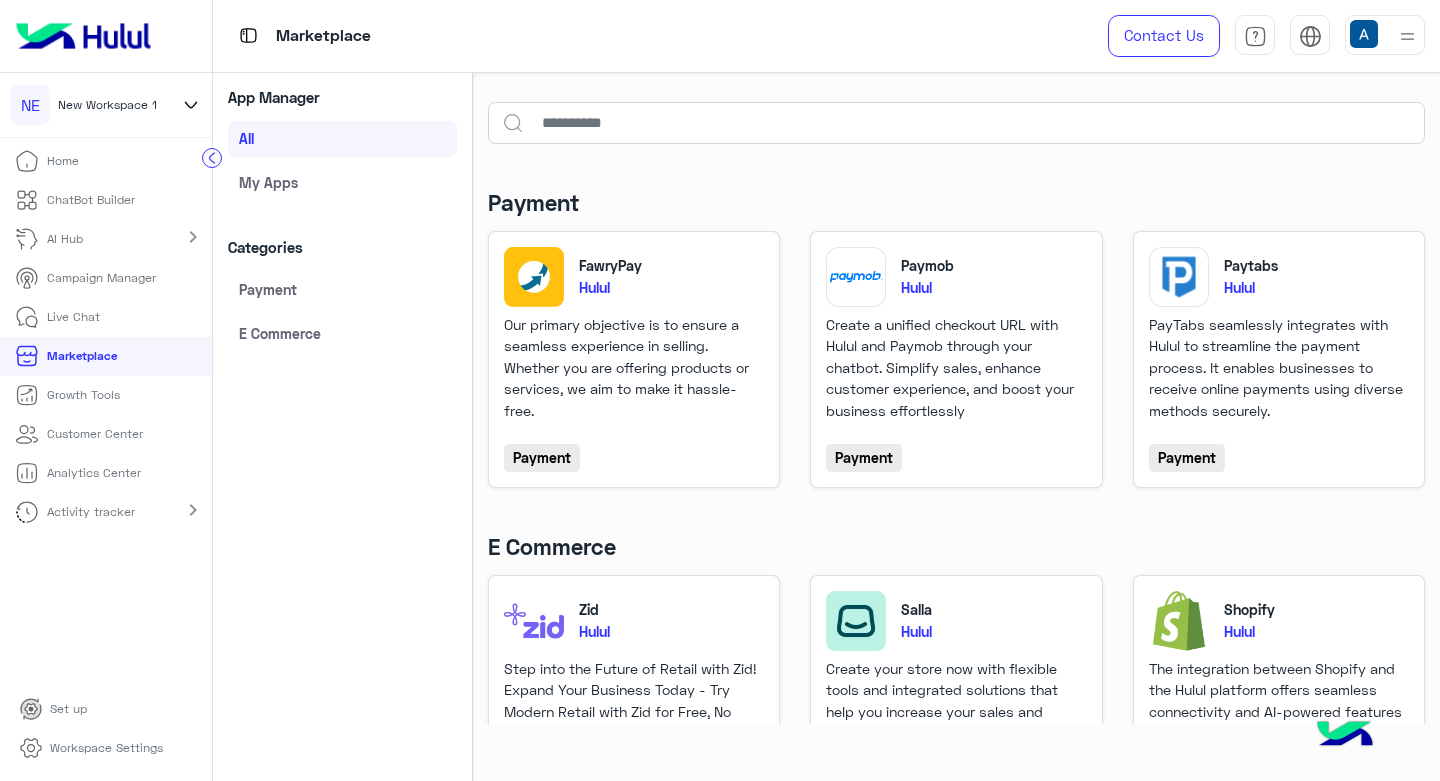 scroll, scrollTop: 0, scrollLeft: 0, axis: both 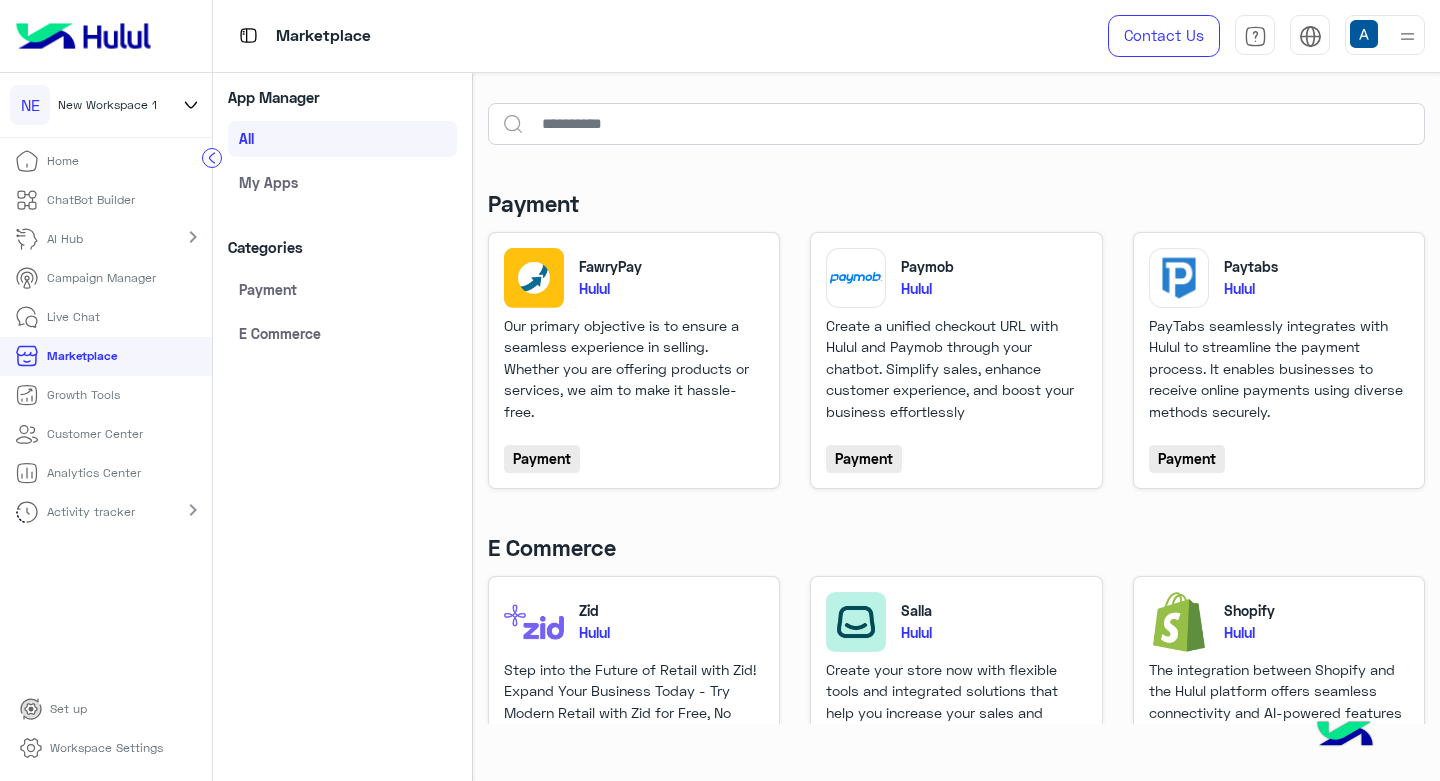 click on "Payment" 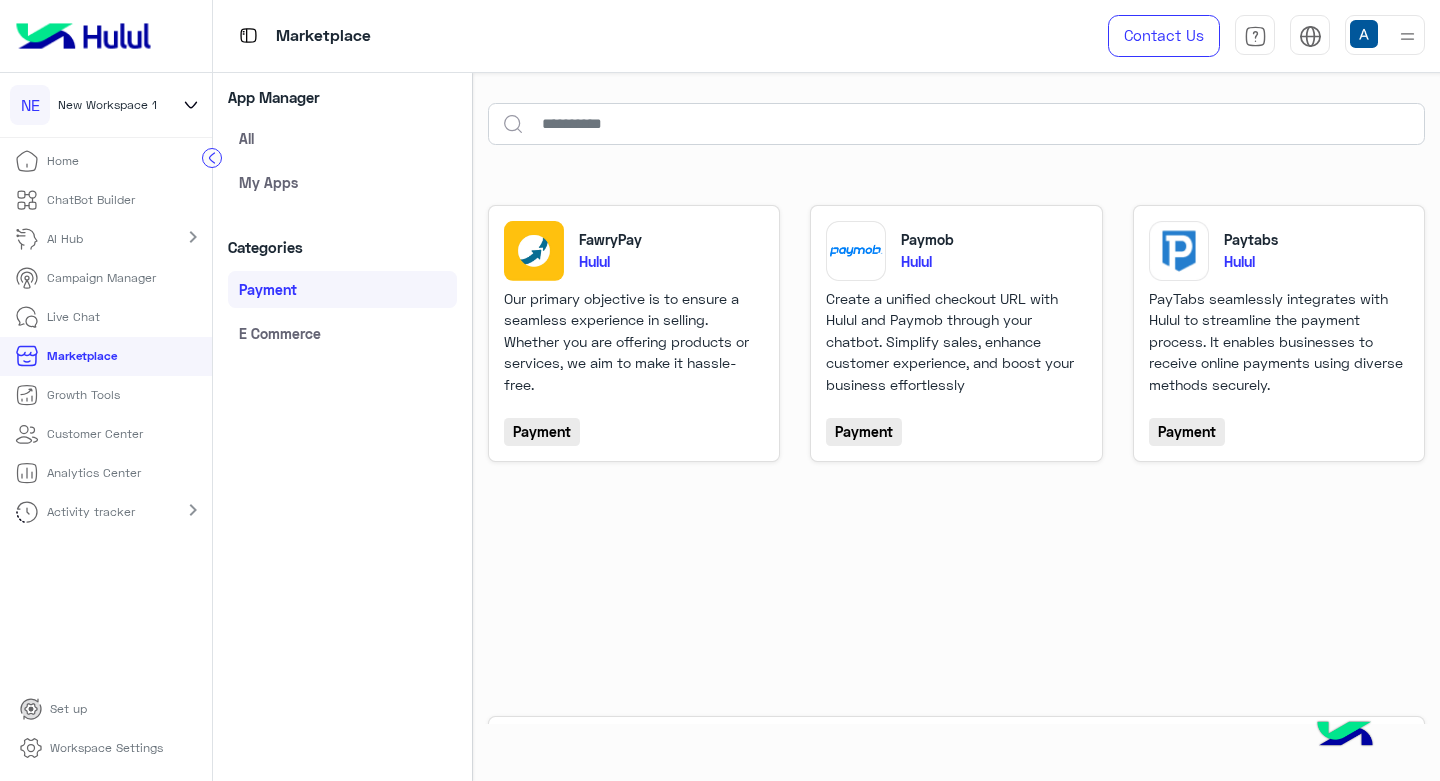 click on "My apps" 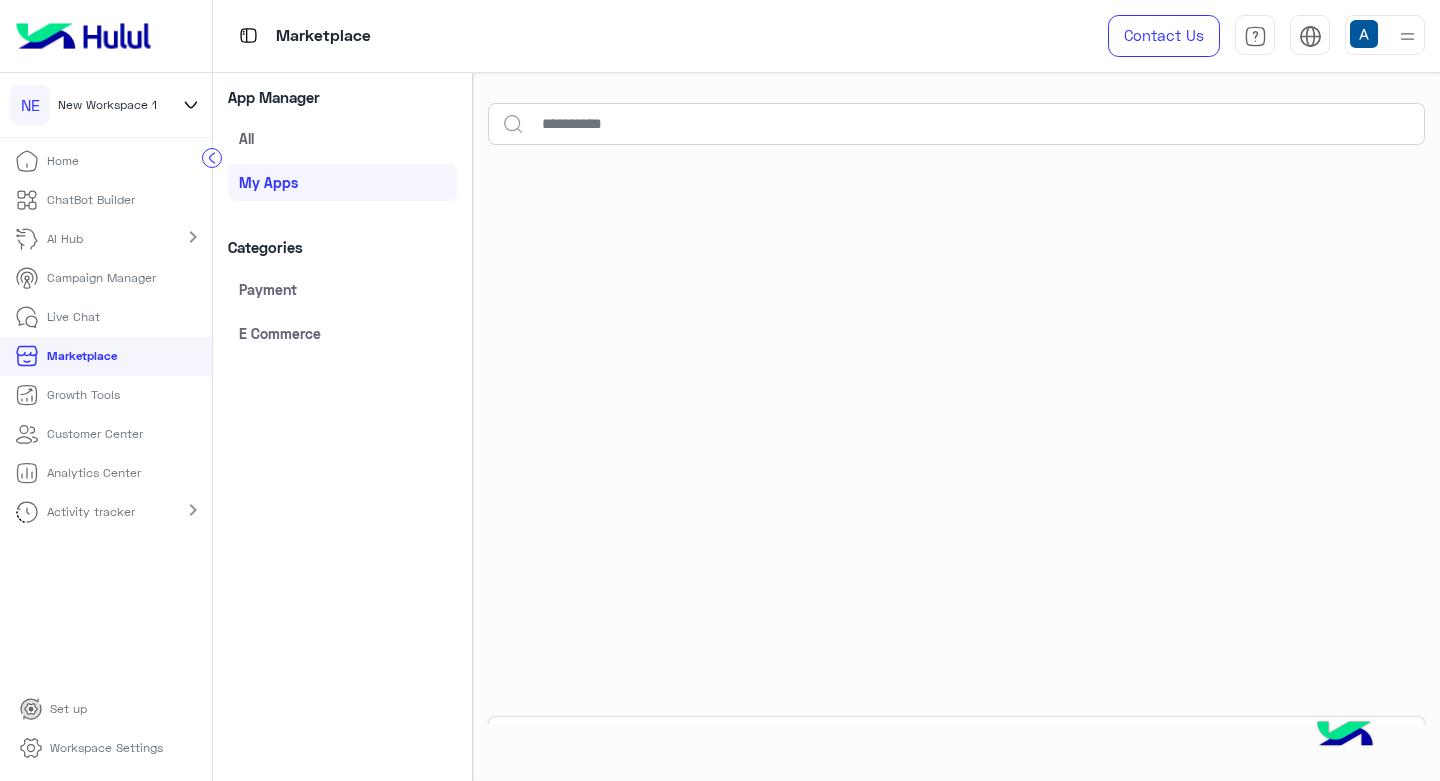 click on "All" 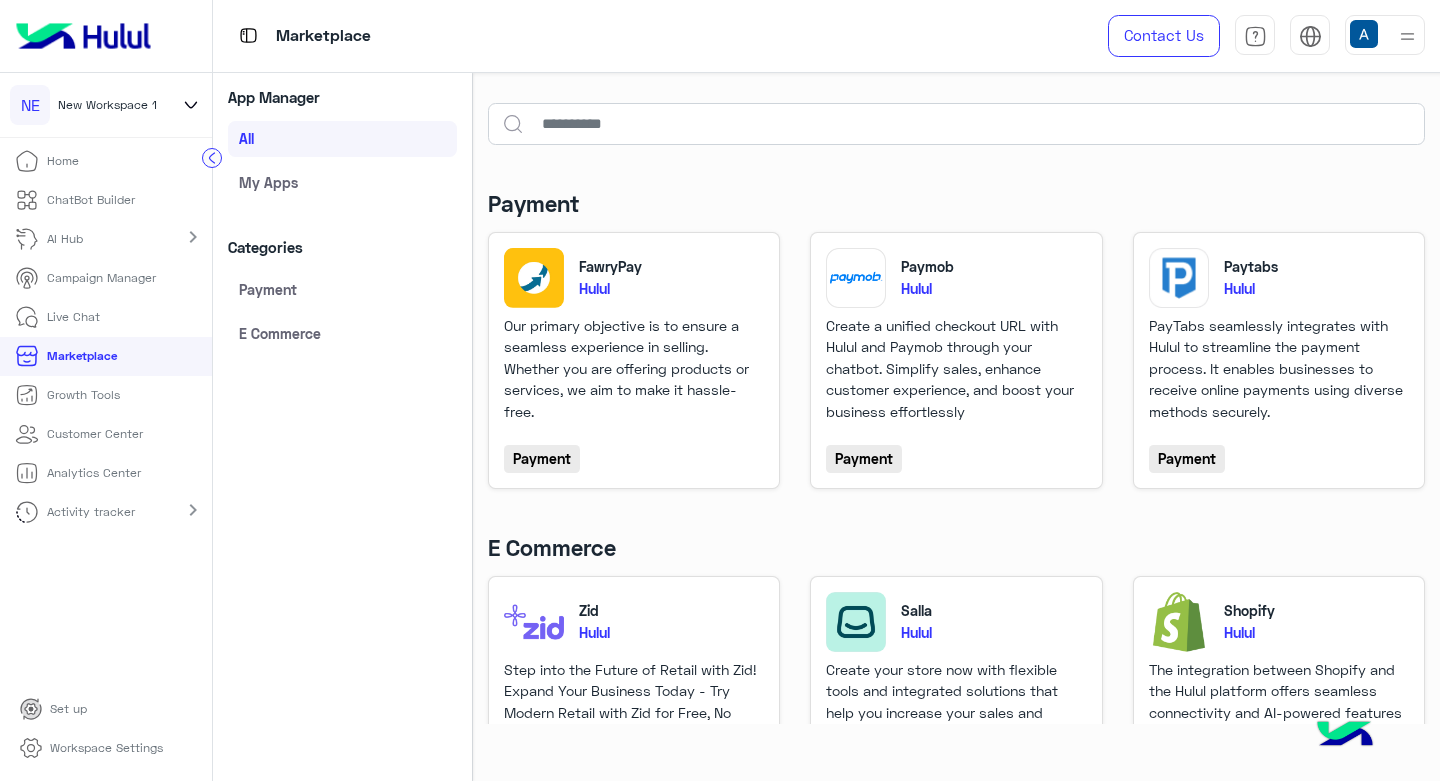 click on "All" 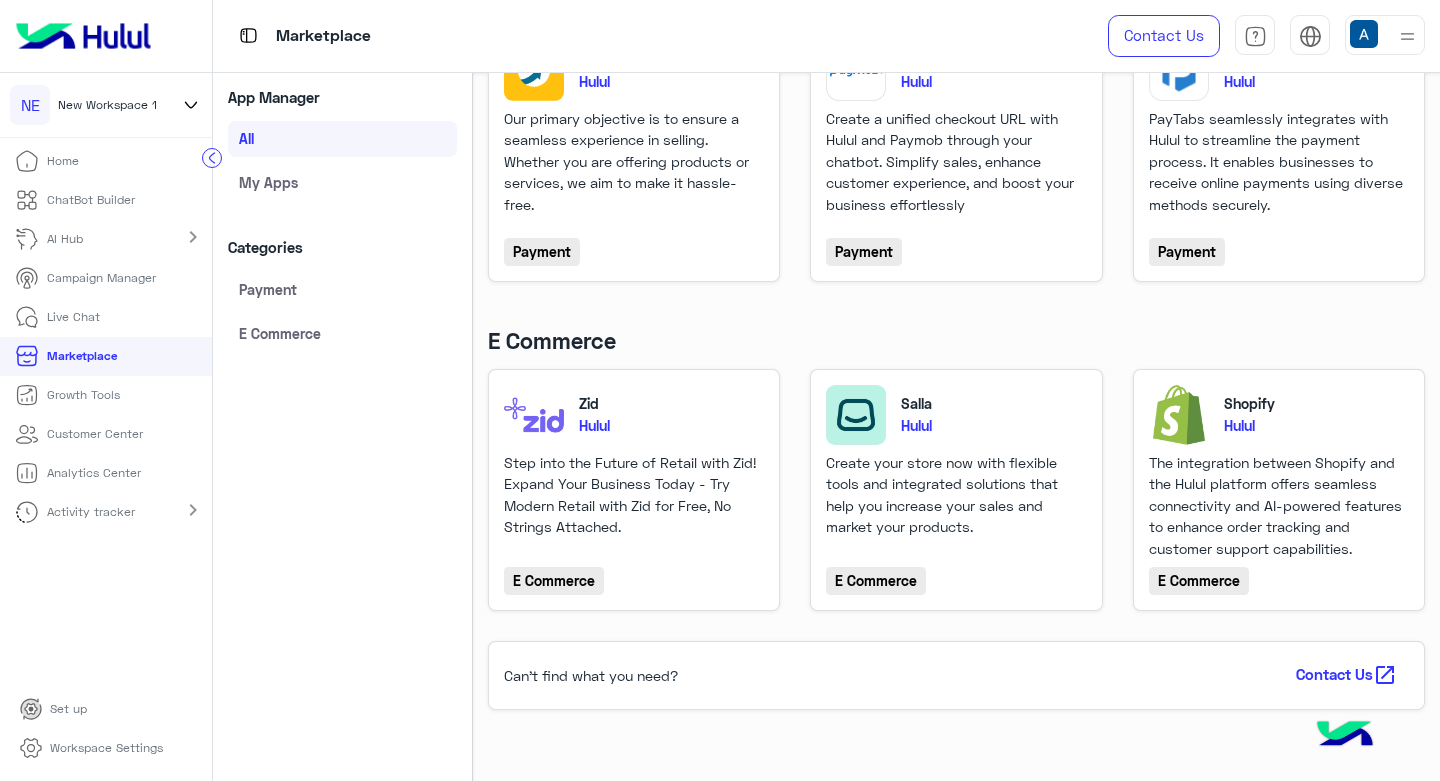 scroll, scrollTop: 0, scrollLeft: 0, axis: both 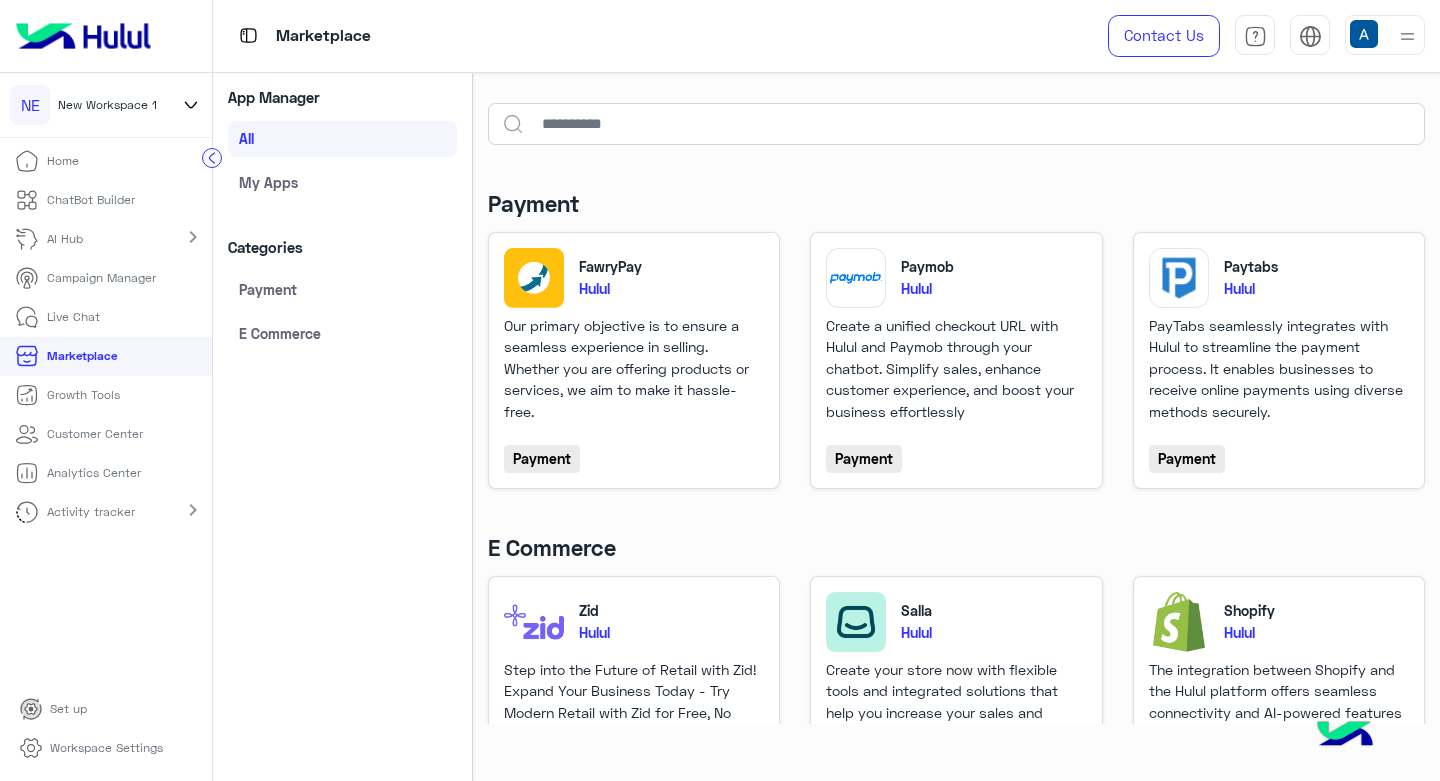 click on "Payment" 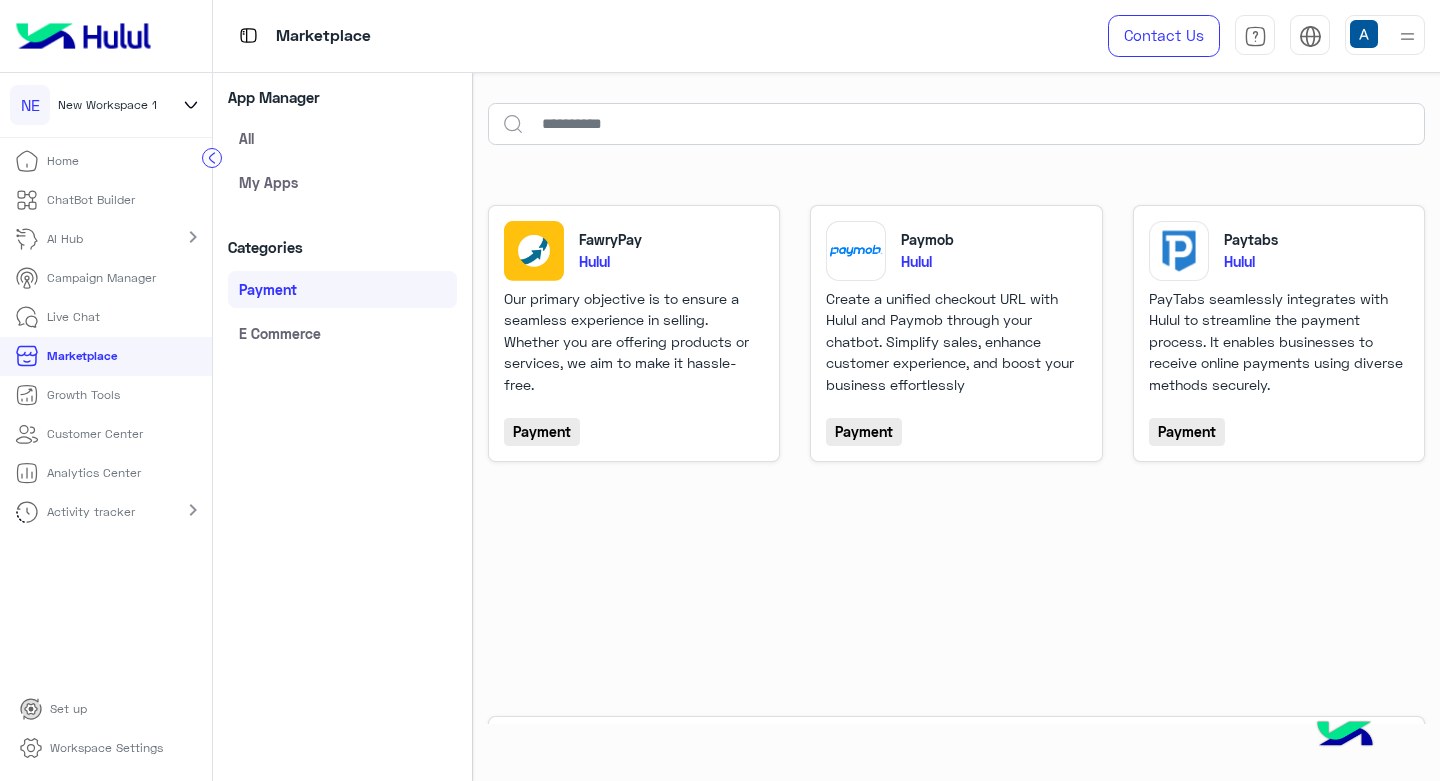 click on "My apps" 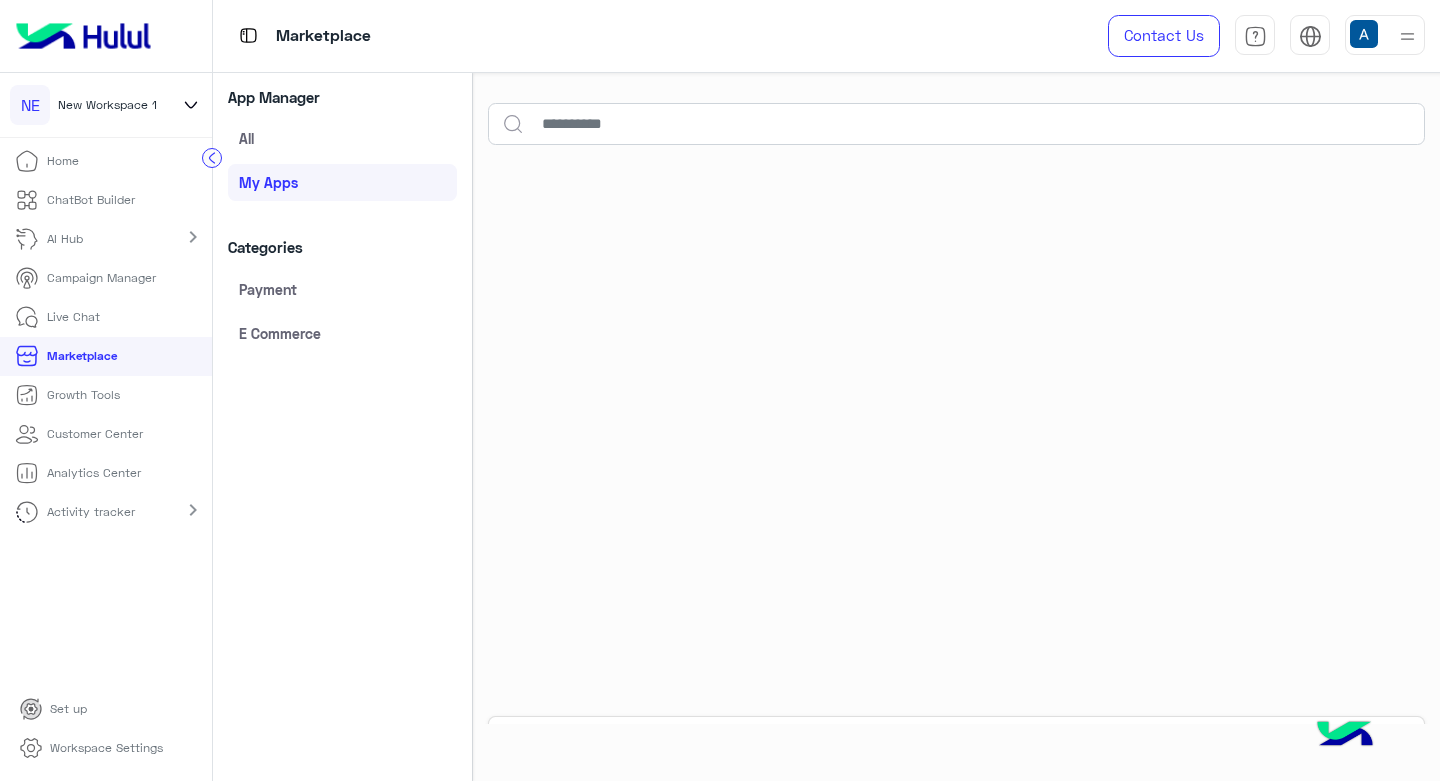click on "All" 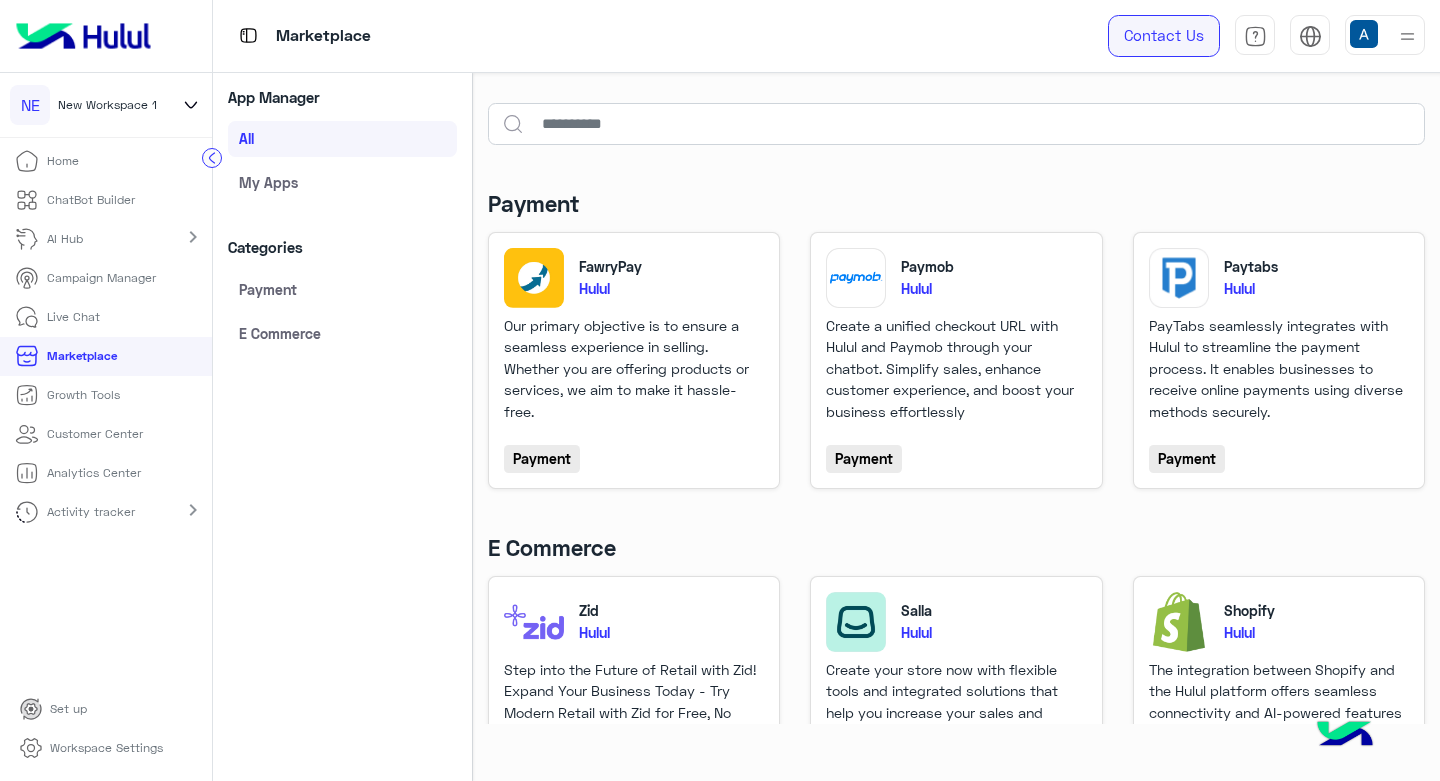 click on "Contact Us" at bounding box center (1164, 36) 